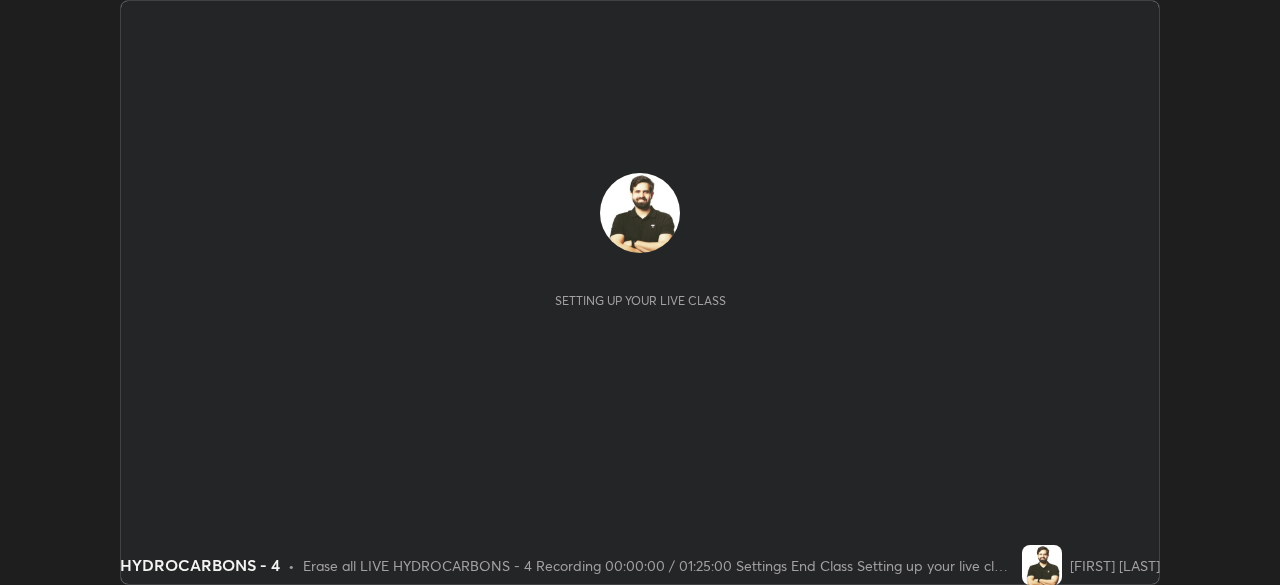 scroll, scrollTop: 0, scrollLeft: 0, axis: both 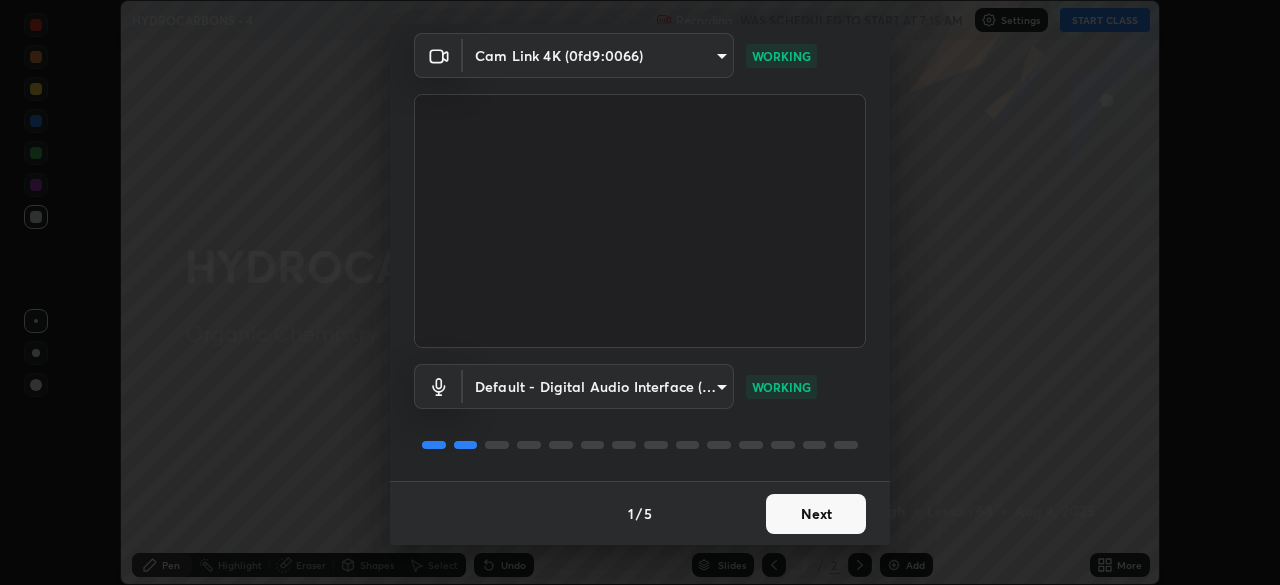click on "Next" at bounding box center [816, 514] 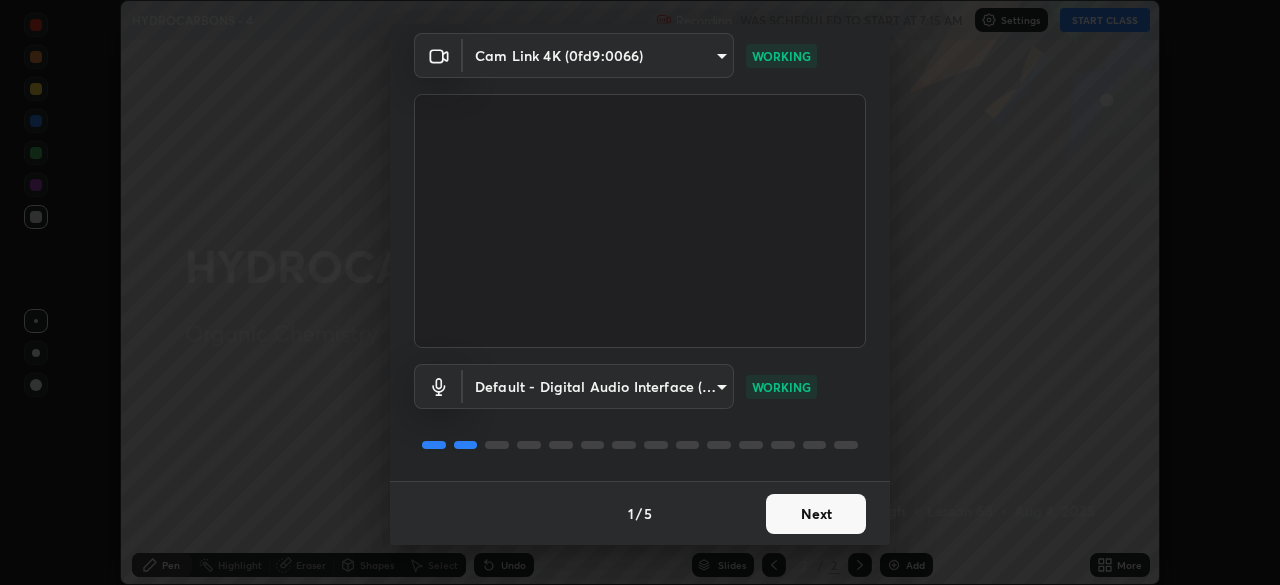 scroll, scrollTop: 0, scrollLeft: 0, axis: both 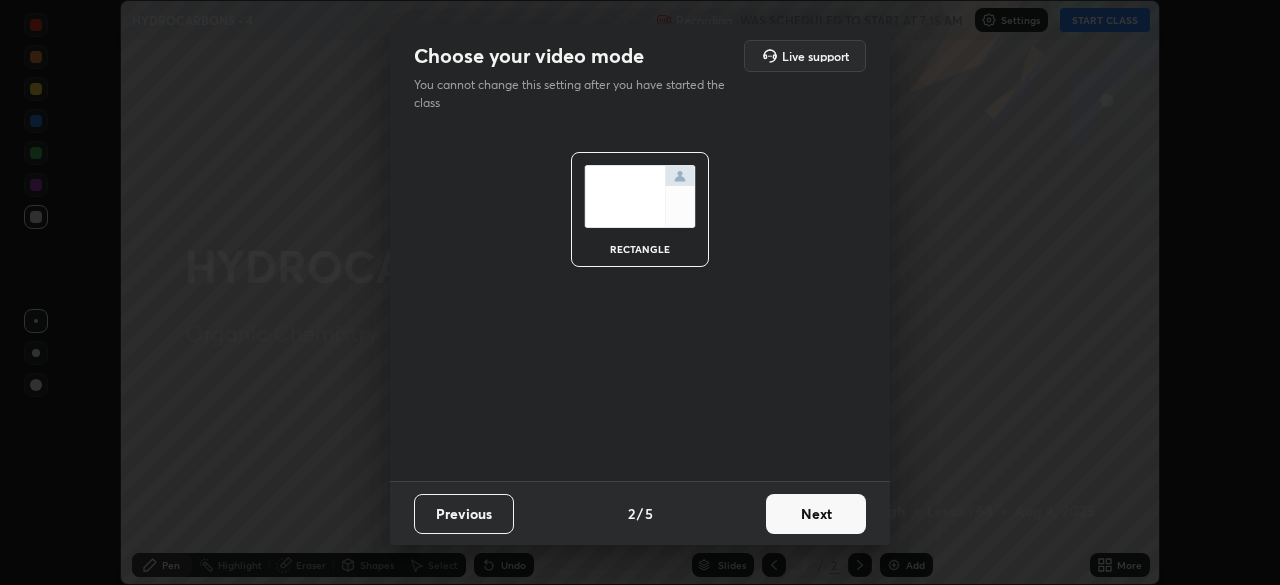 click on "Next" at bounding box center (816, 514) 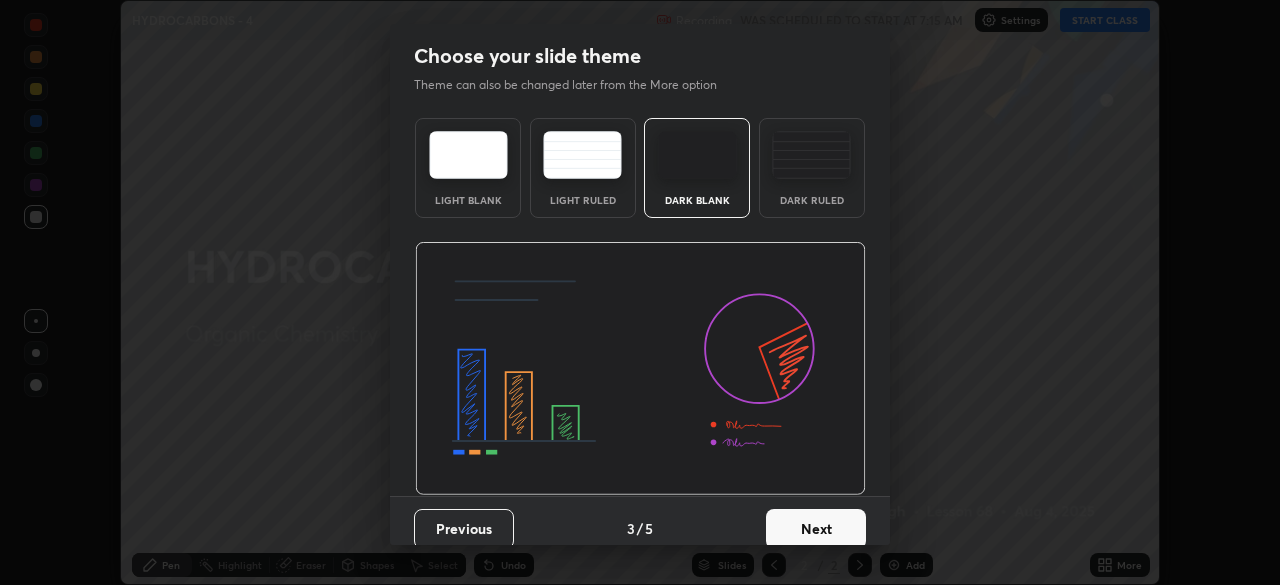 click on "Next" at bounding box center (816, 529) 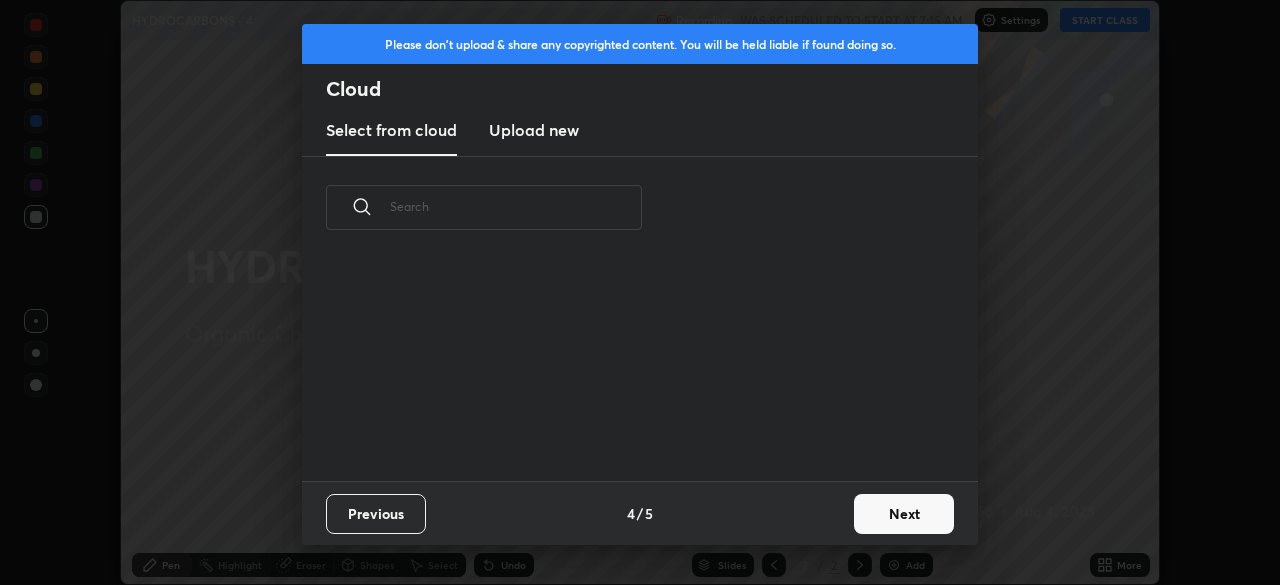 click on "Next" at bounding box center [904, 514] 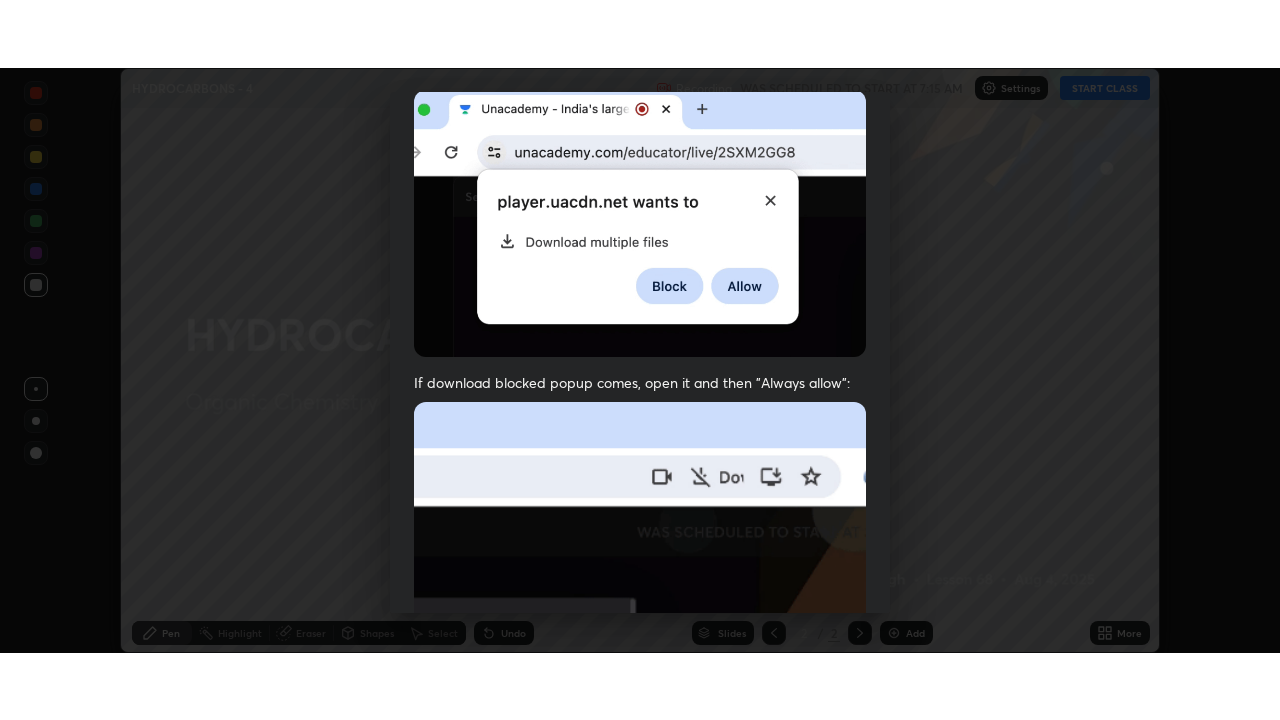 scroll, scrollTop: 479, scrollLeft: 0, axis: vertical 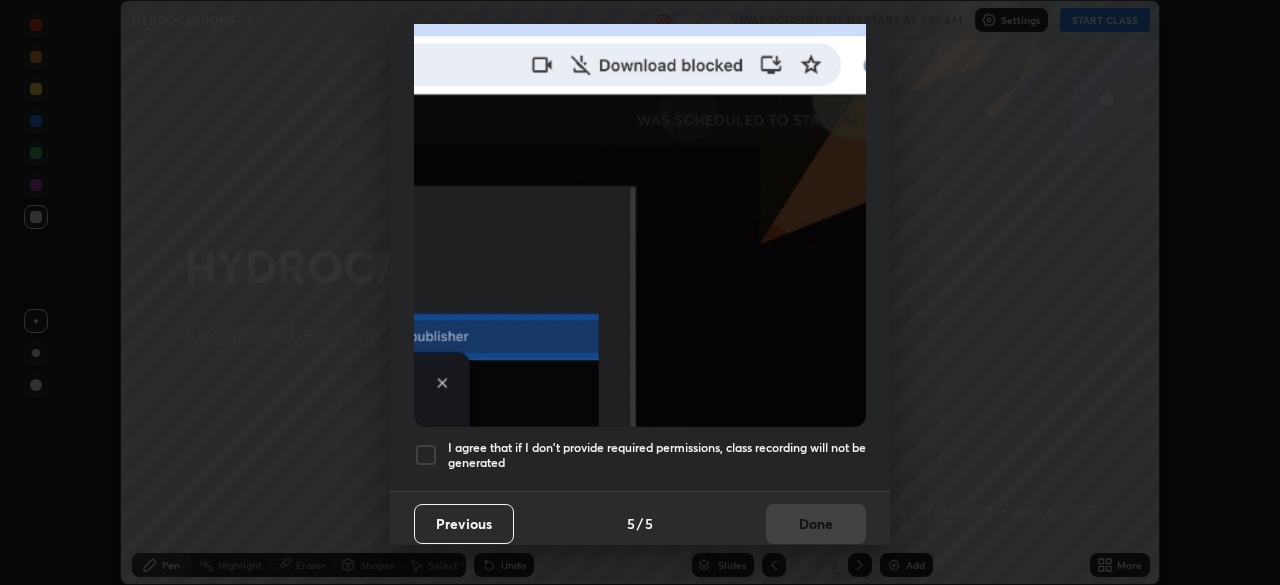 click at bounding box center (426, 455) 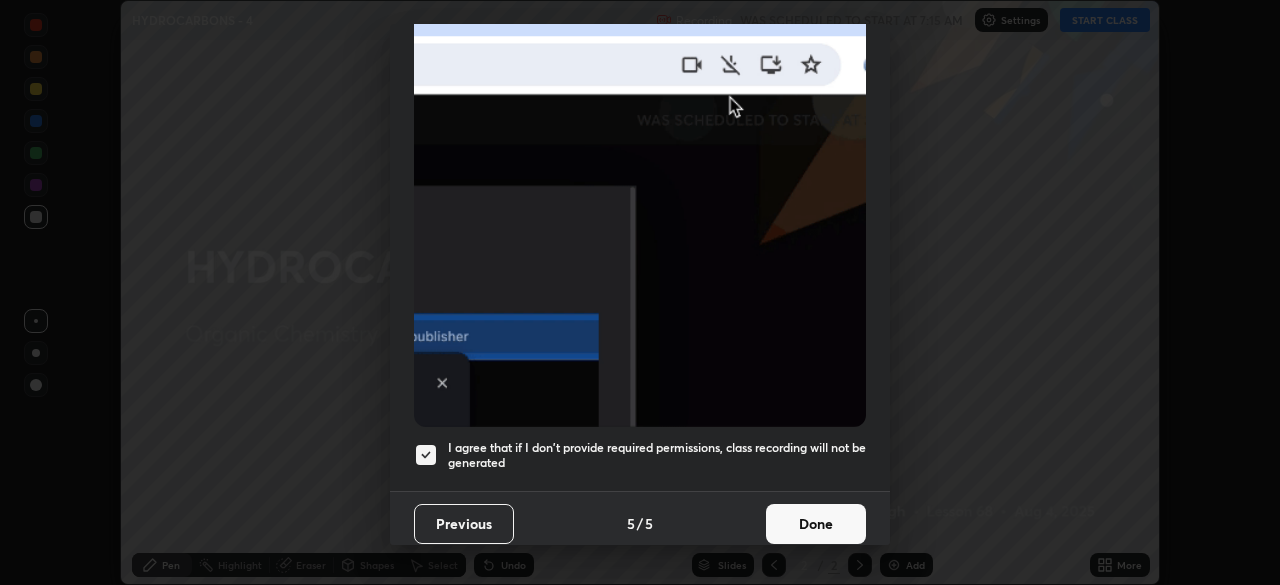 click on "Done" at bounding box center (816, 524) 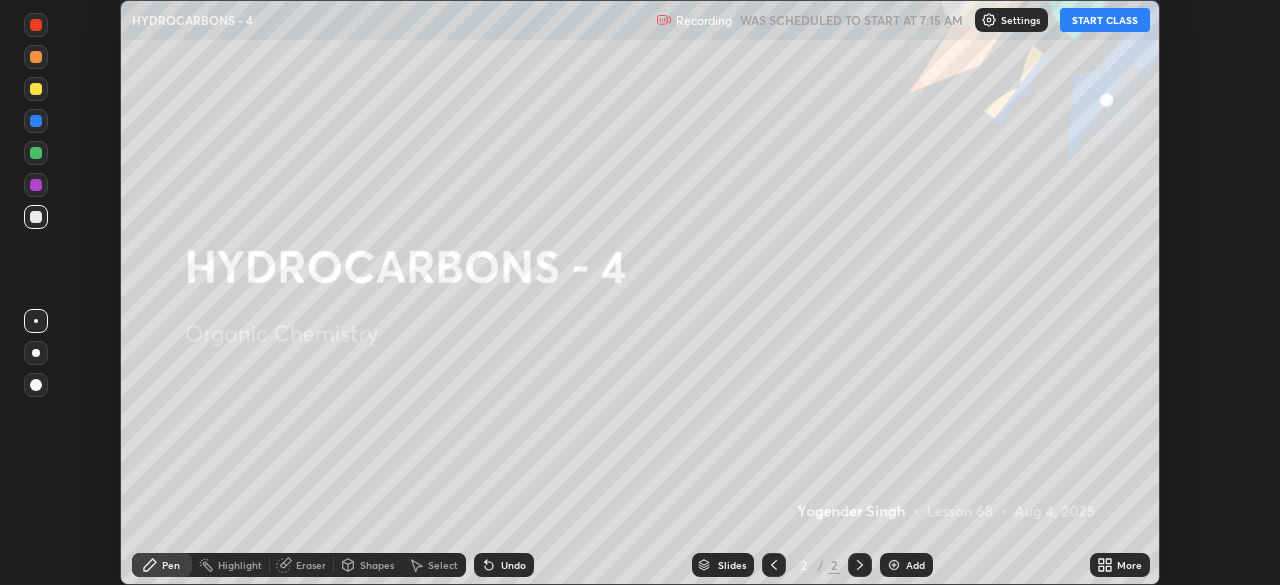 click on "START CLASS" at bounding box center [1105, 20] 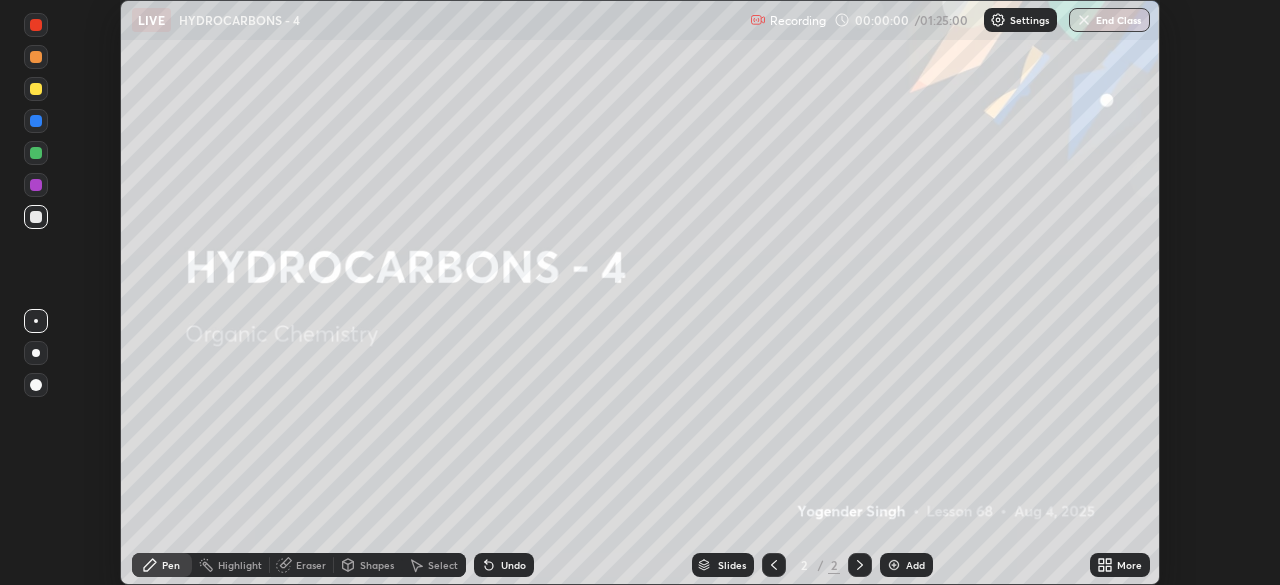click 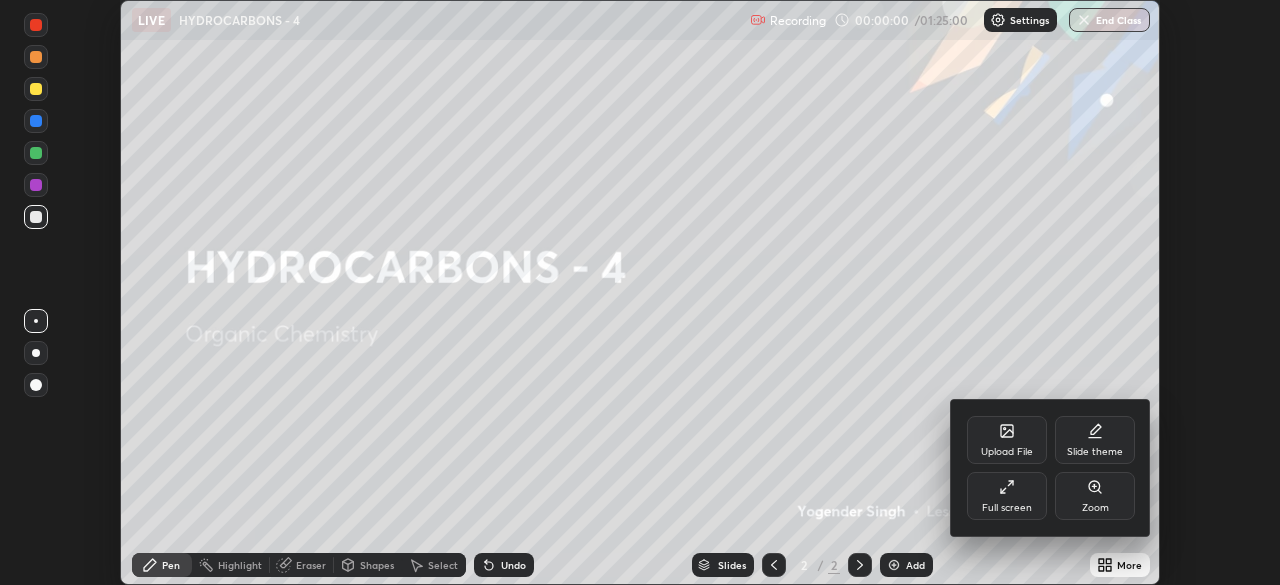 click on "Slide theme" at bounding box center [1095, 440] 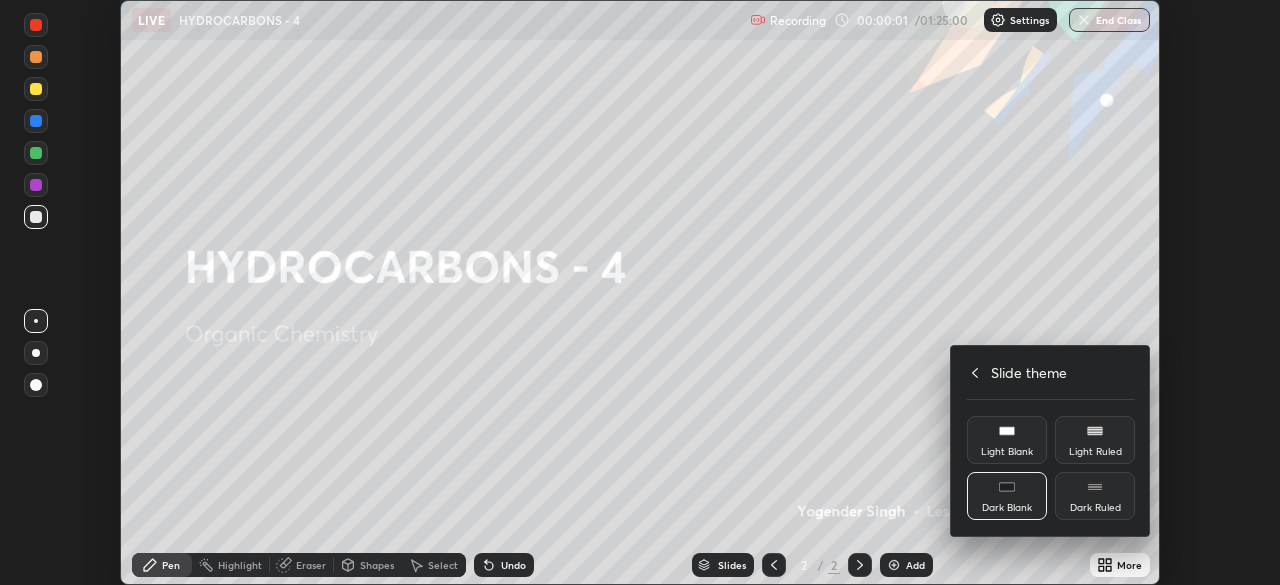 click 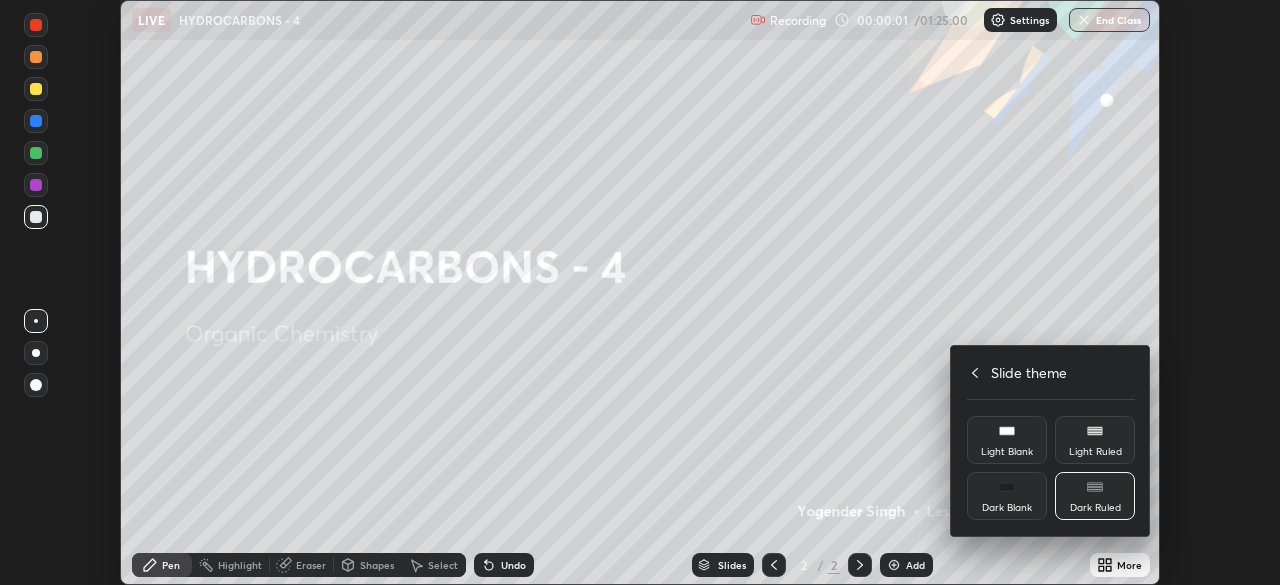click 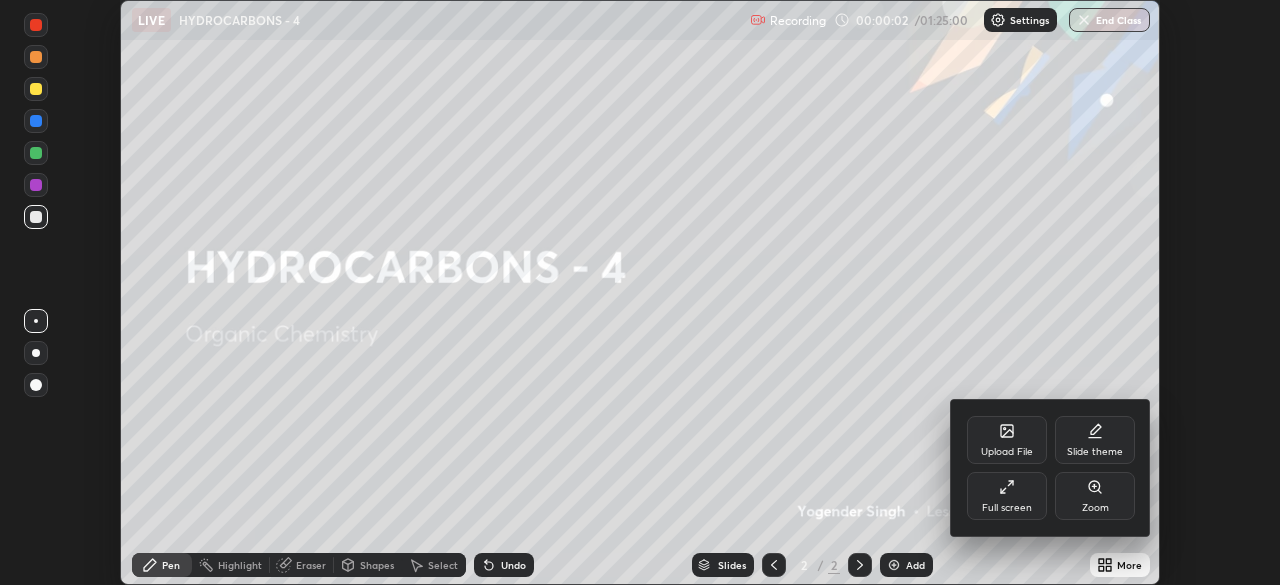 click on "Full screen" at bounding box center (1007, 508) 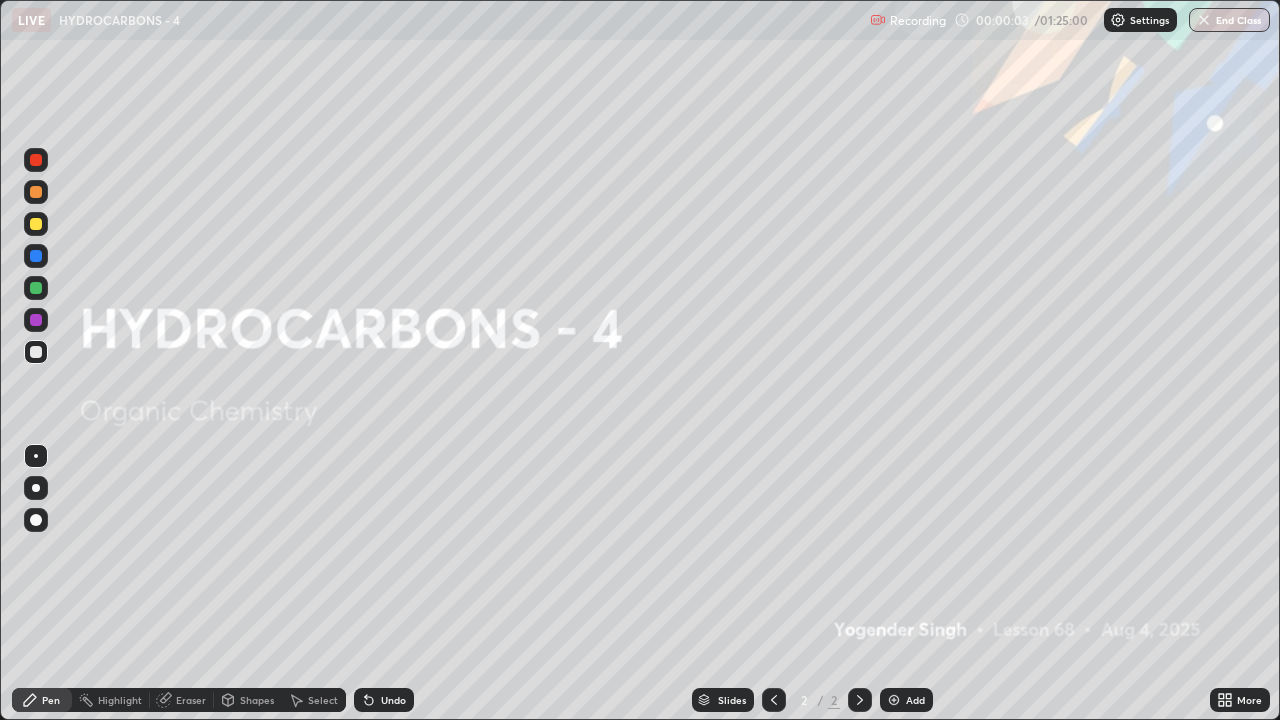 scroll, scrollTop: 99280, scrollLeft: 98720, axis: both 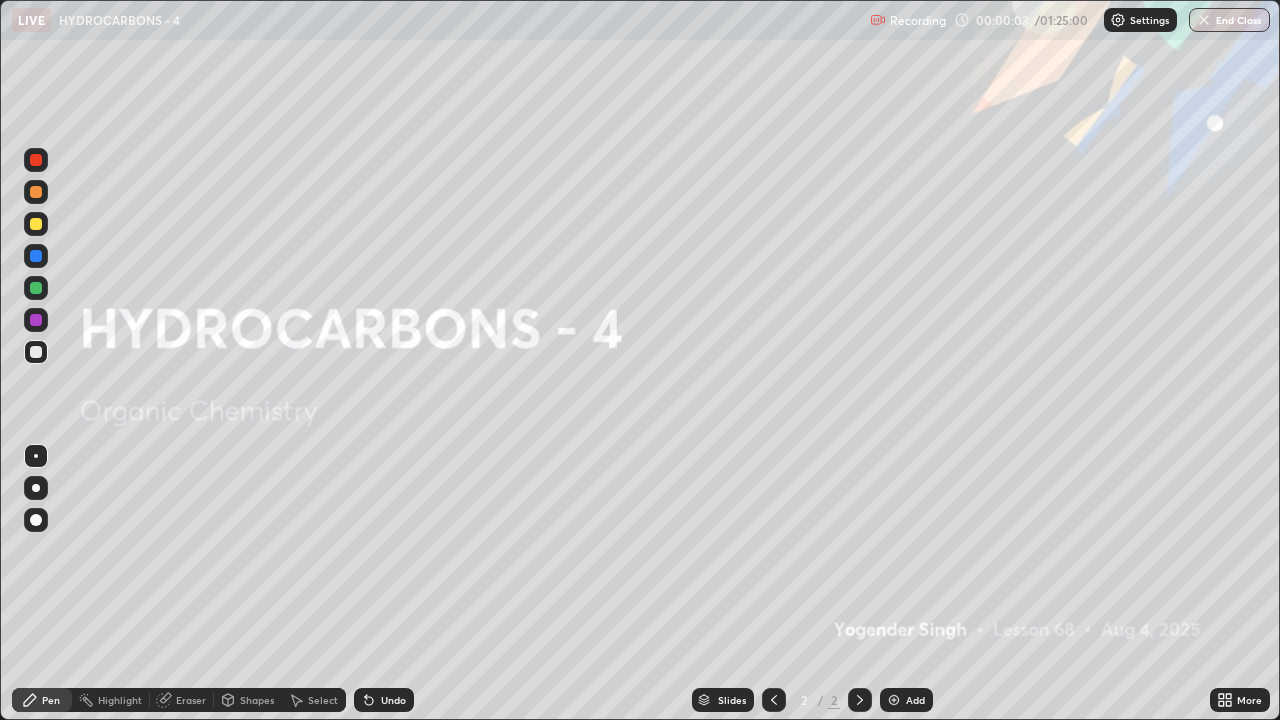 click at bounding box center [894, 700] 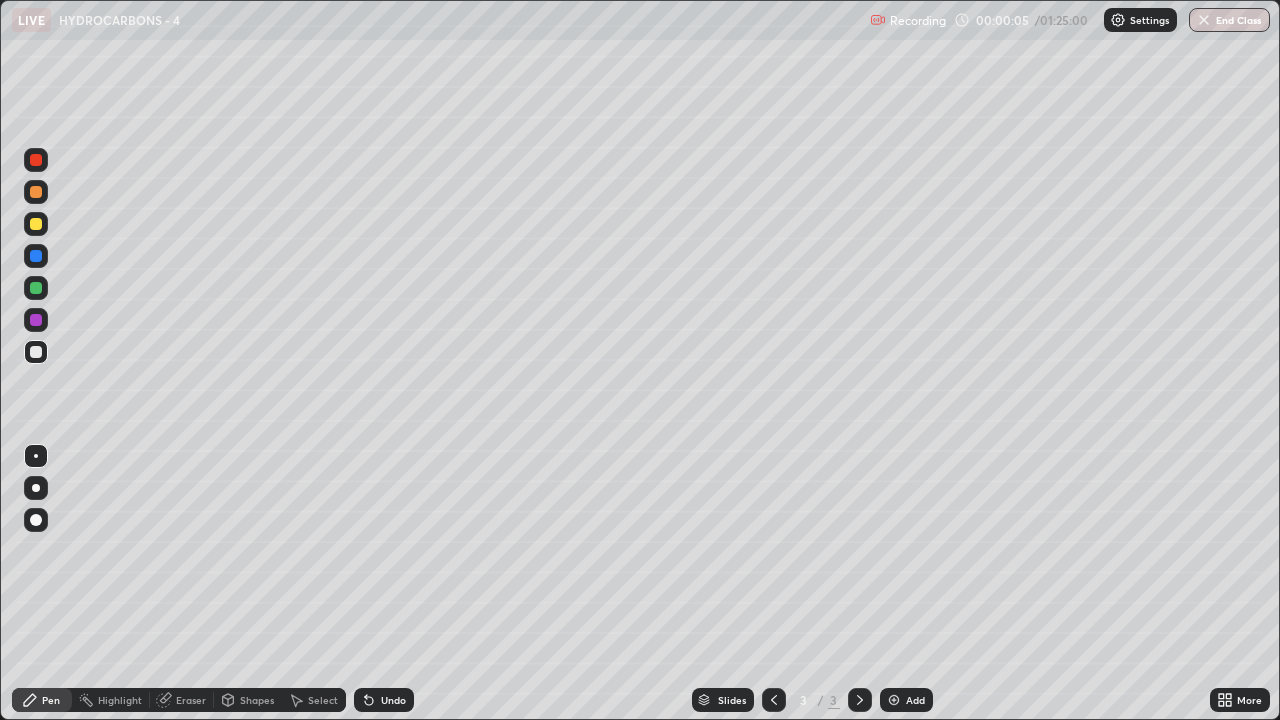 click at bounding box center [36, 488] 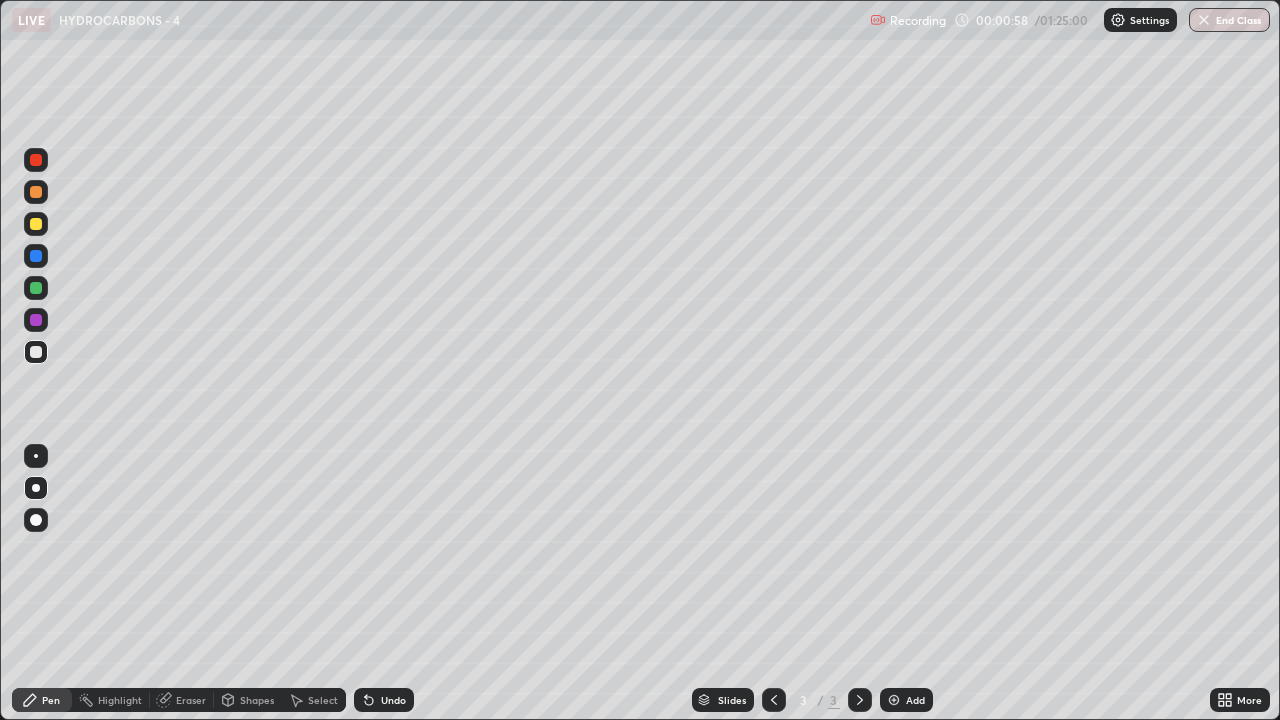 click at bounding box center [36, 224] 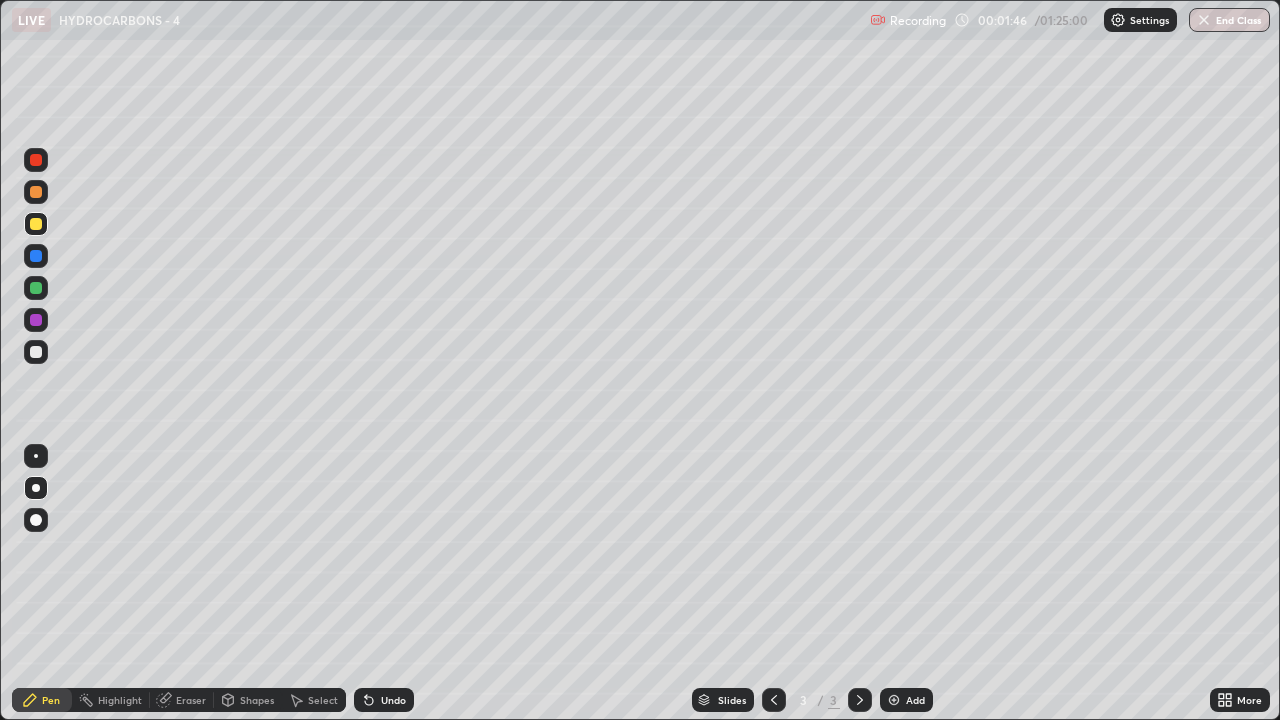 click at bounding box center (36, 352) 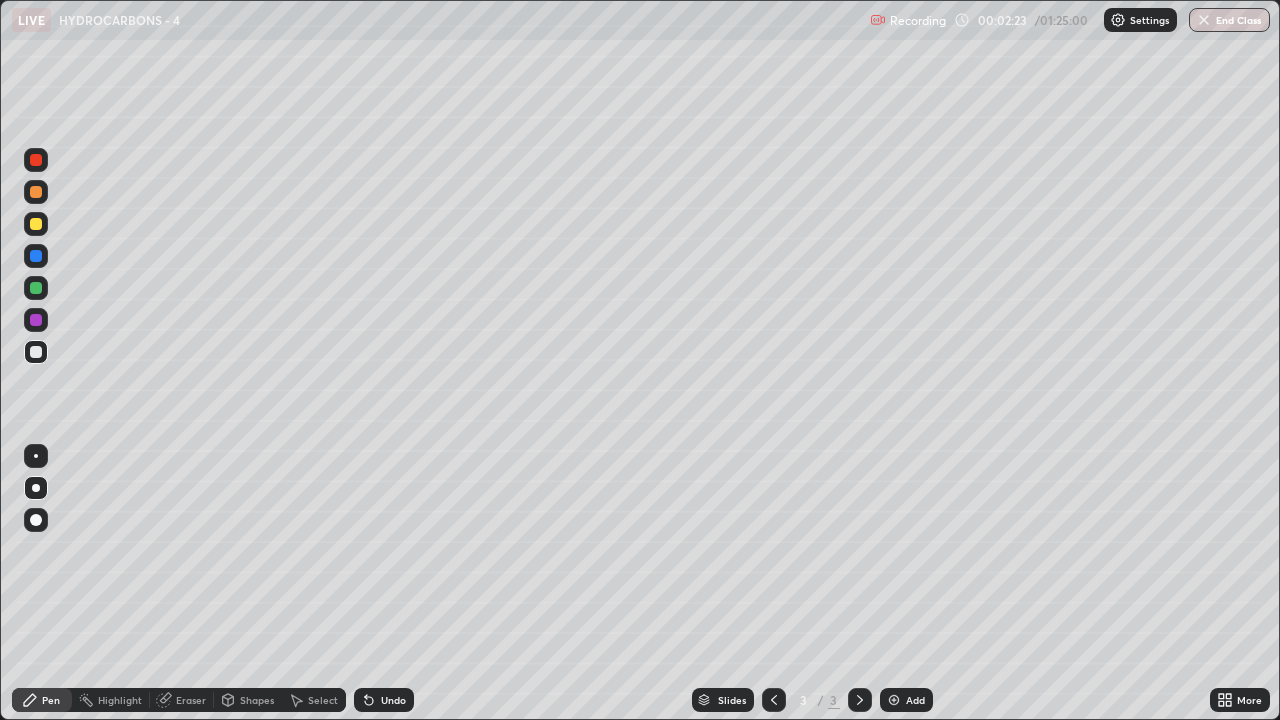 click at bounding box center (36, 256) 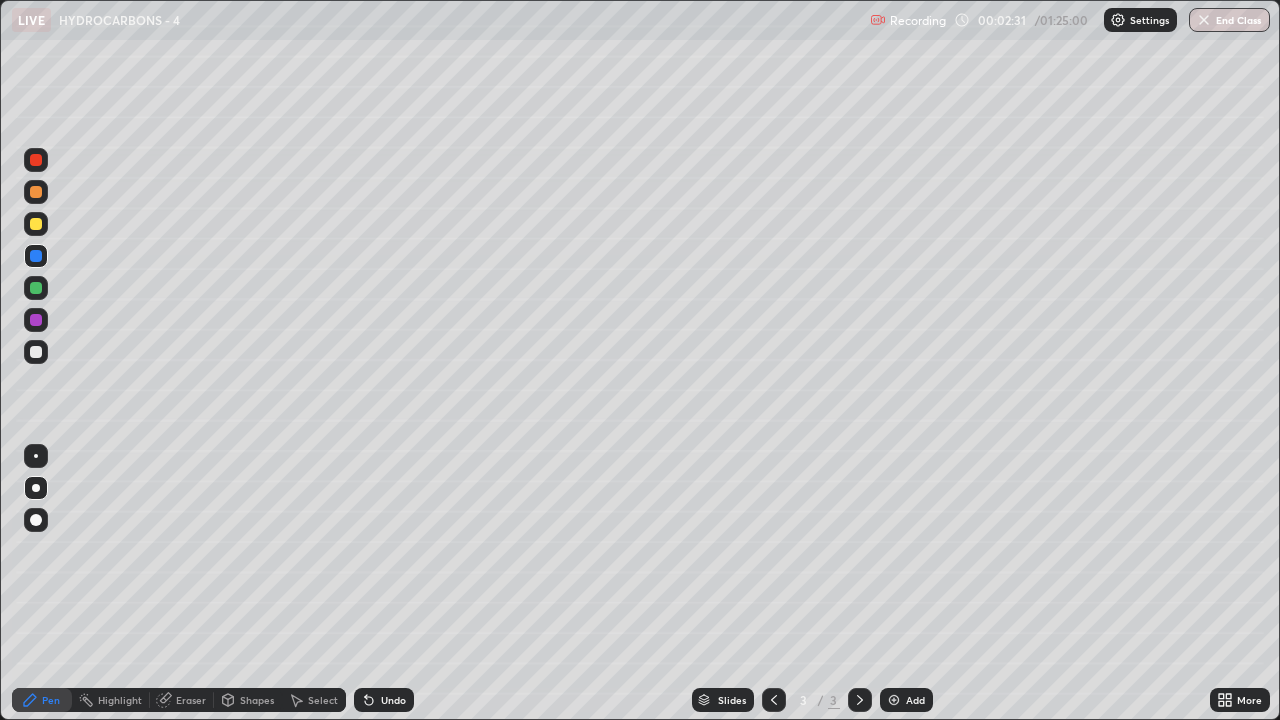 click at bounding box center (36, 352) 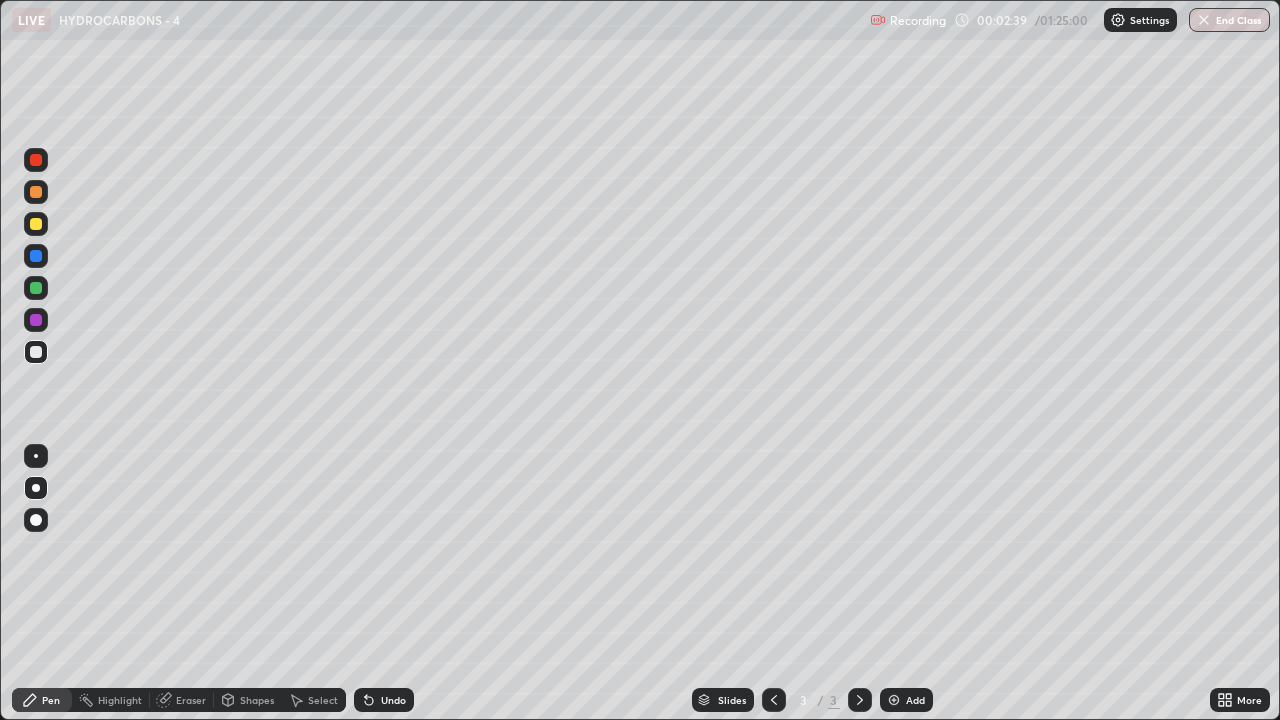 click 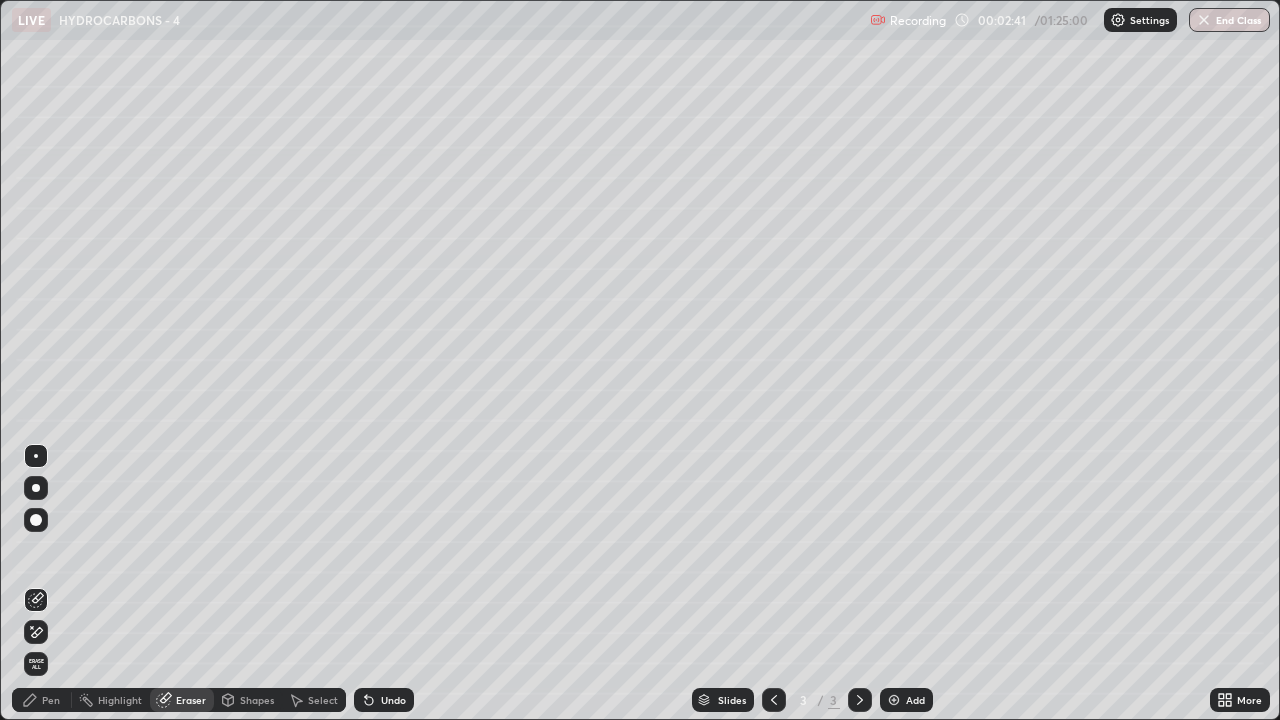 click 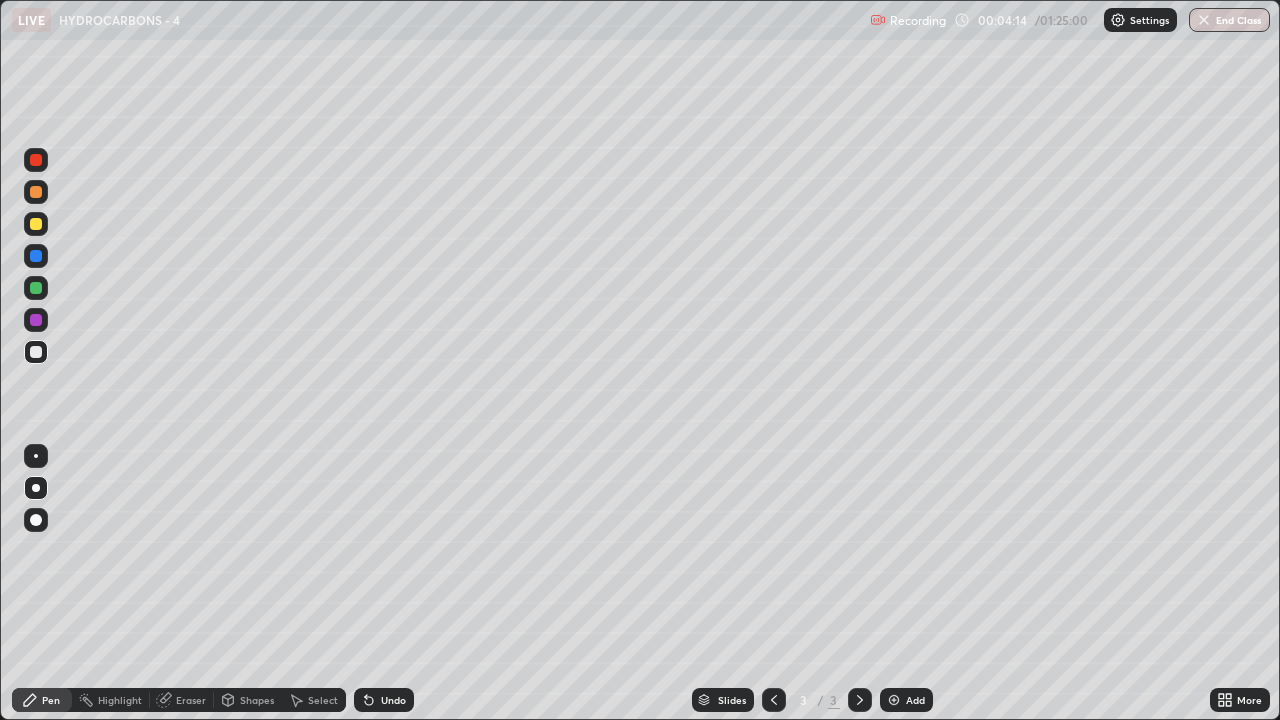 click at bounding box center (36, 320) 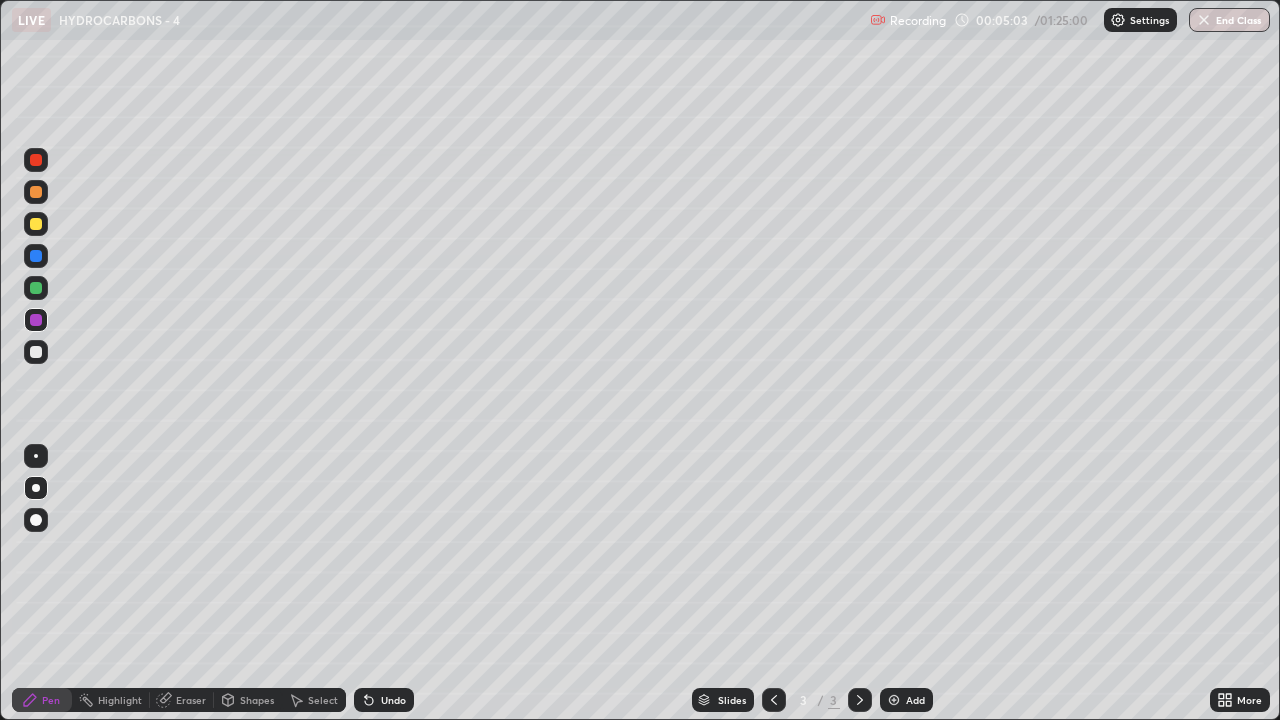 click at bounding box center (36, 352) 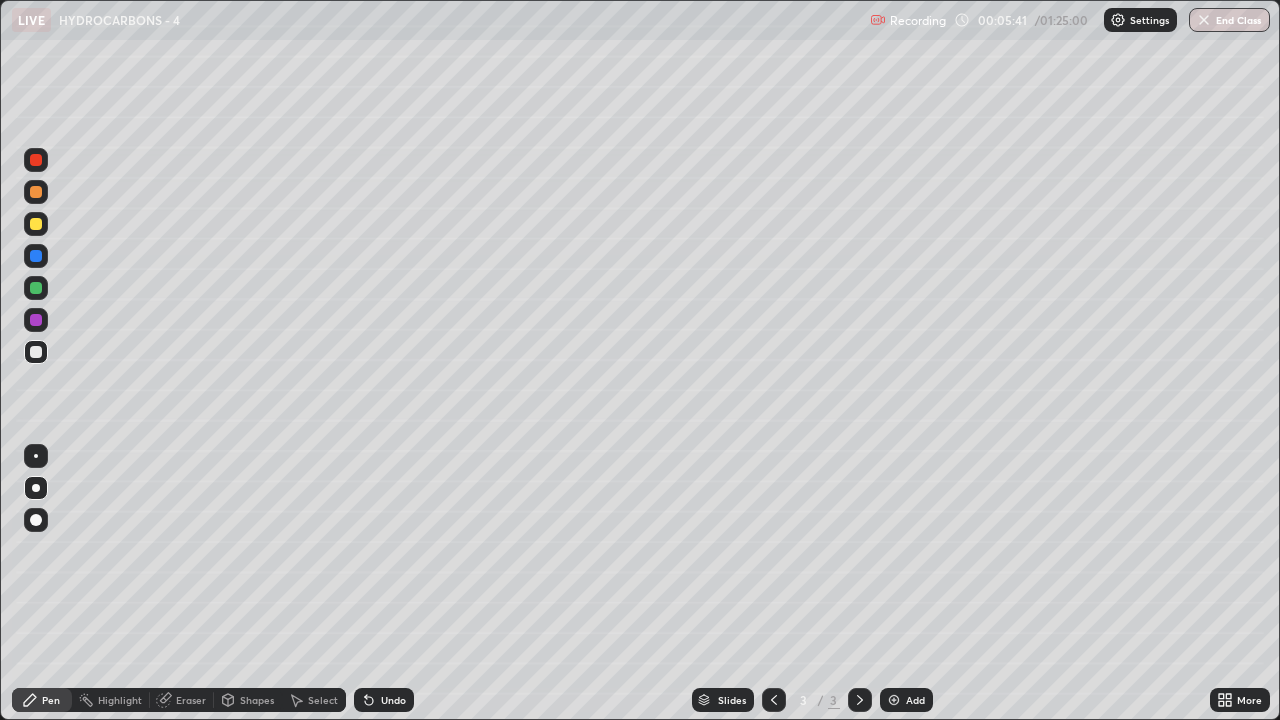 click at bounding box center (36, 320) 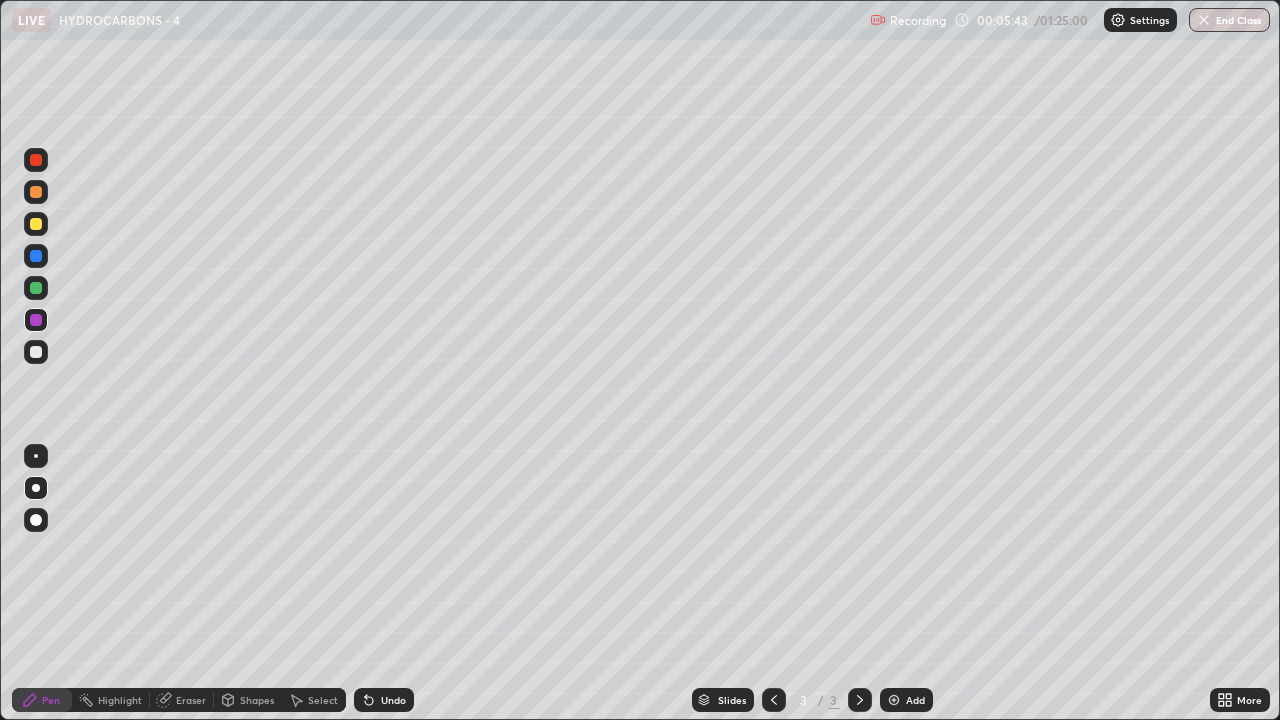 click at bounding box center [36, 288] 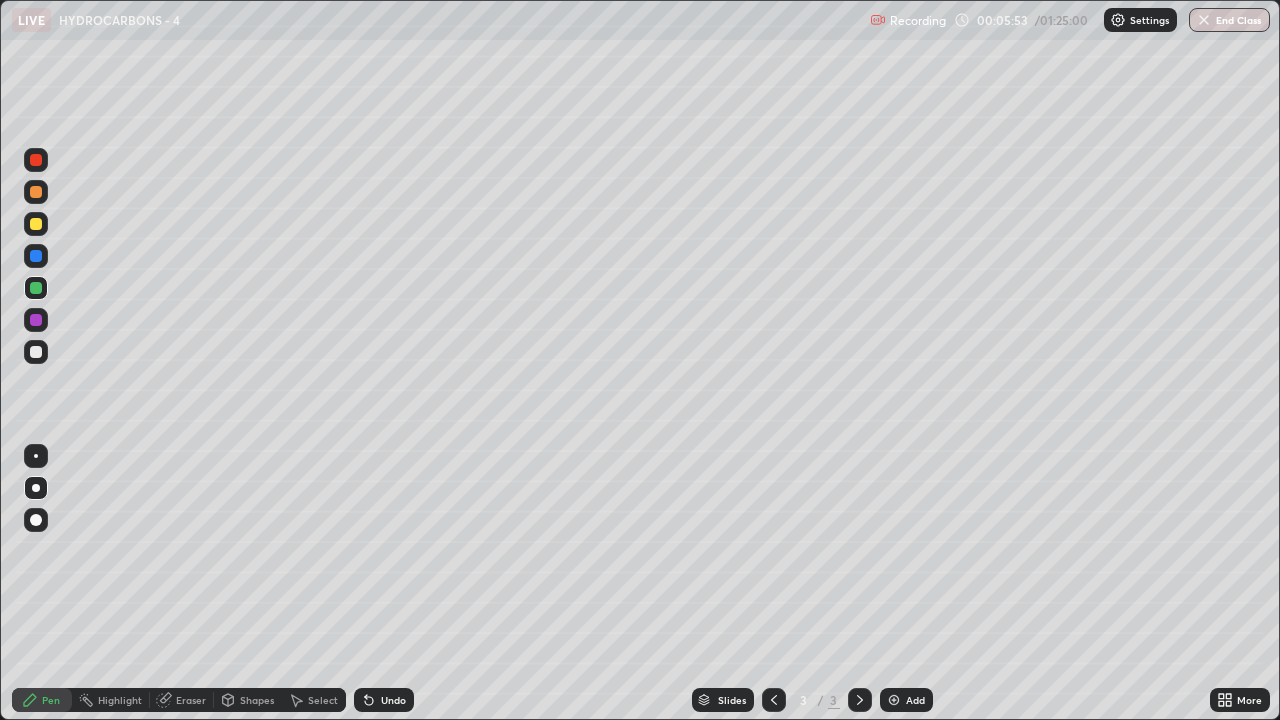 click at bounding box center [36, 352] 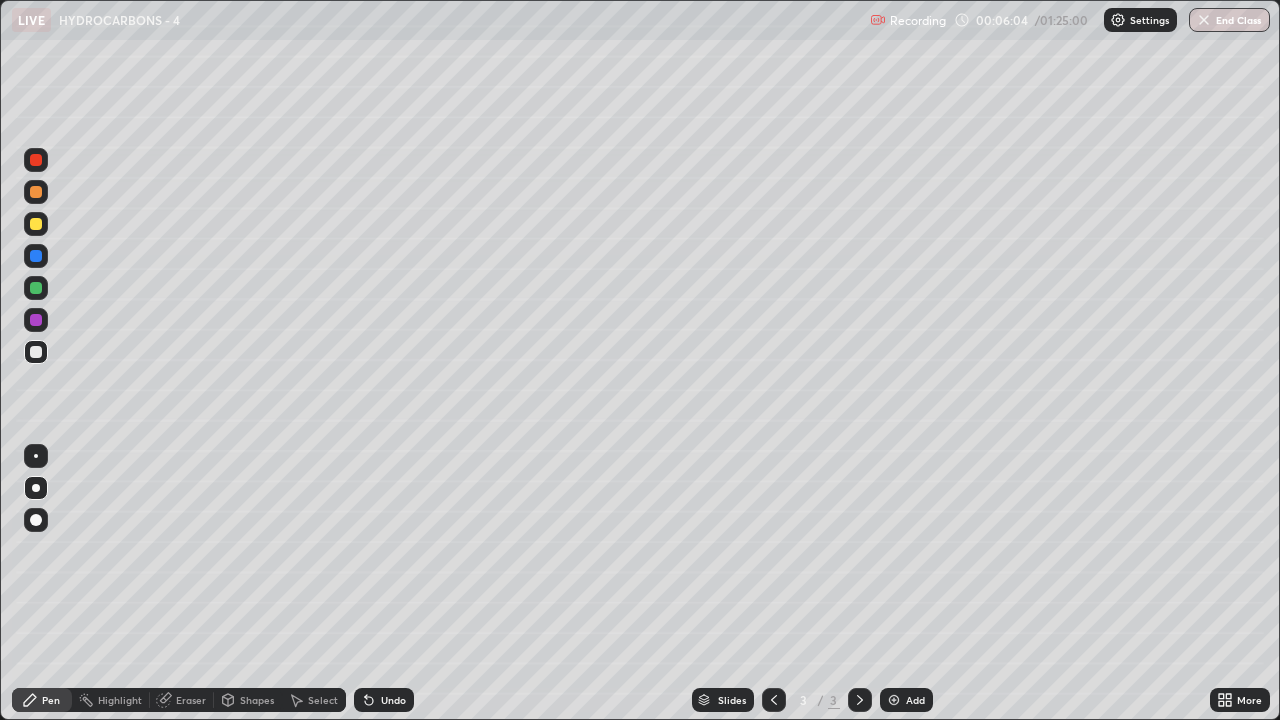 click at bounding box center [36, 288] 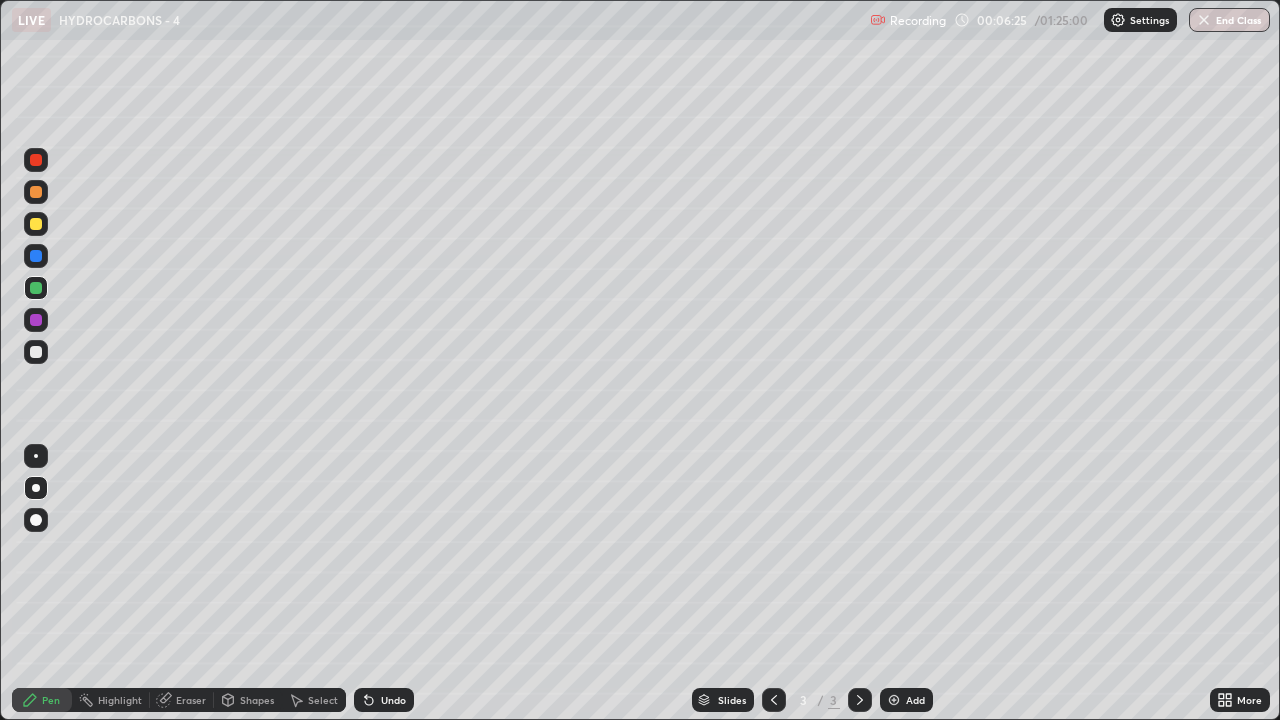 click at bounding box center [36, 352] 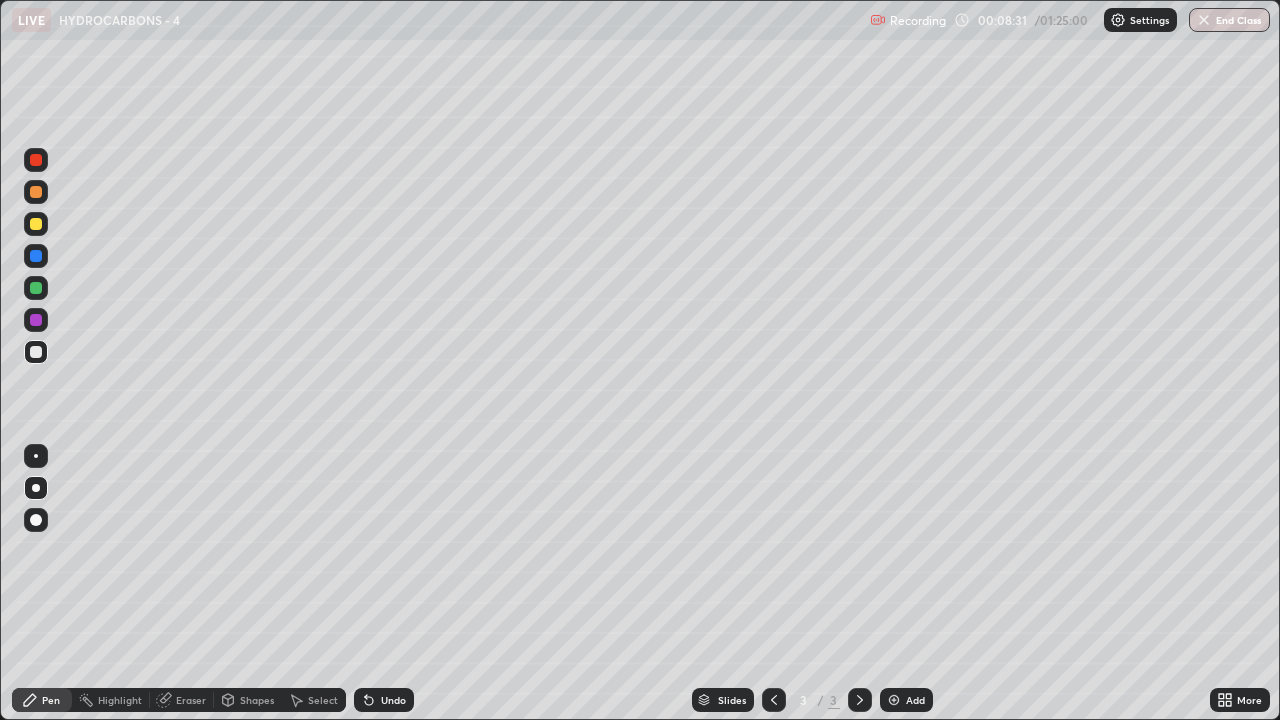 click at bounding box center [36, 288] 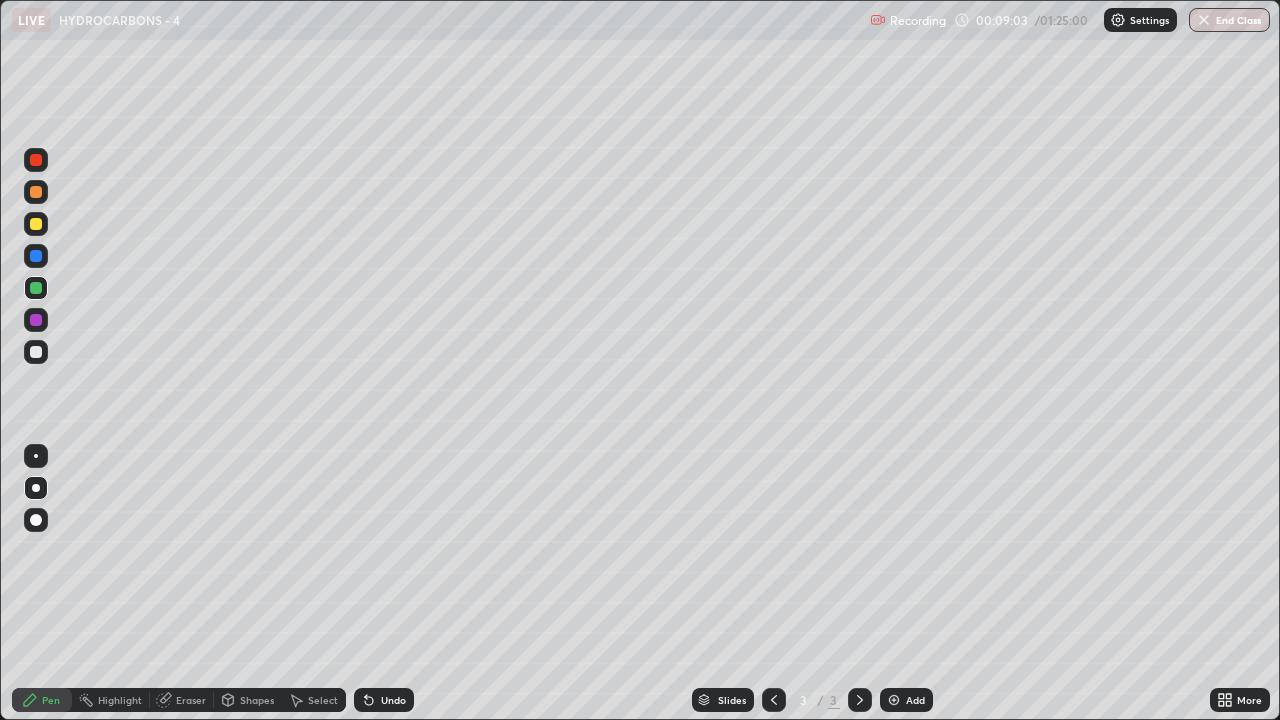 click at bounding box center [894, 700] 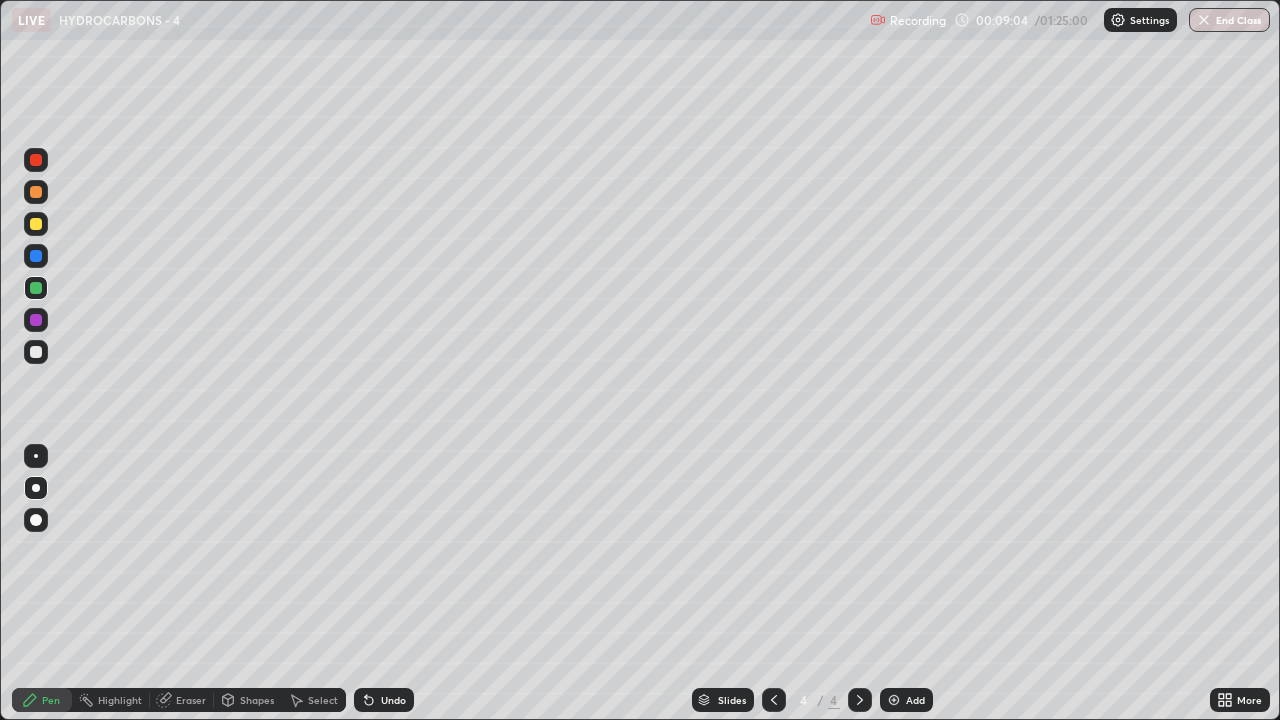 click at bounding box center [36, 352] 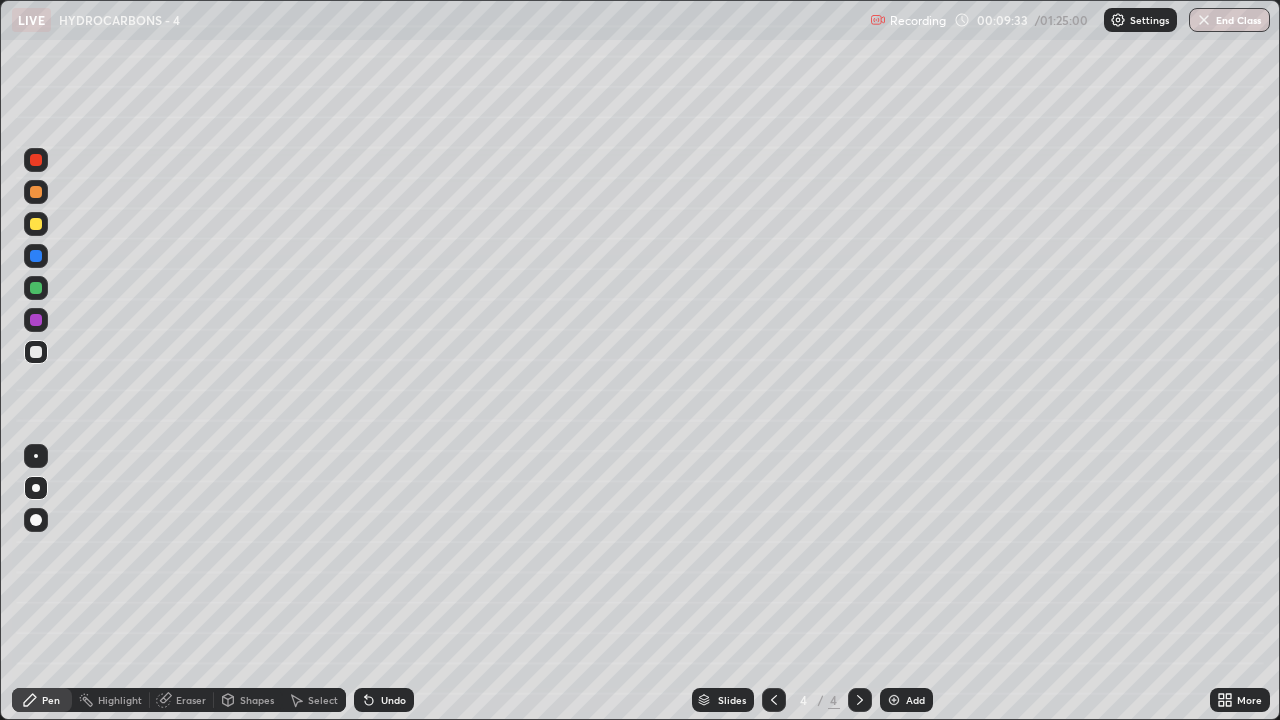 click at bounding box center (36, 224) 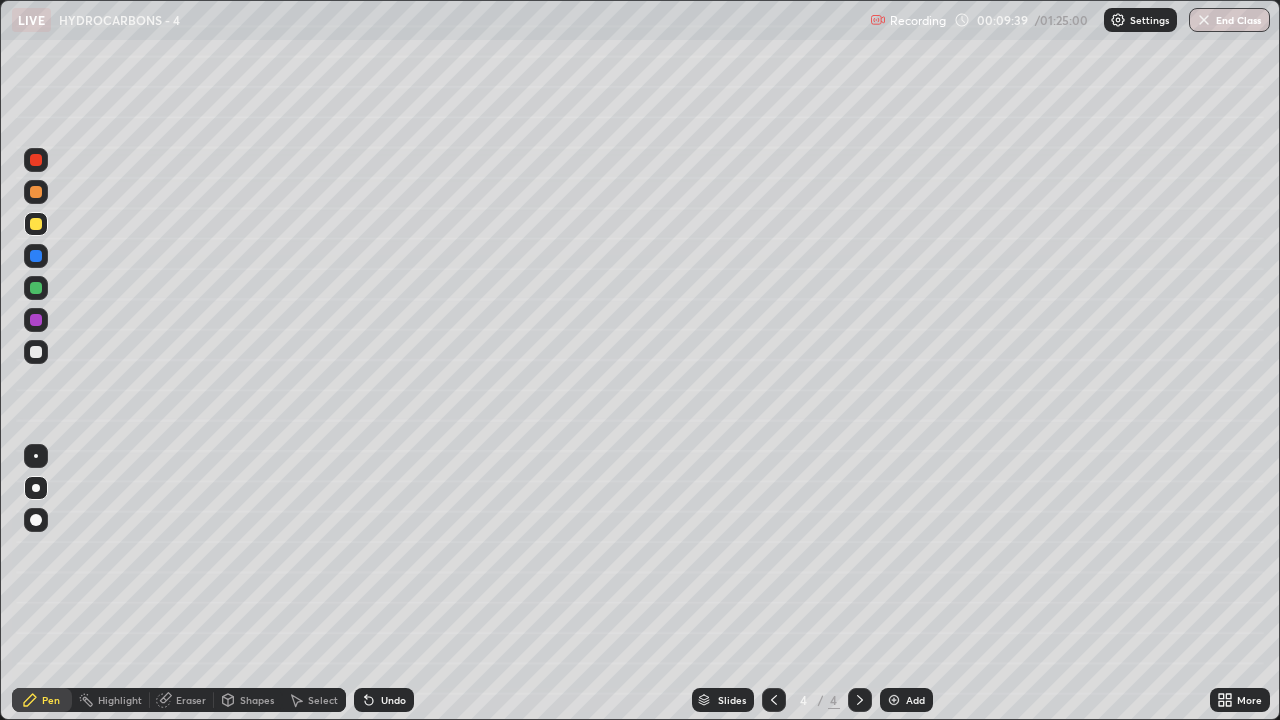 click at bounding box center (36, 352) 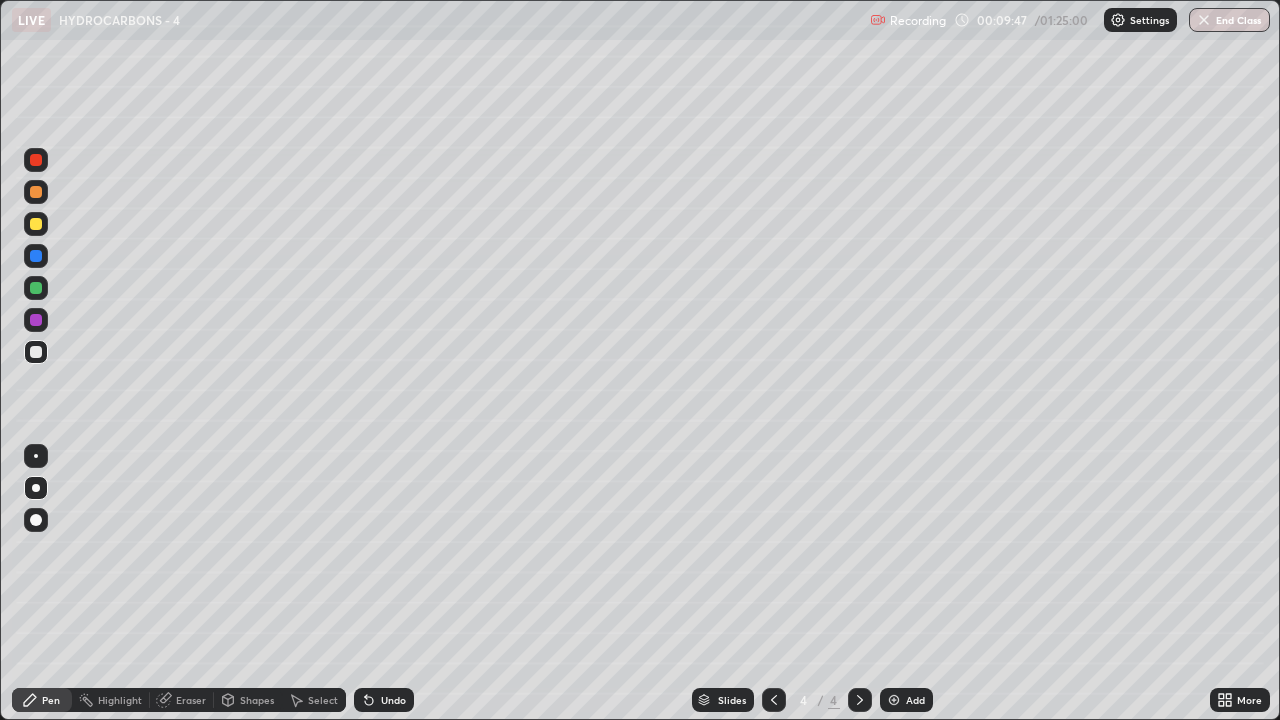 click at bounding box center [36, 224] 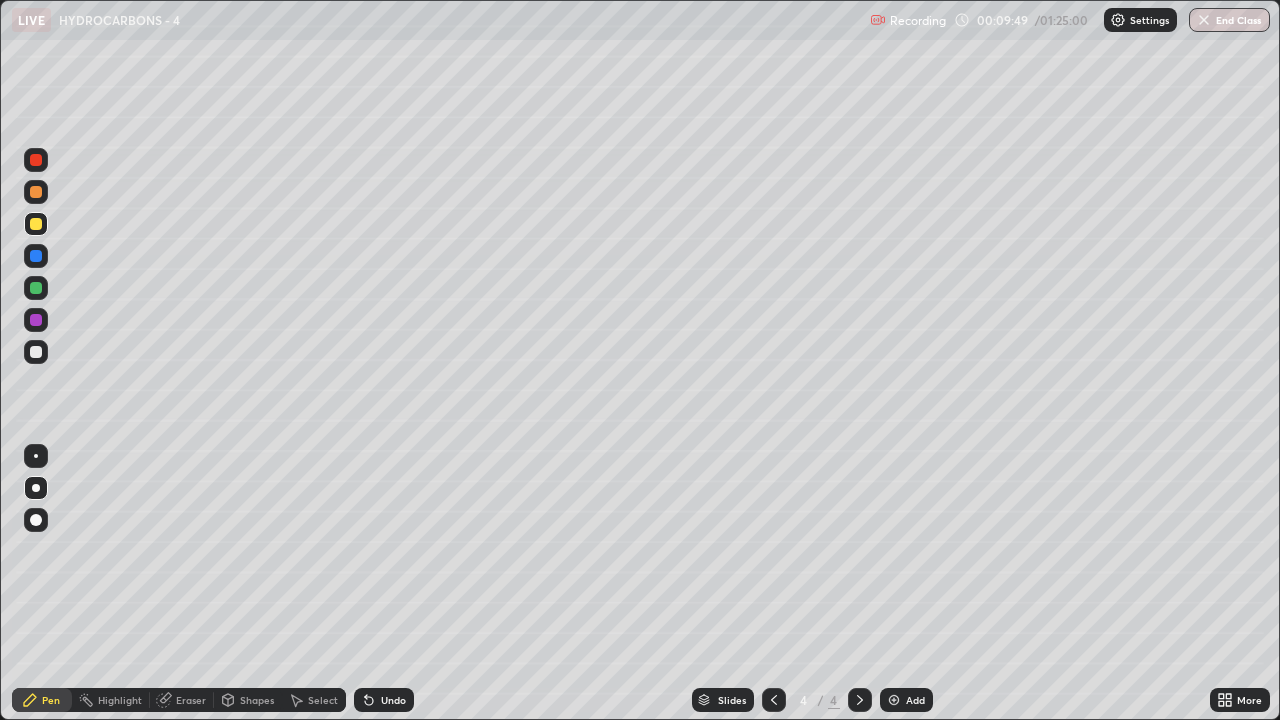 click at bounding box center [36, 352] 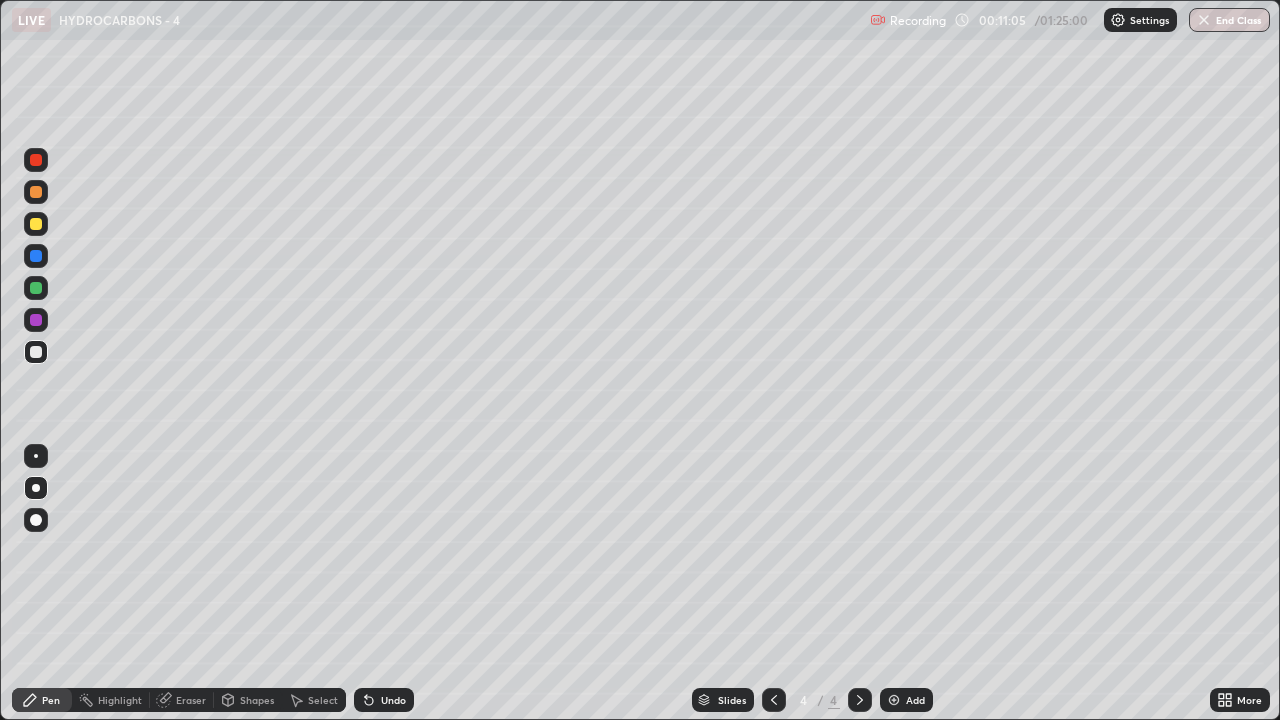click at bounding box center (36, 256) 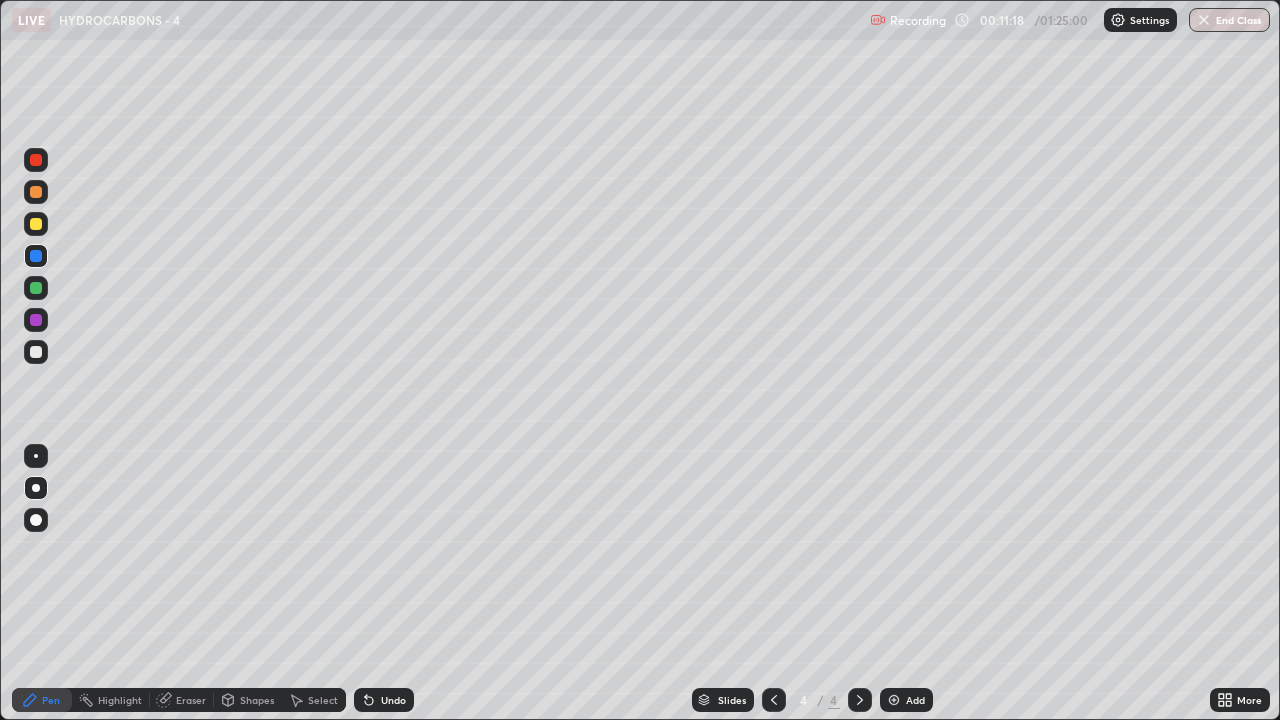click at bounding box center (36, 352) 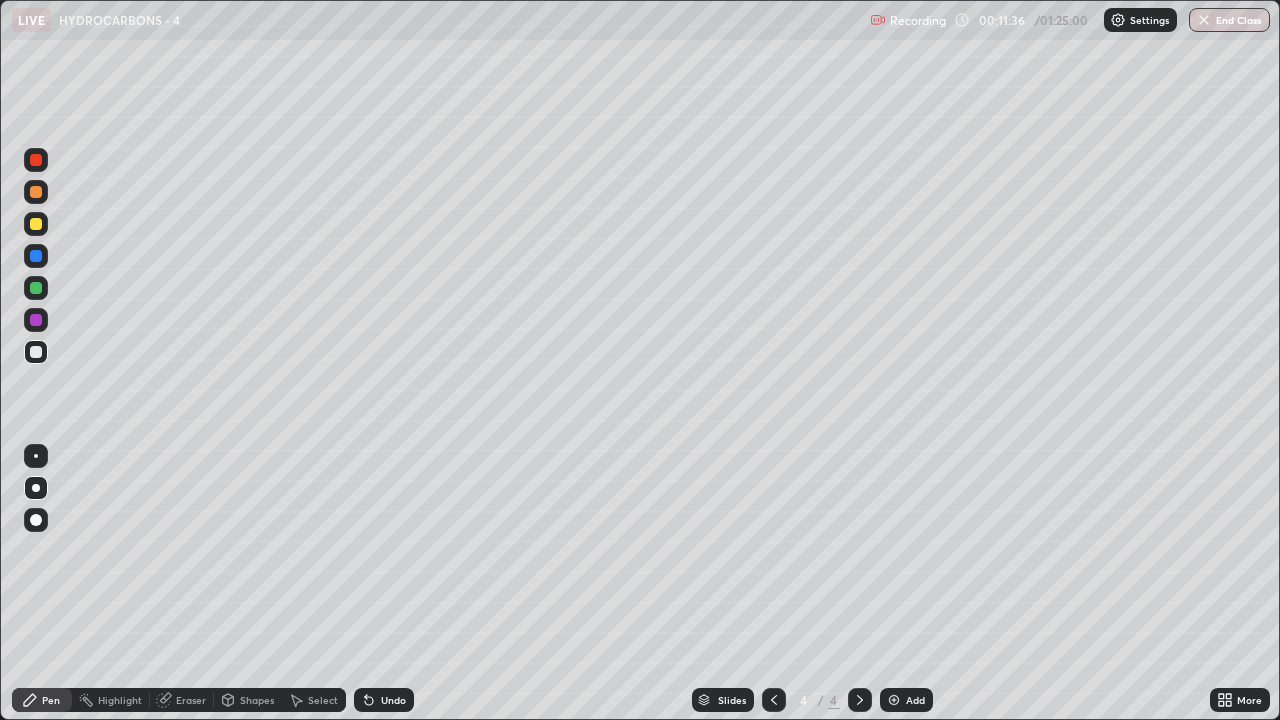 click at bounding box center (36, 320) 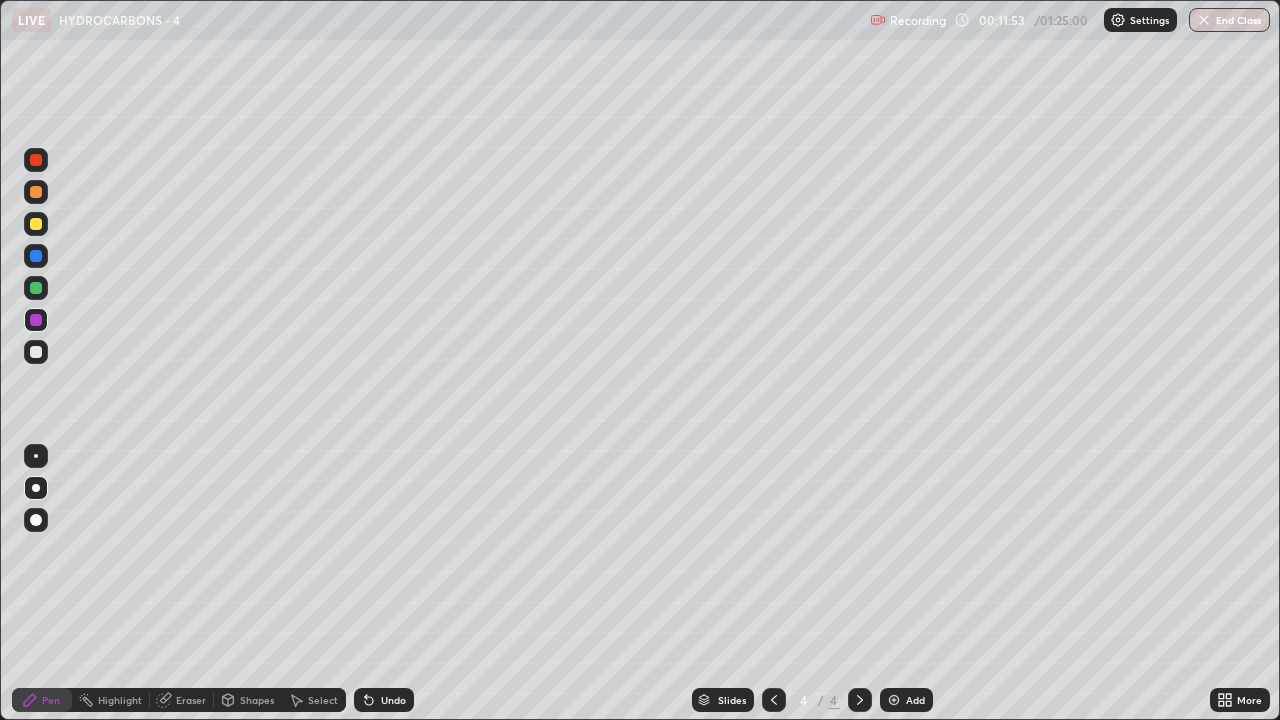 click on "Undo" at bounding box center (384, 700) 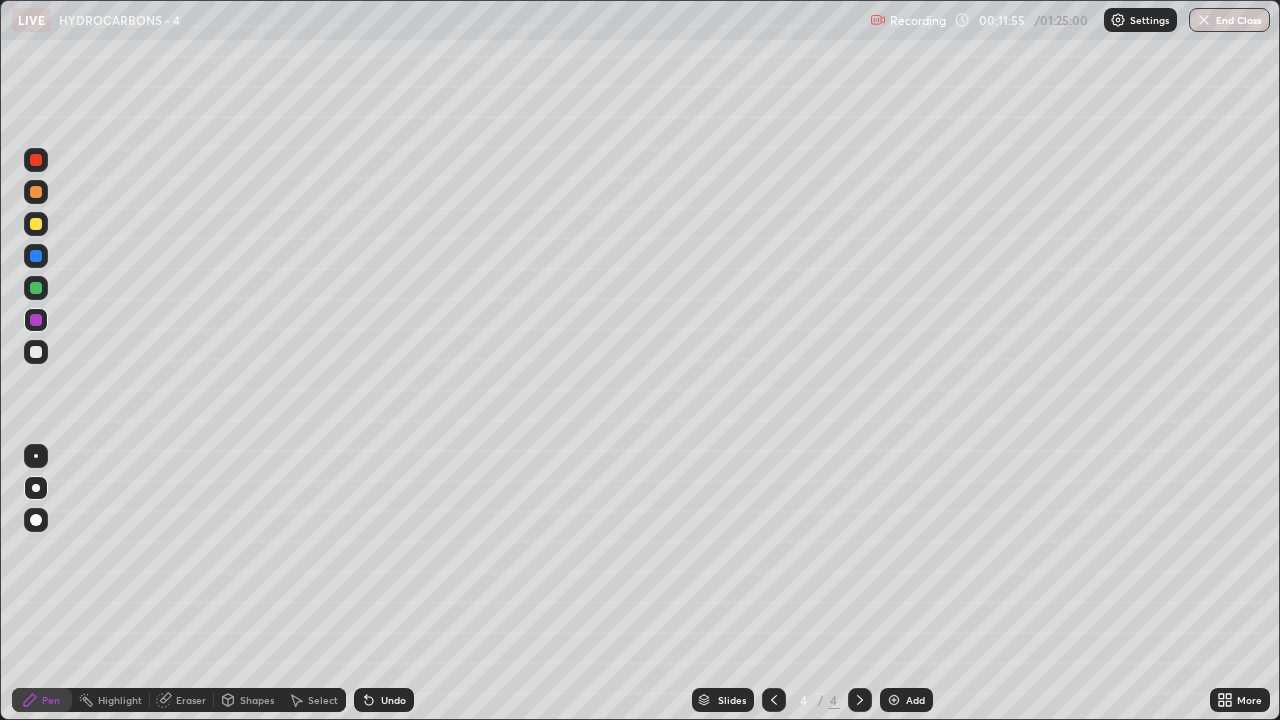 click at bounding box center [36, 352] 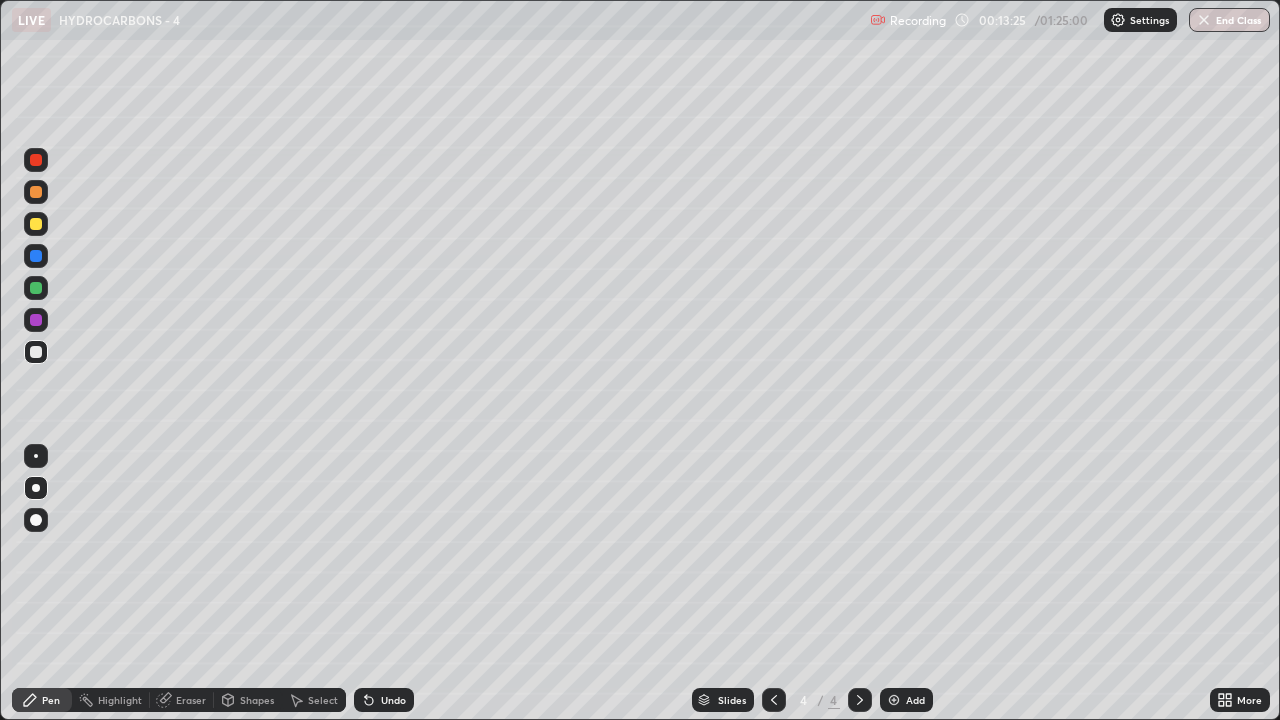 click at bounding box center (36, 320) 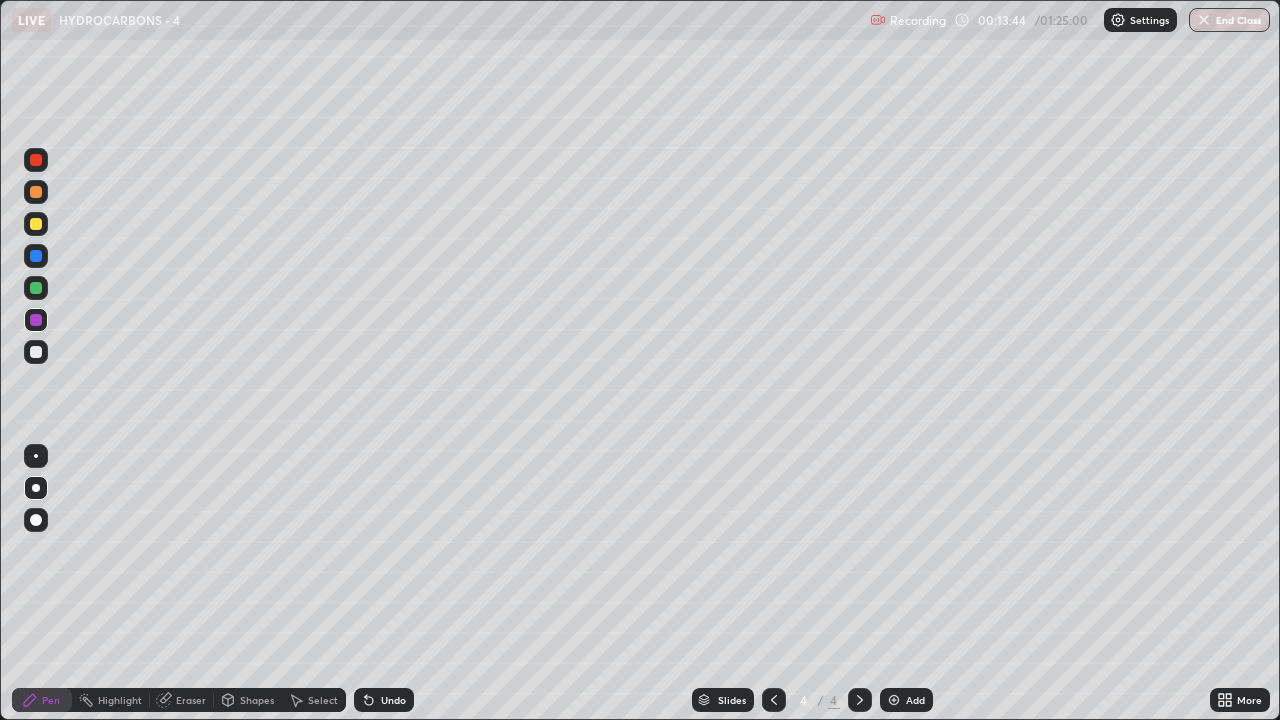 click on "Eraser" at bounding box center (182, 700) 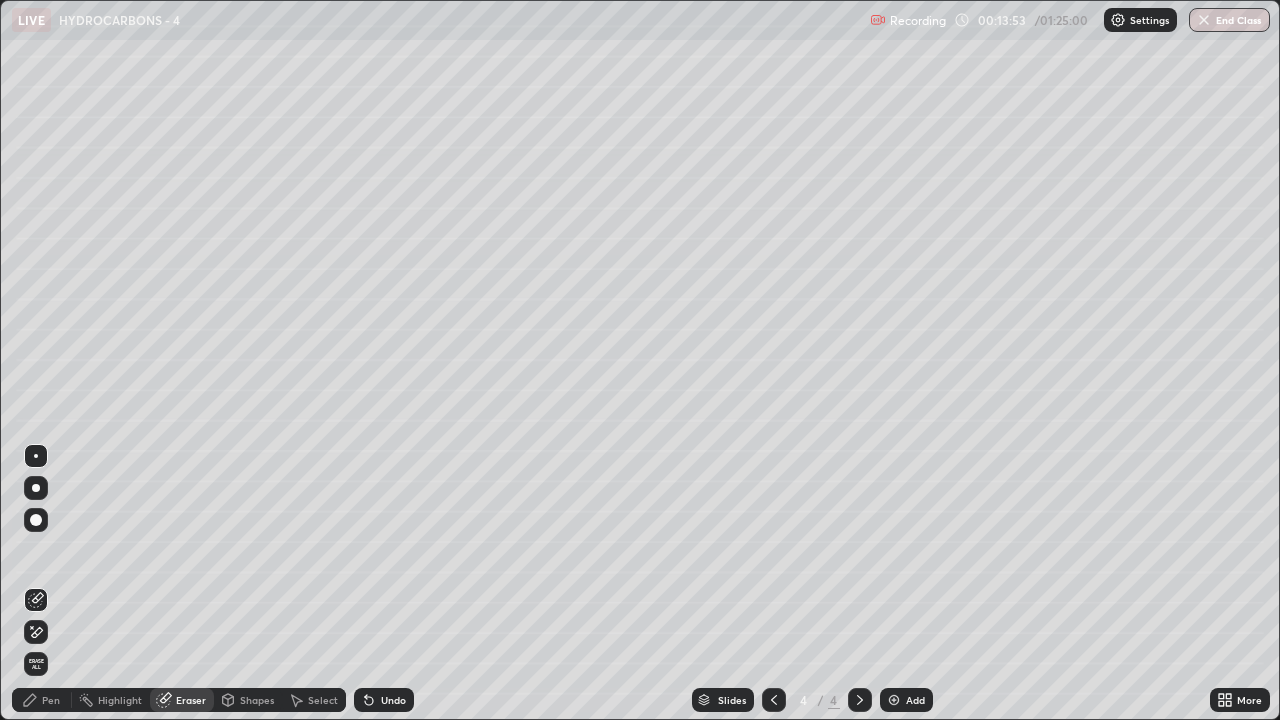 click 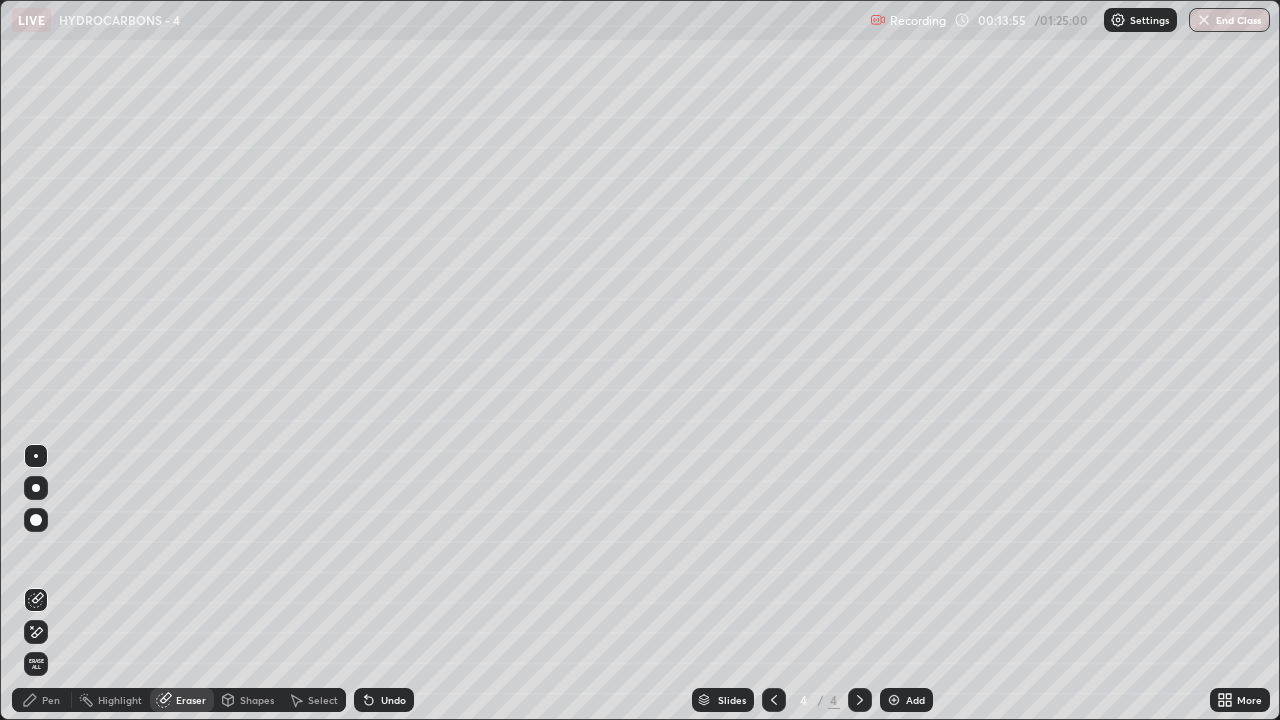 click 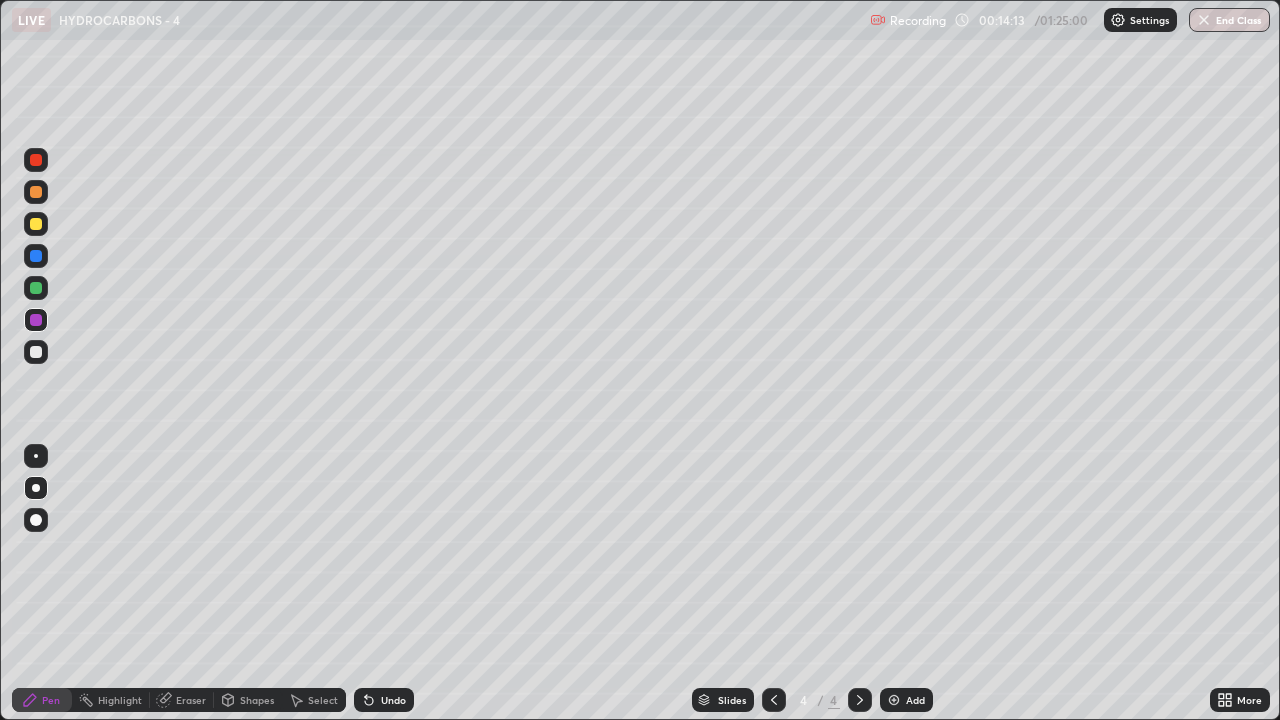 click at bounding box center [36, 352] 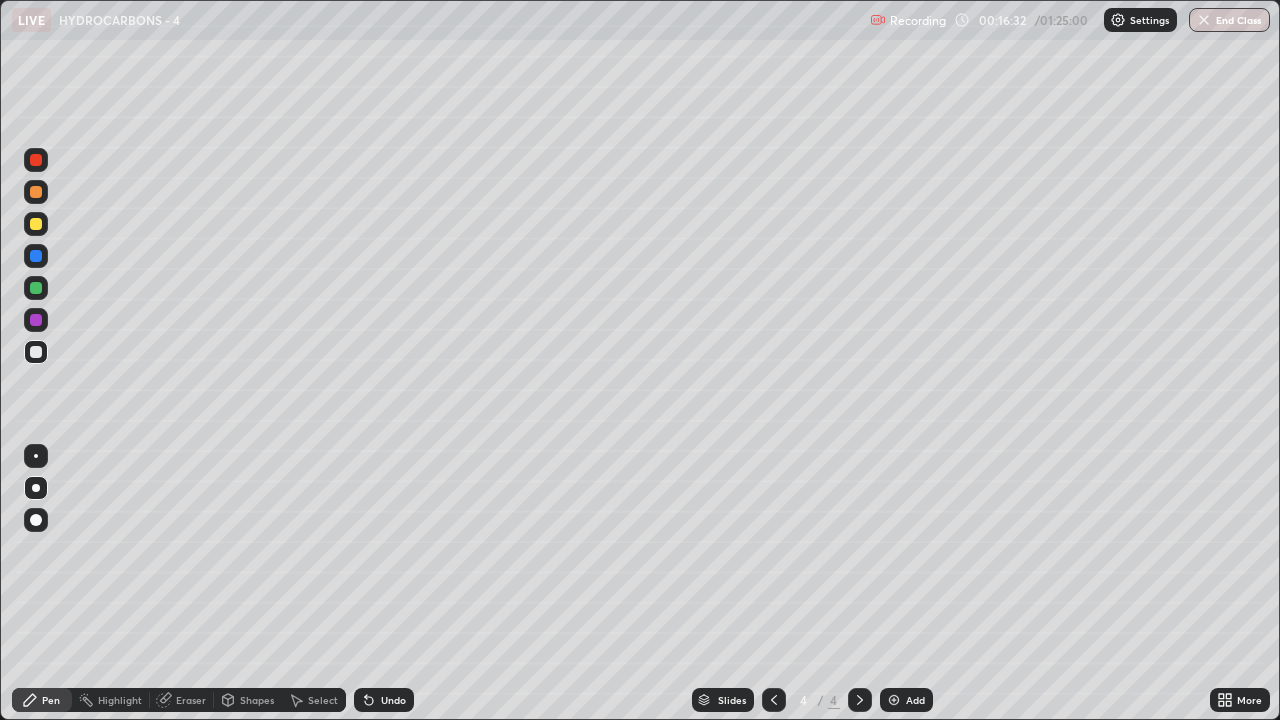 click at bounding box center [774, 700] 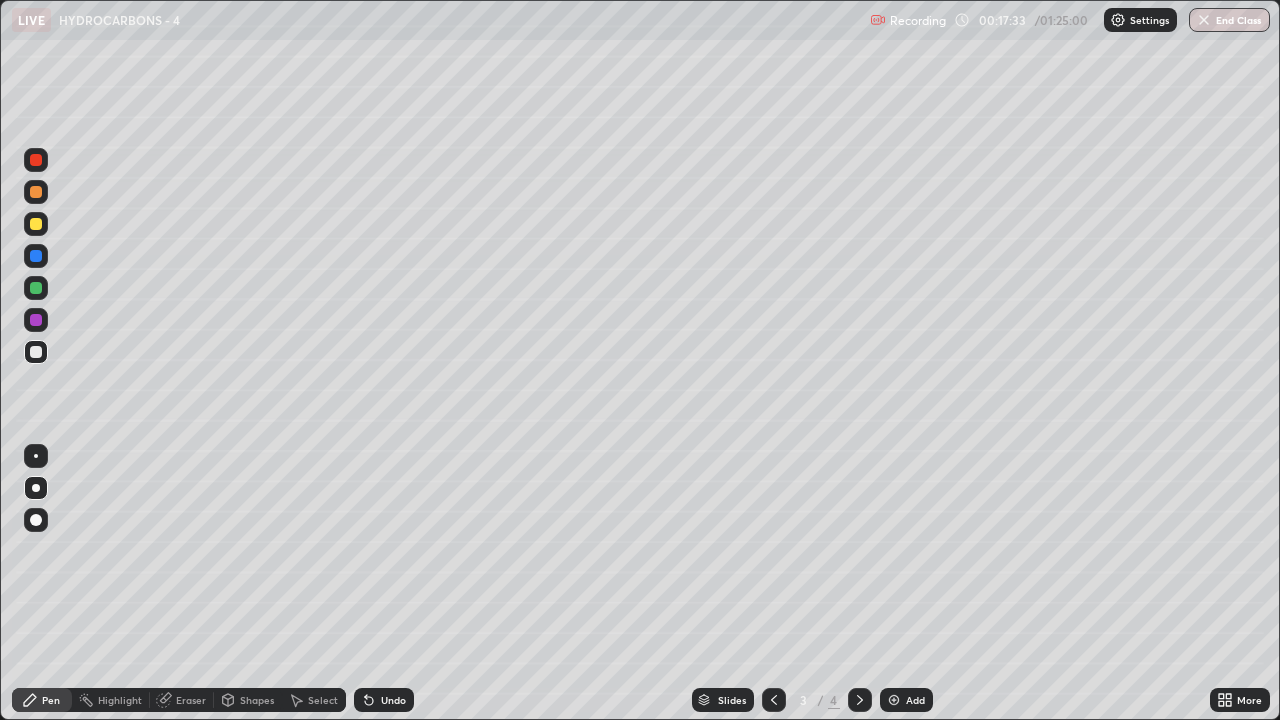 click 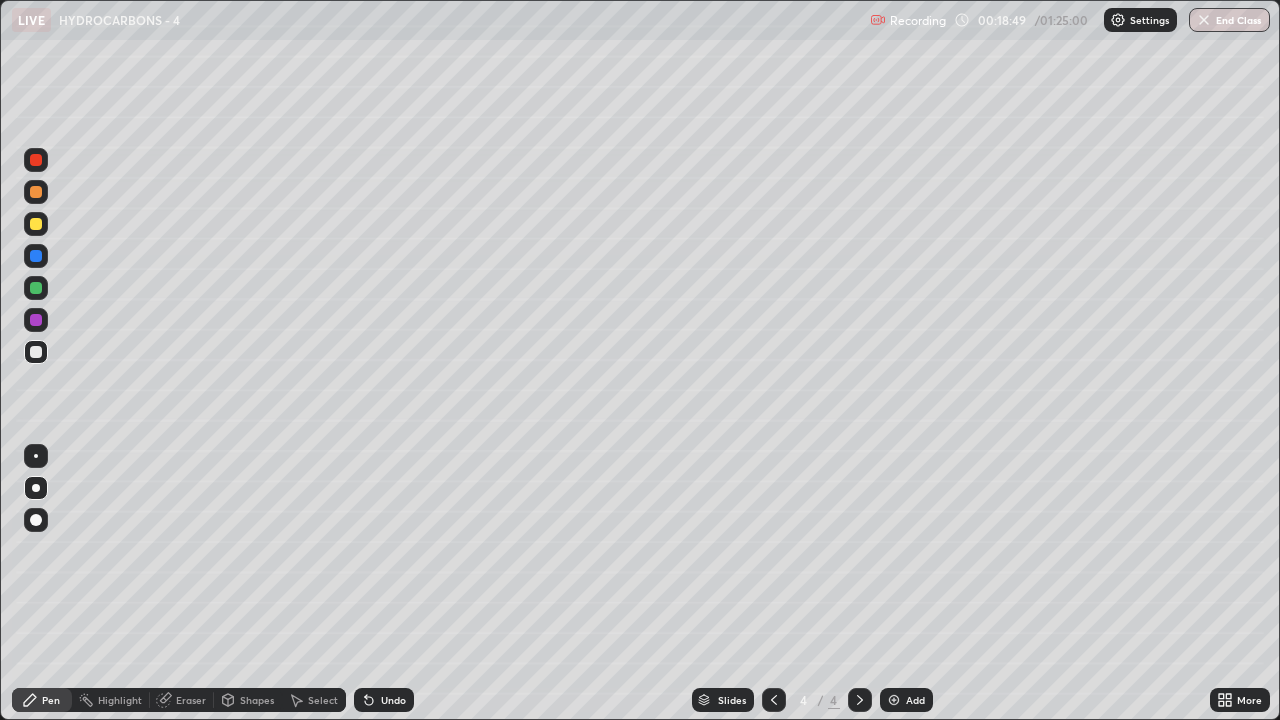 click at bounding box center (36, 192) 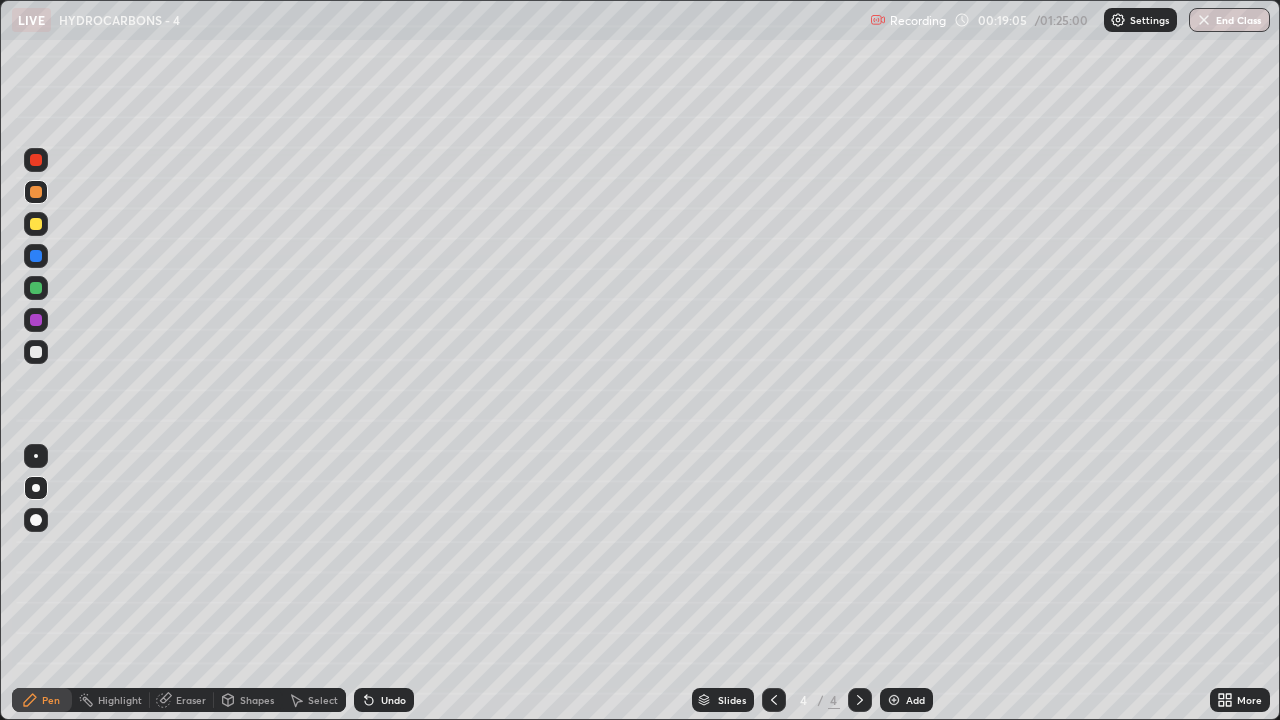 click 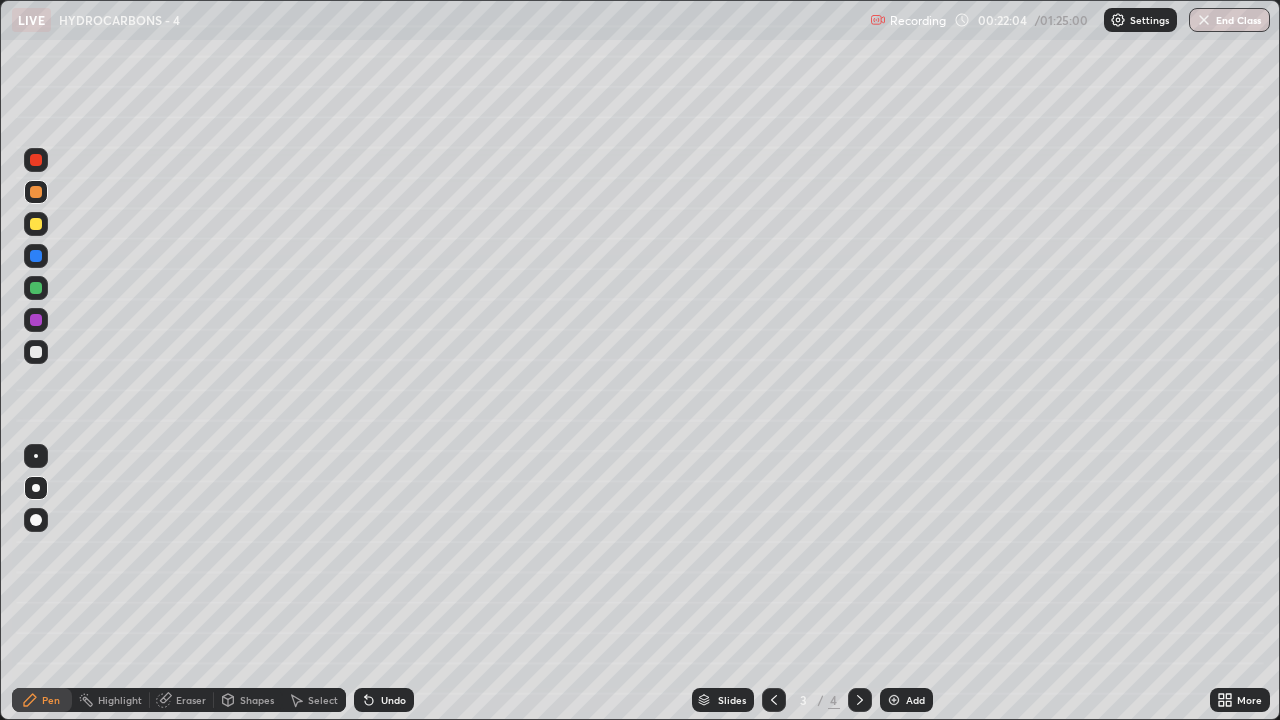 click 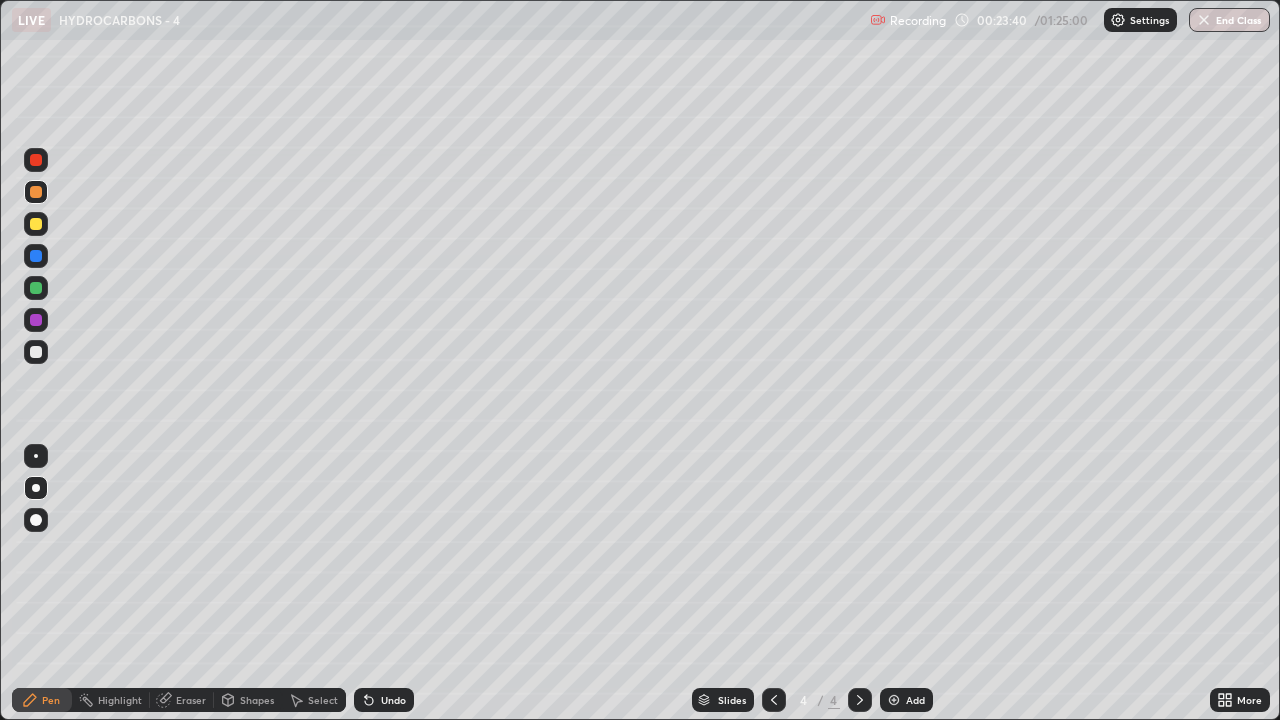 click at bounding box center (36, 224) 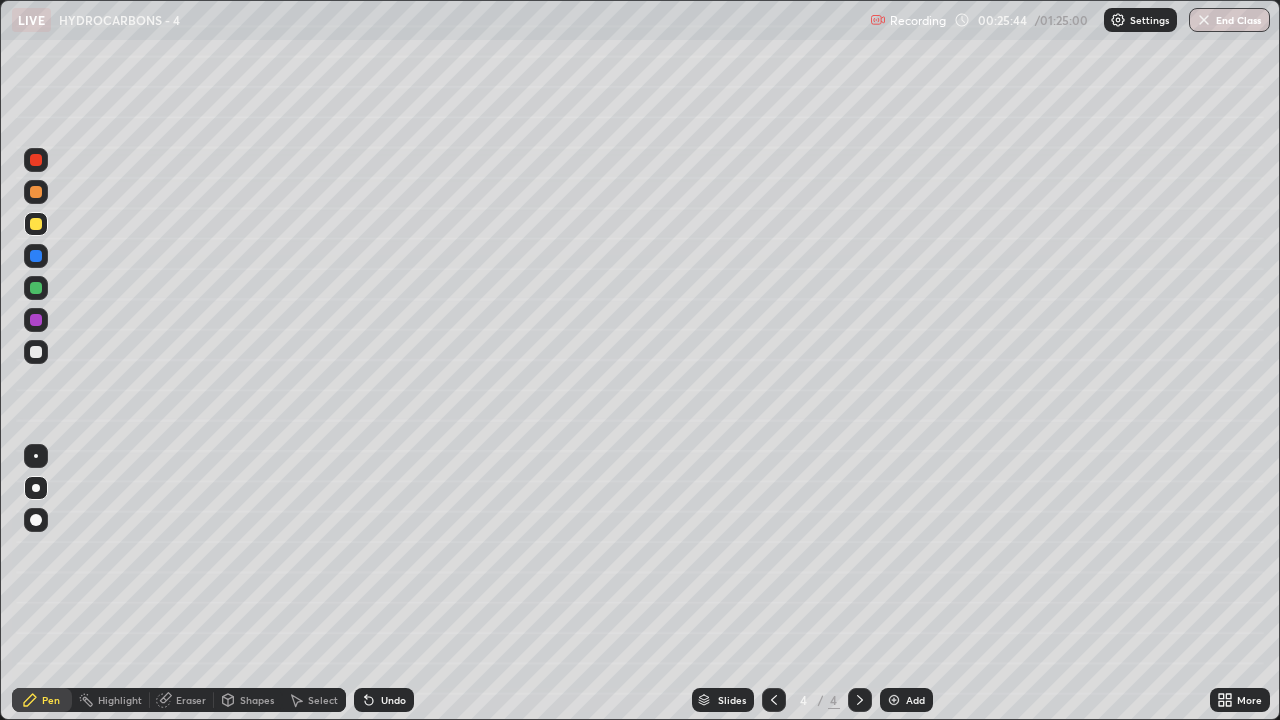 click at bounding box center [894, 700] 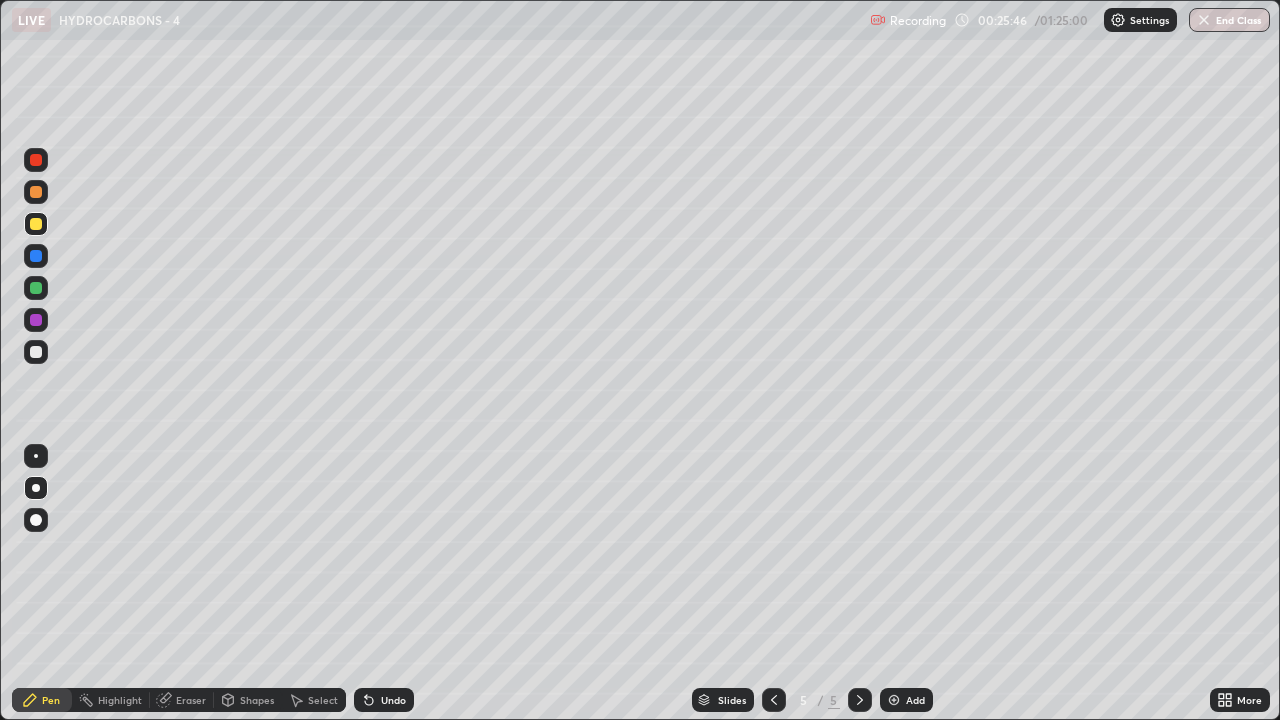 click at bounding box center [36, 352] 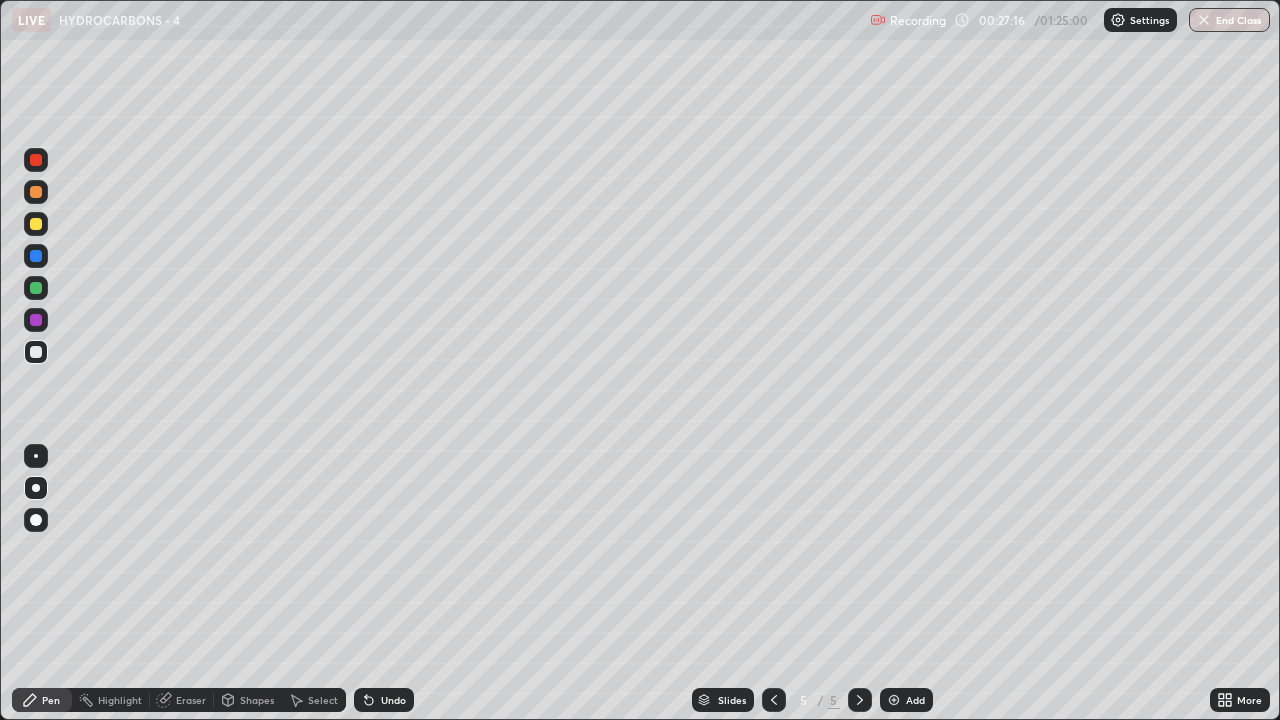 click at bounding box center [36, 224] 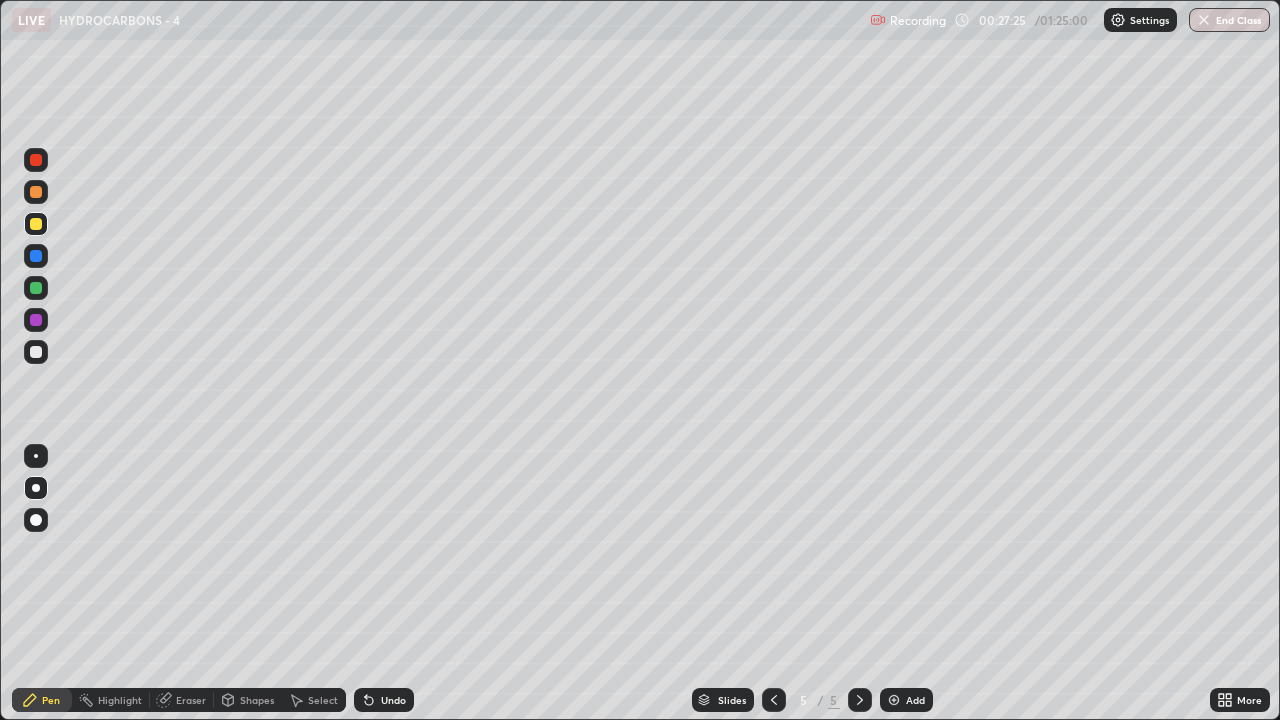 click at bounding box center (36, 352) 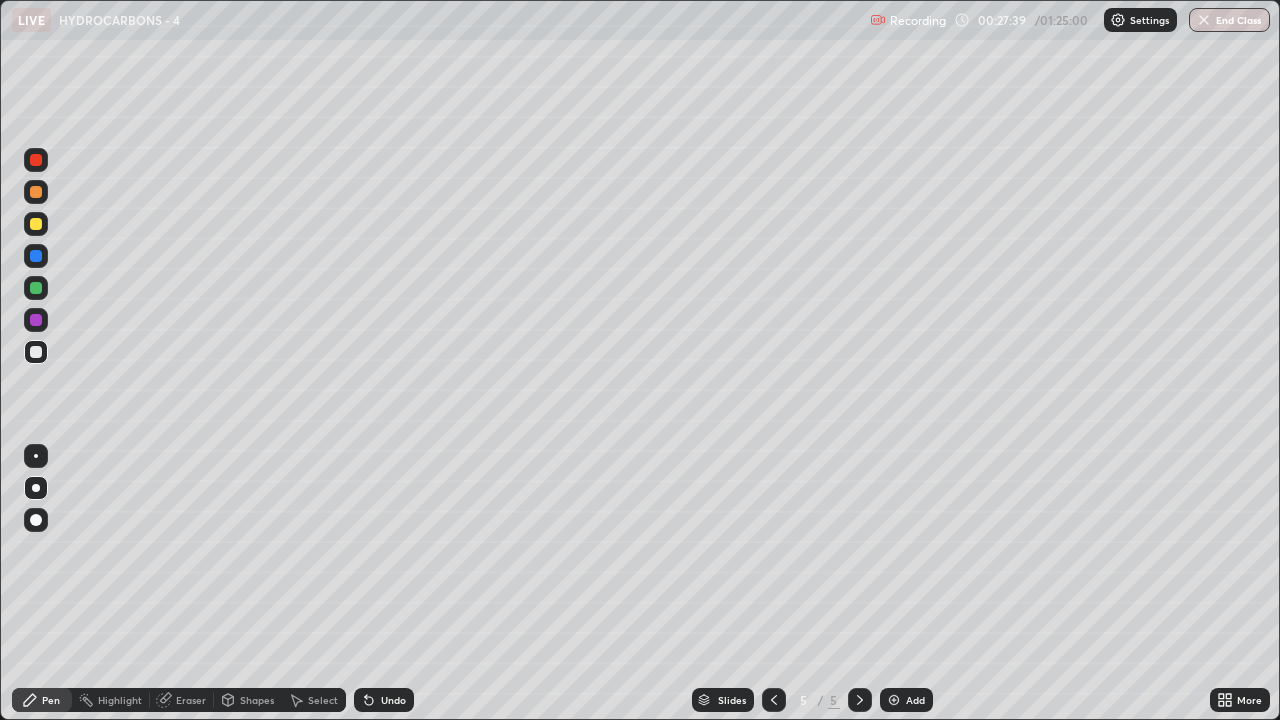 click at bounding box center [36, 352] 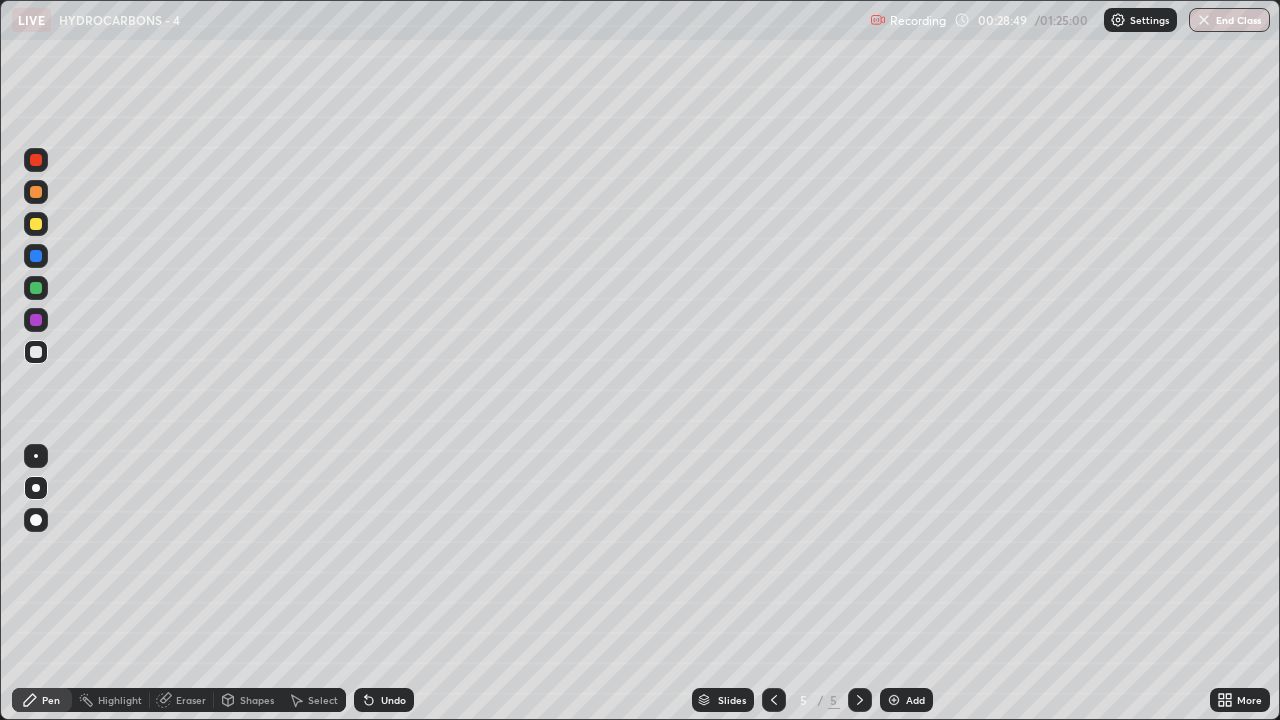 click 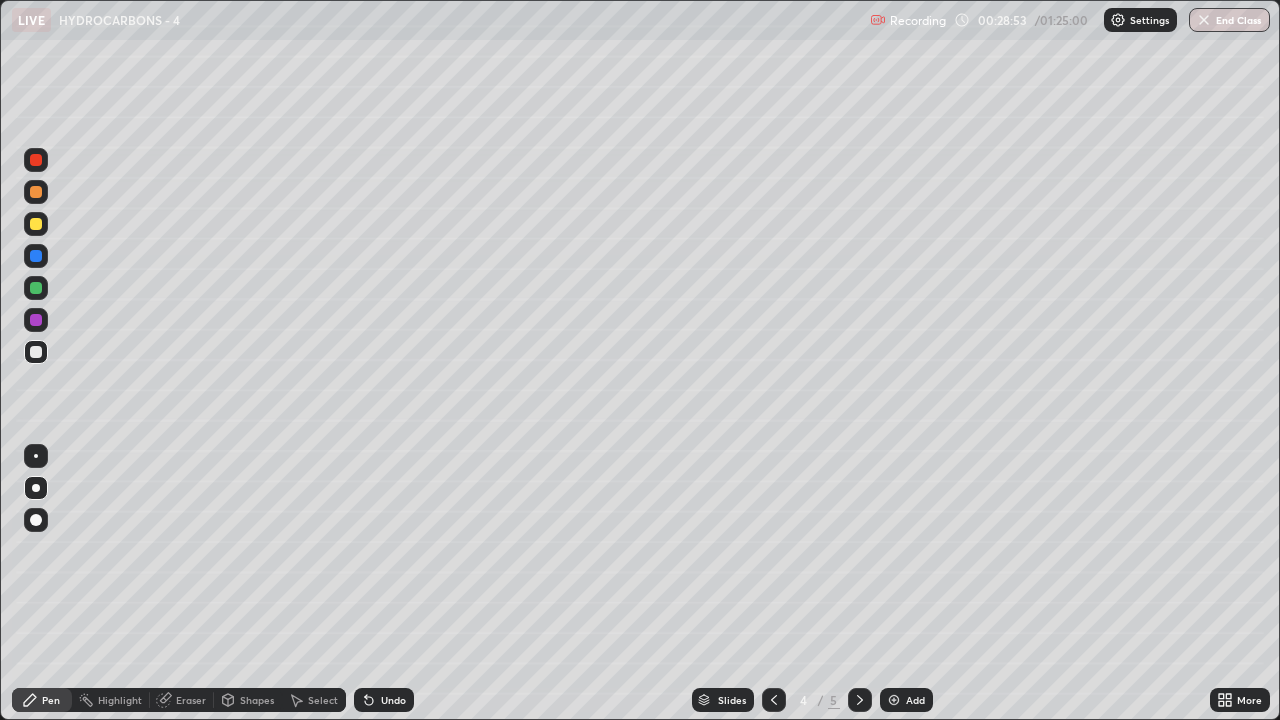 click 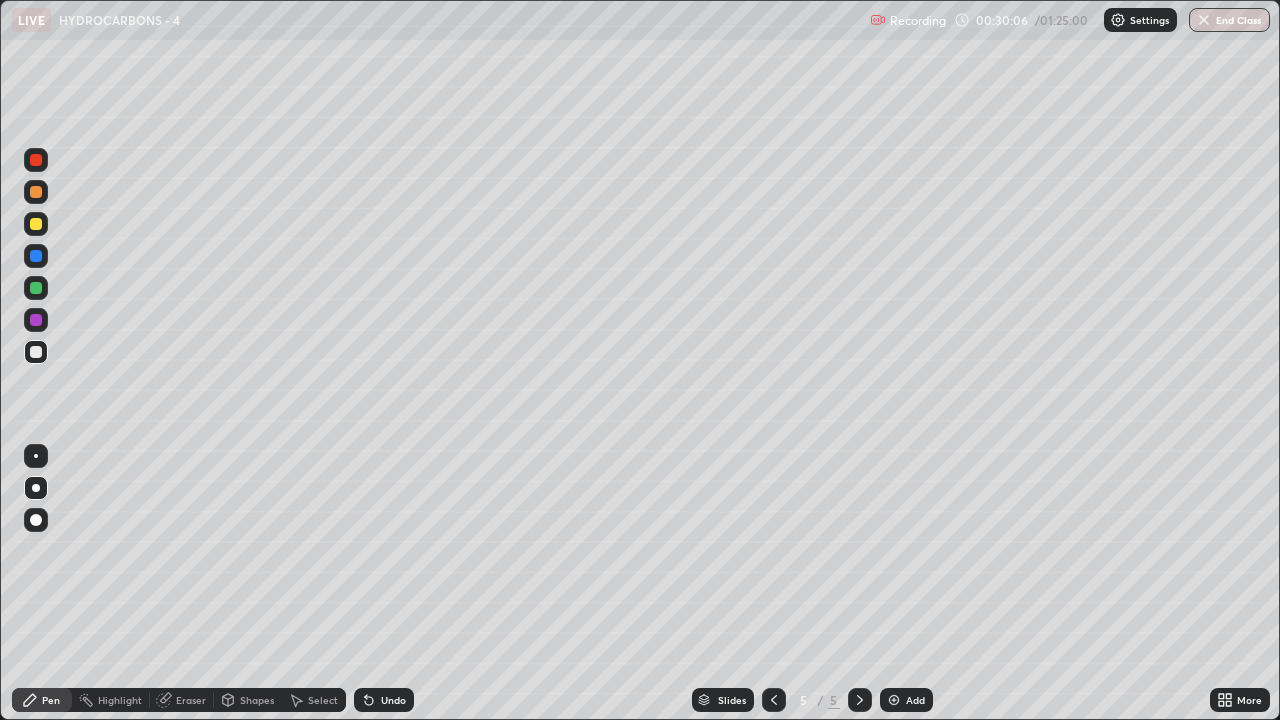 click at bounding box center [36, 224] 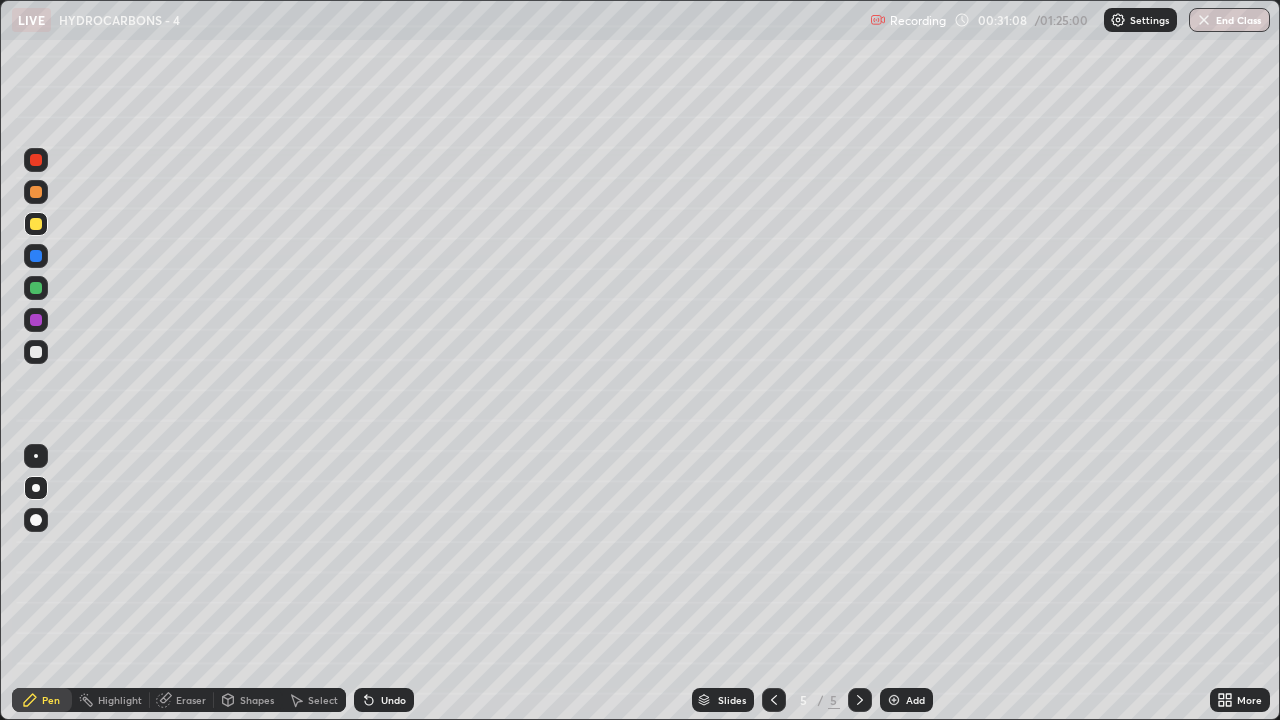 click at bounding box center [36, 352] 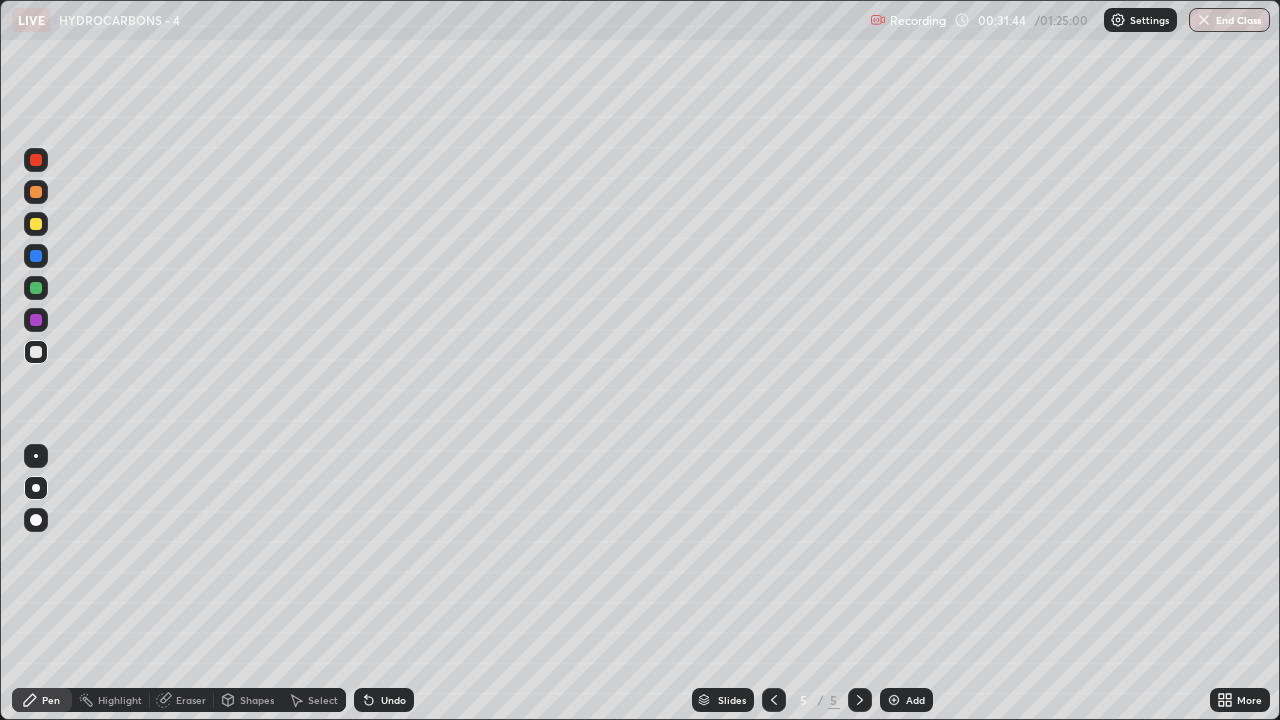 click at bounding box center [36, 160] 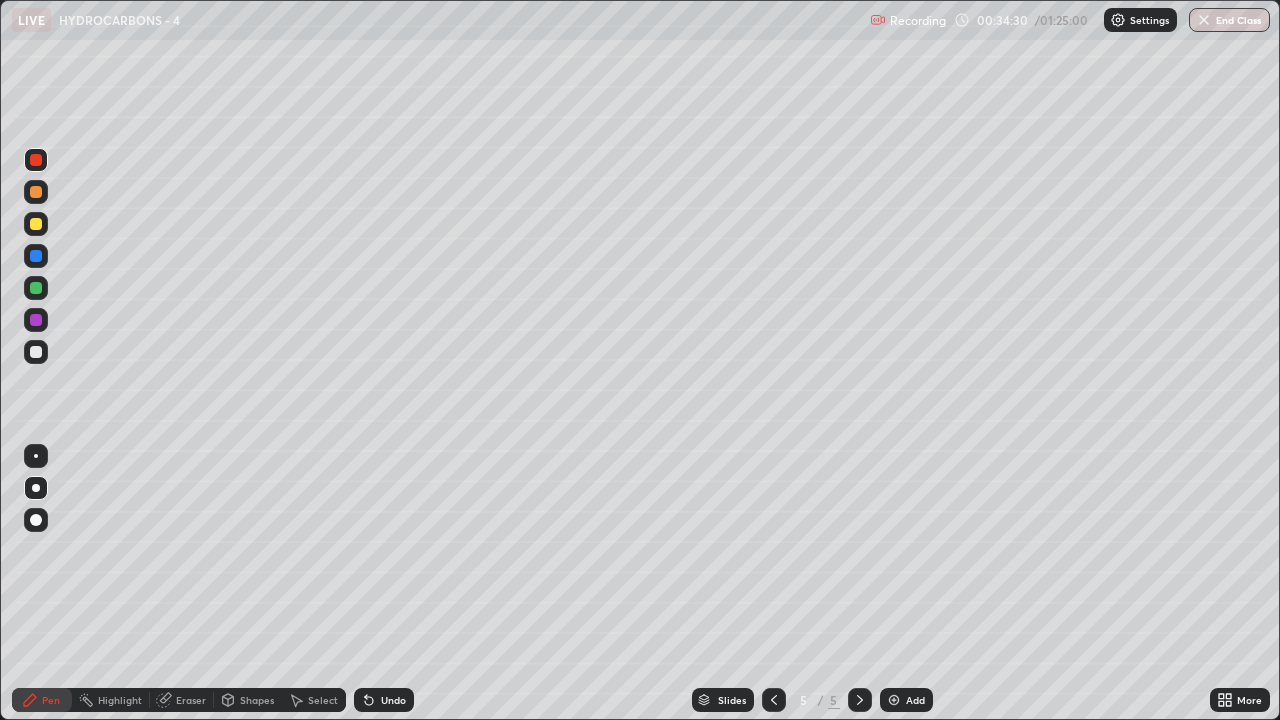 click at bounding box center [894, 700] 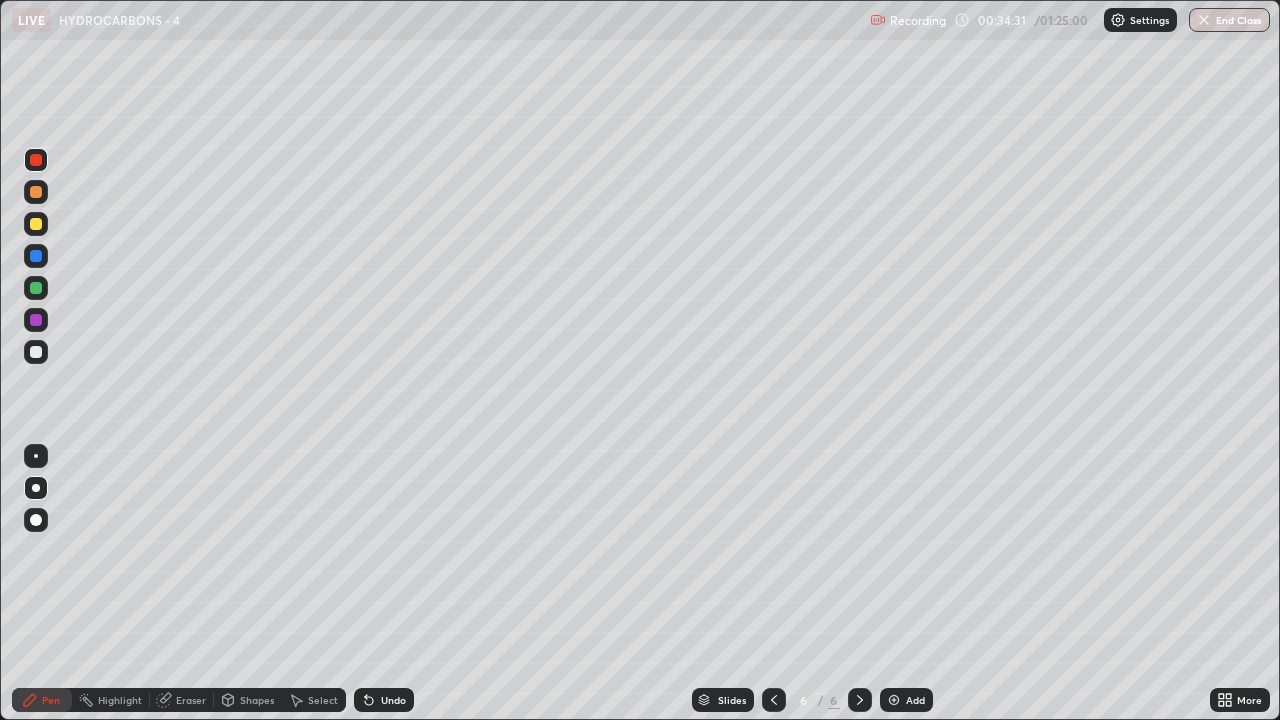 click at bounding box center [36, 352] 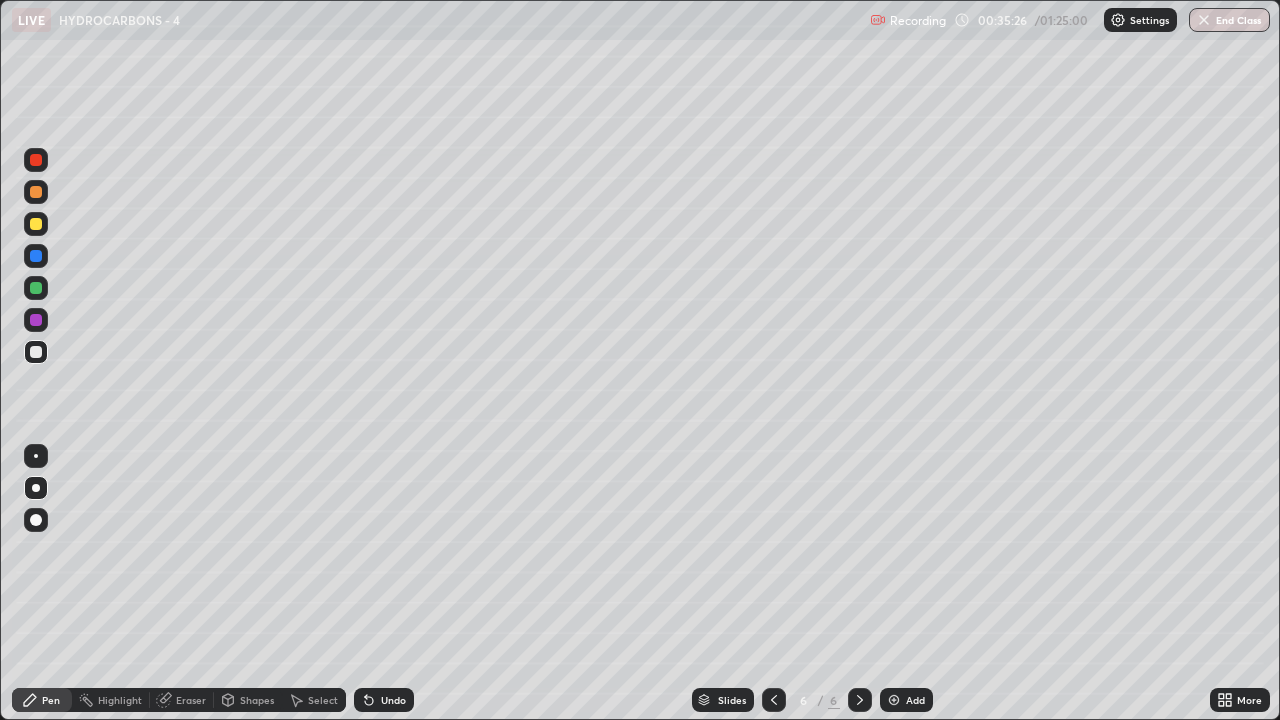 click at bounding box center [36, 224] 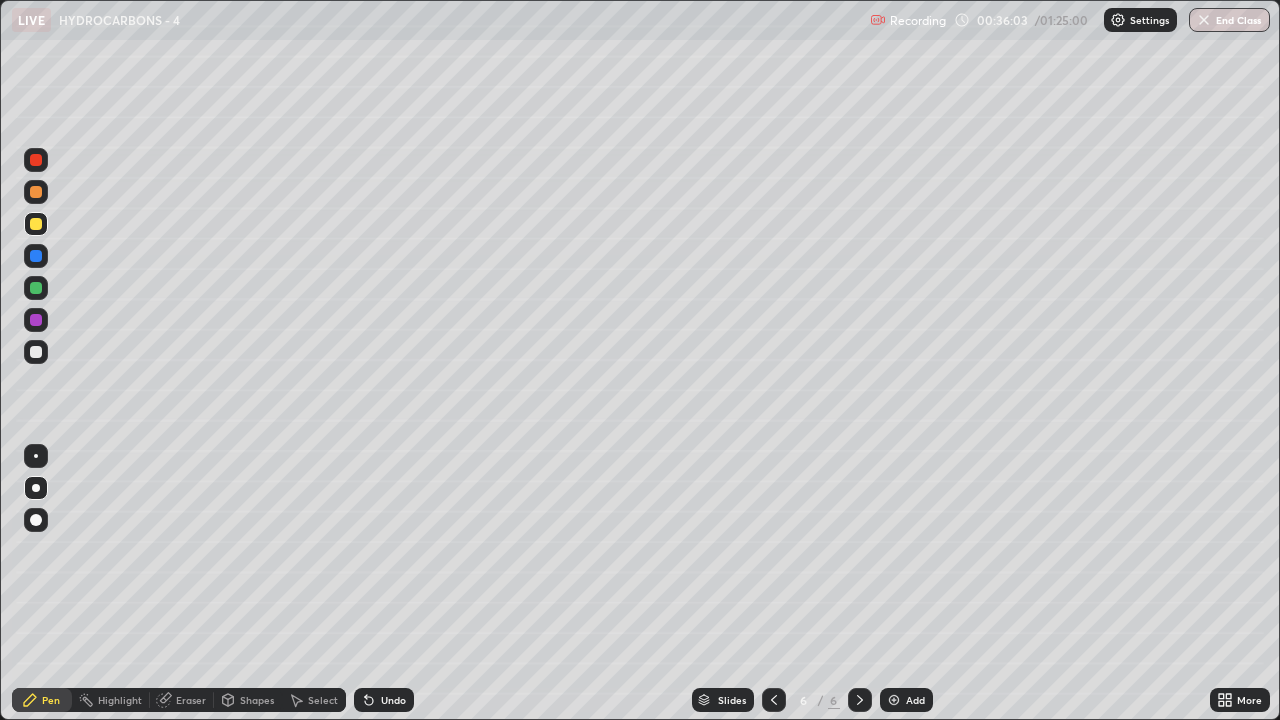 click at bounding box center [36, 192] 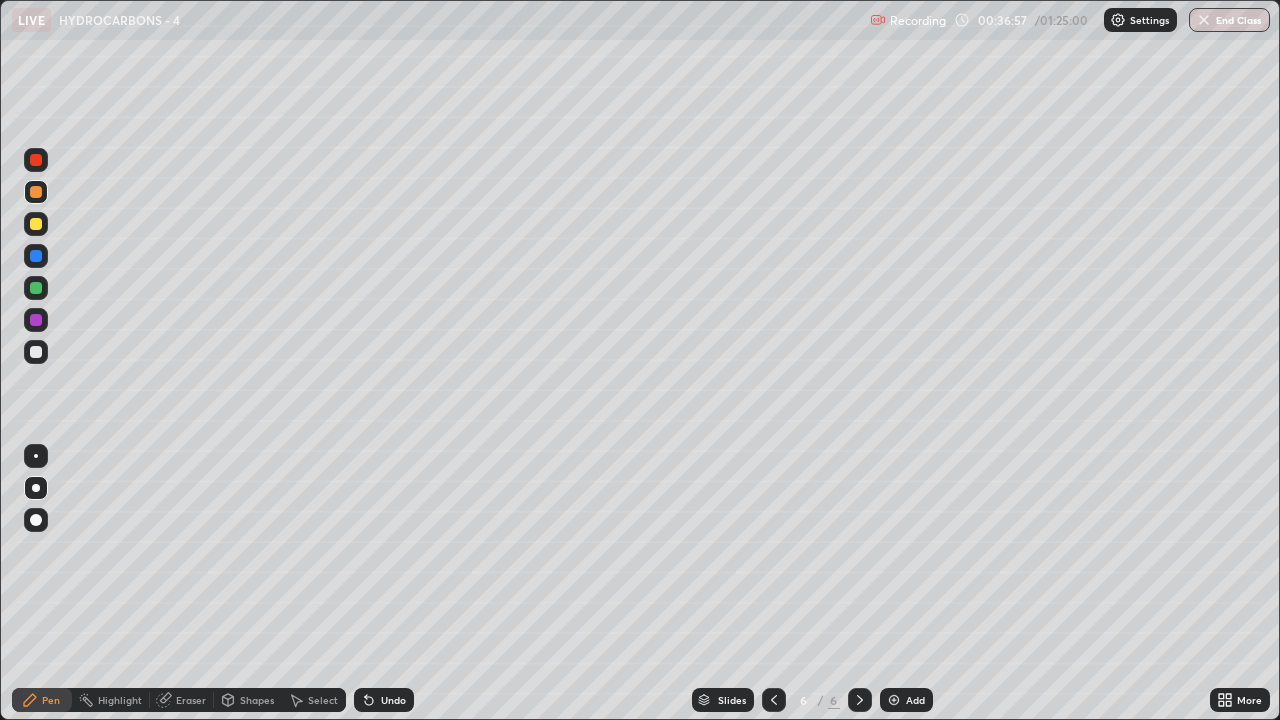 click at bounding box center (36, 352) 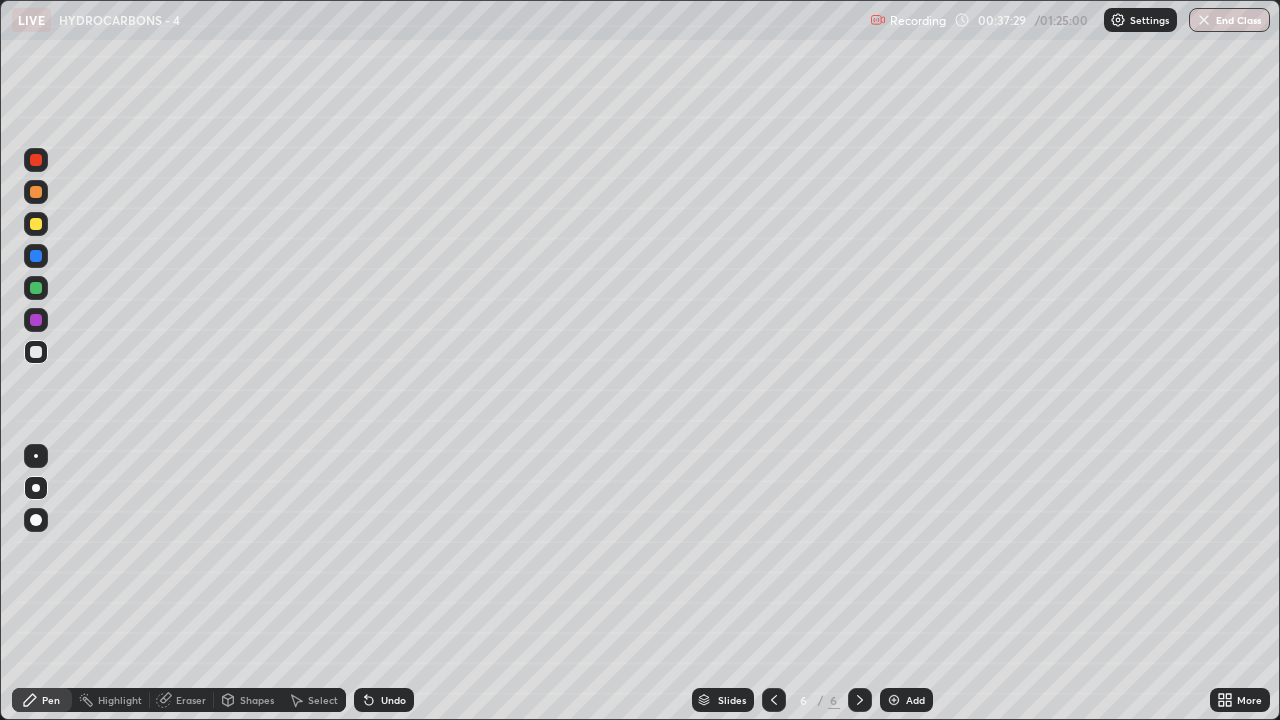 click at bounding box center [36, 160] 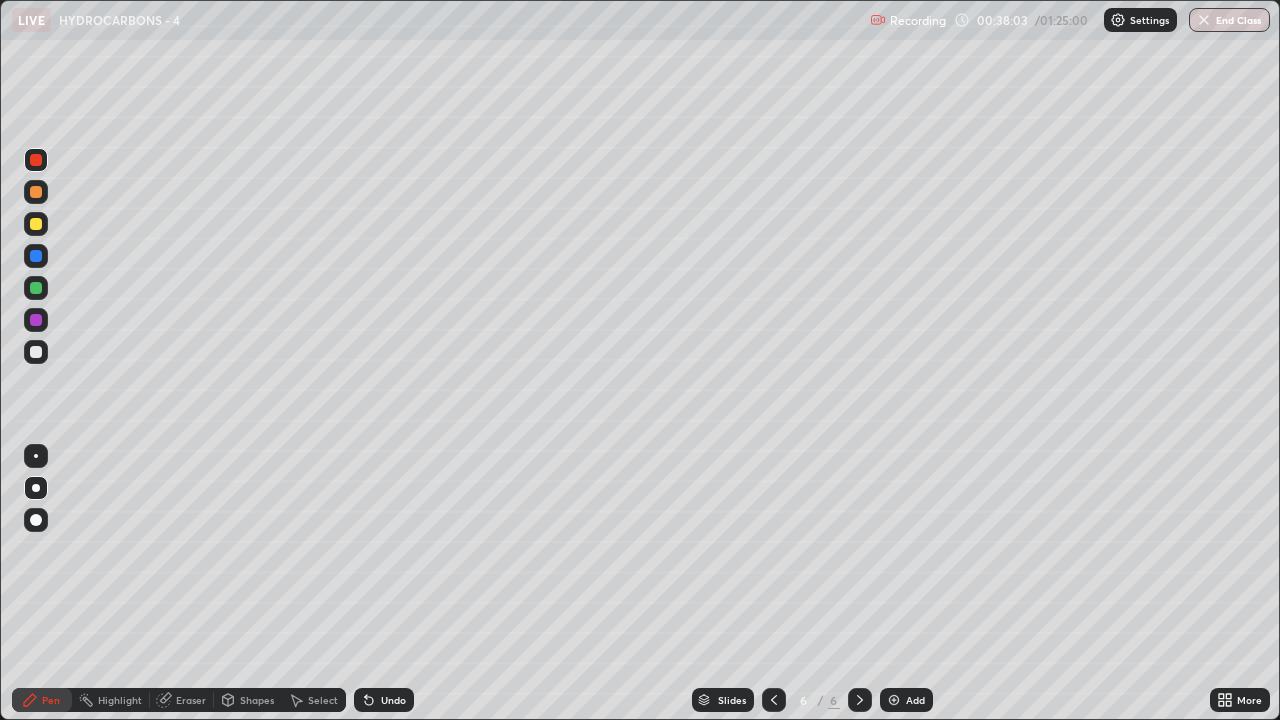 click on "Eraser" at bounding box center [182, 700] 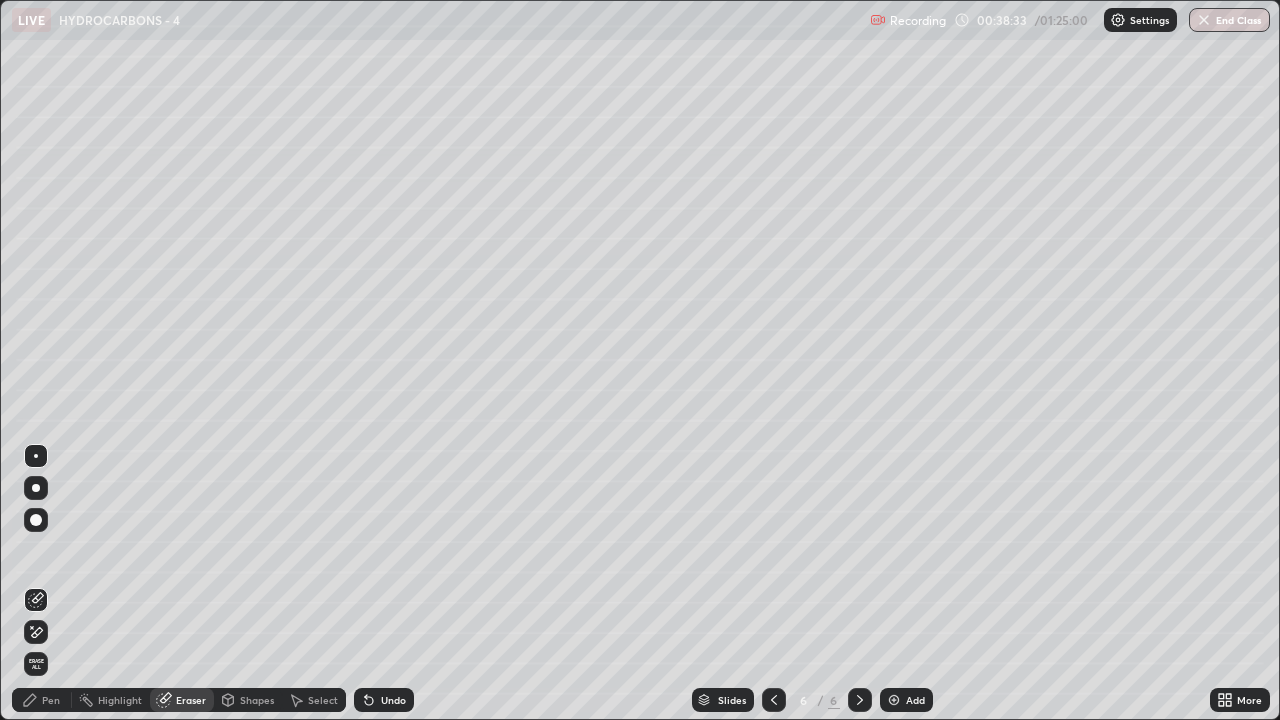 click 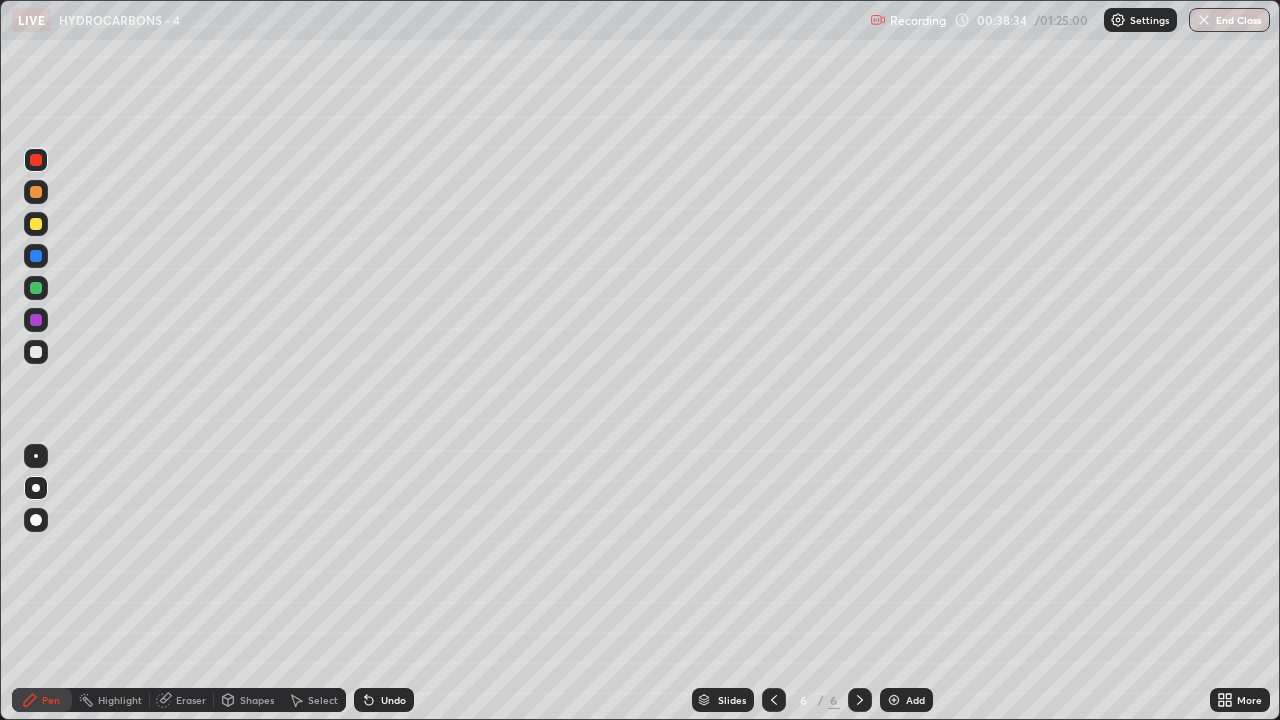 click at bounding box center (36, 352) 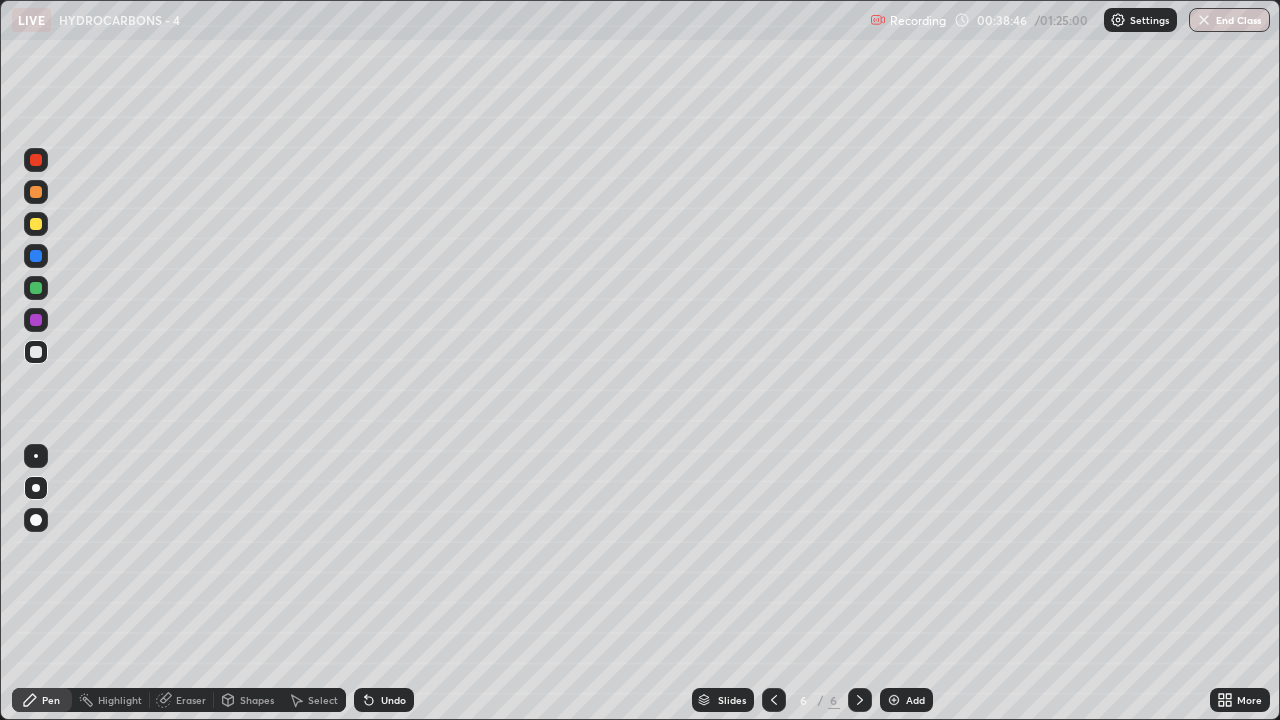 click 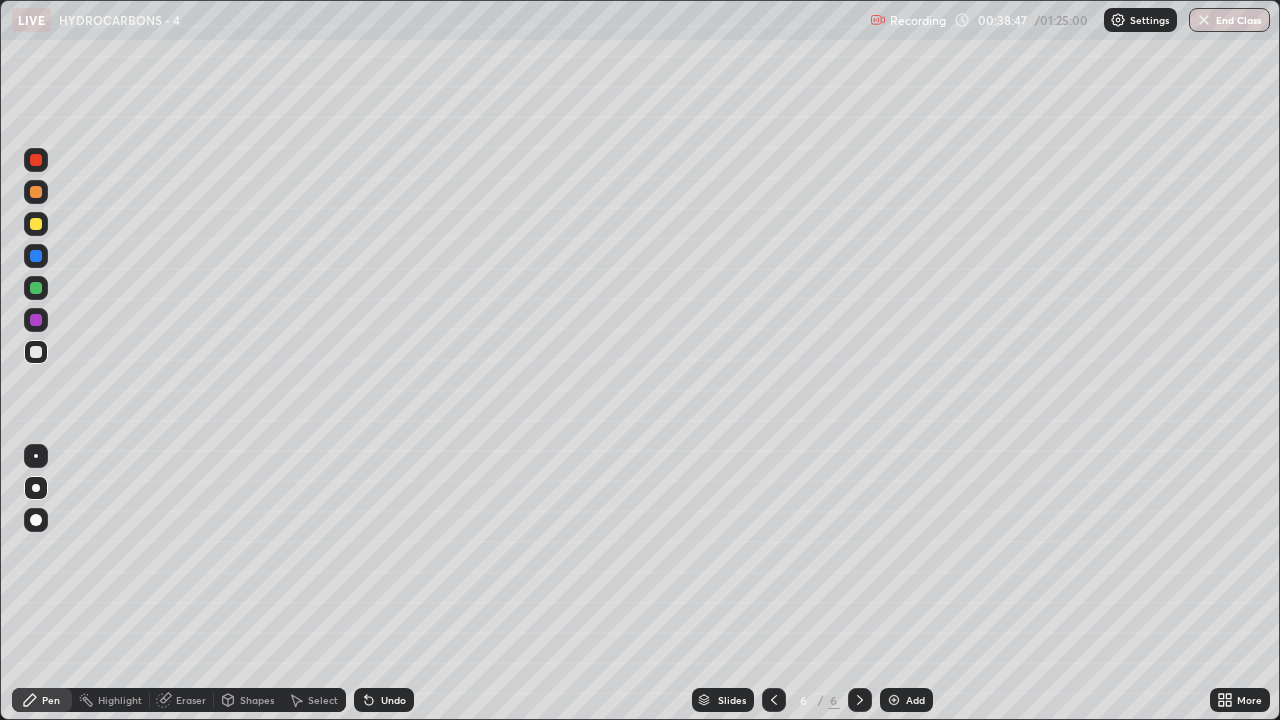click on "Undo" at bounding box center (384, 700) 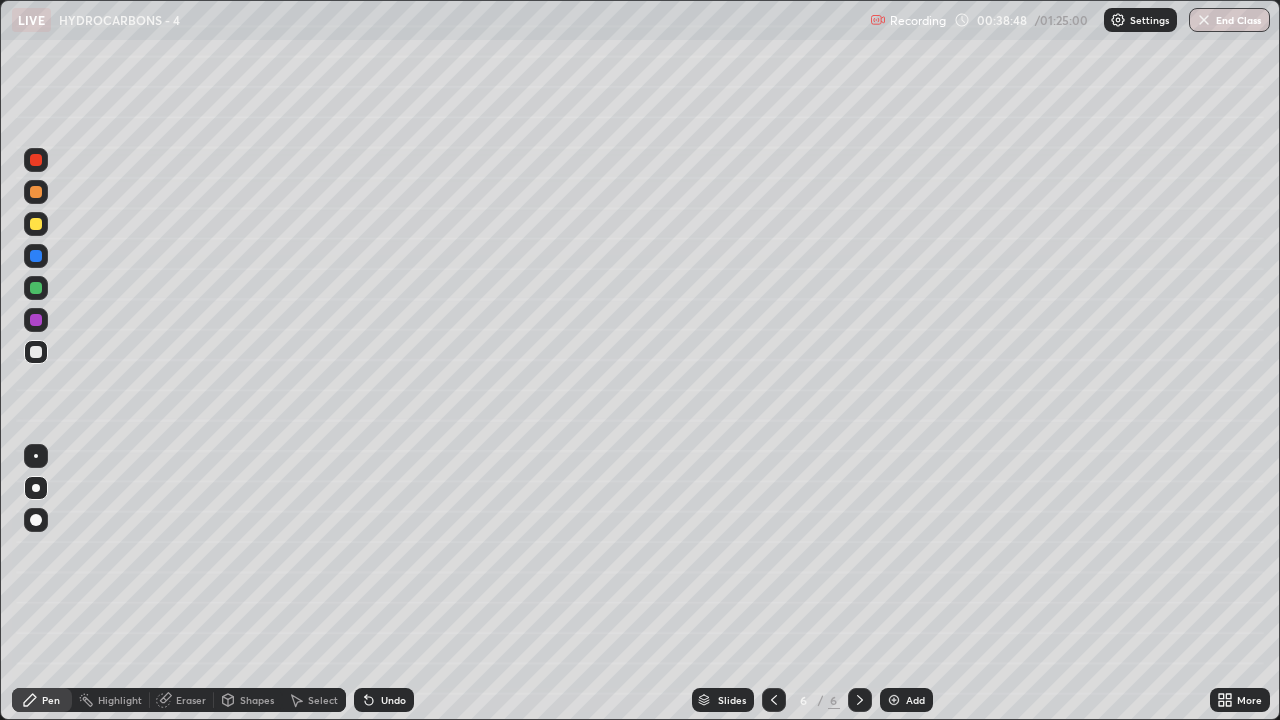 click on "Undo" at bounding box center [384, 700] 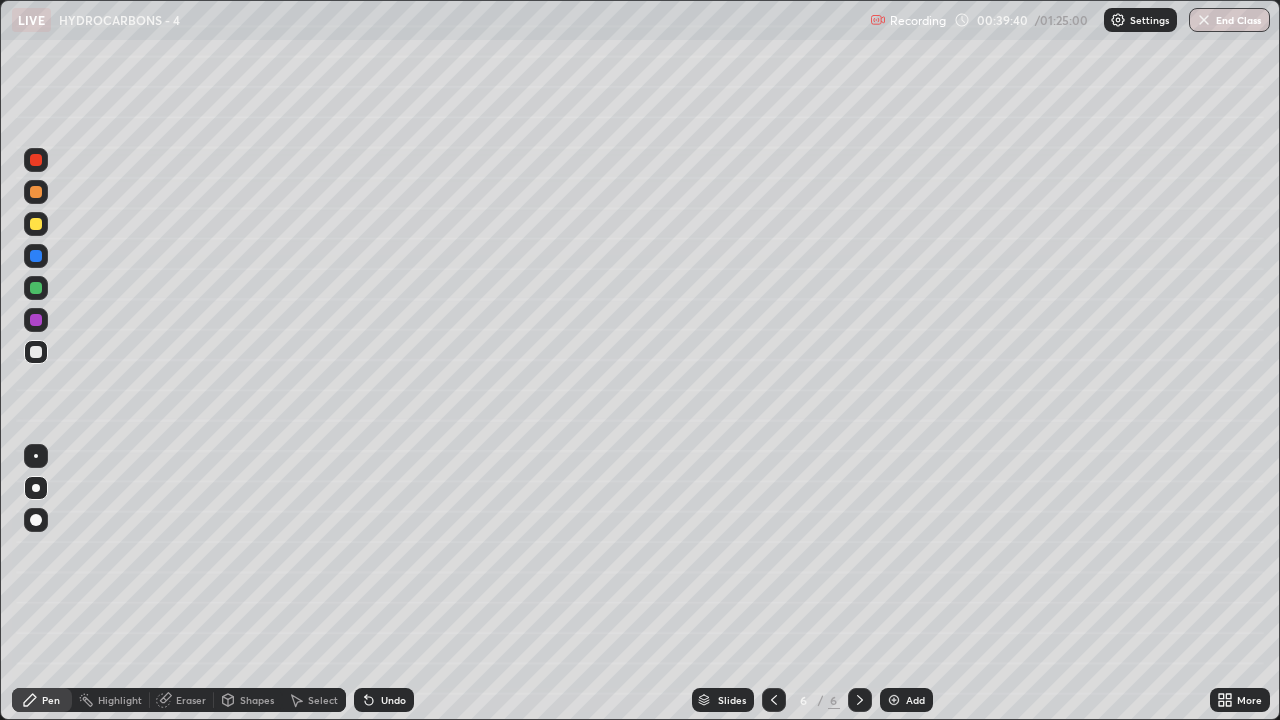 click at bounding box center [36, 320] 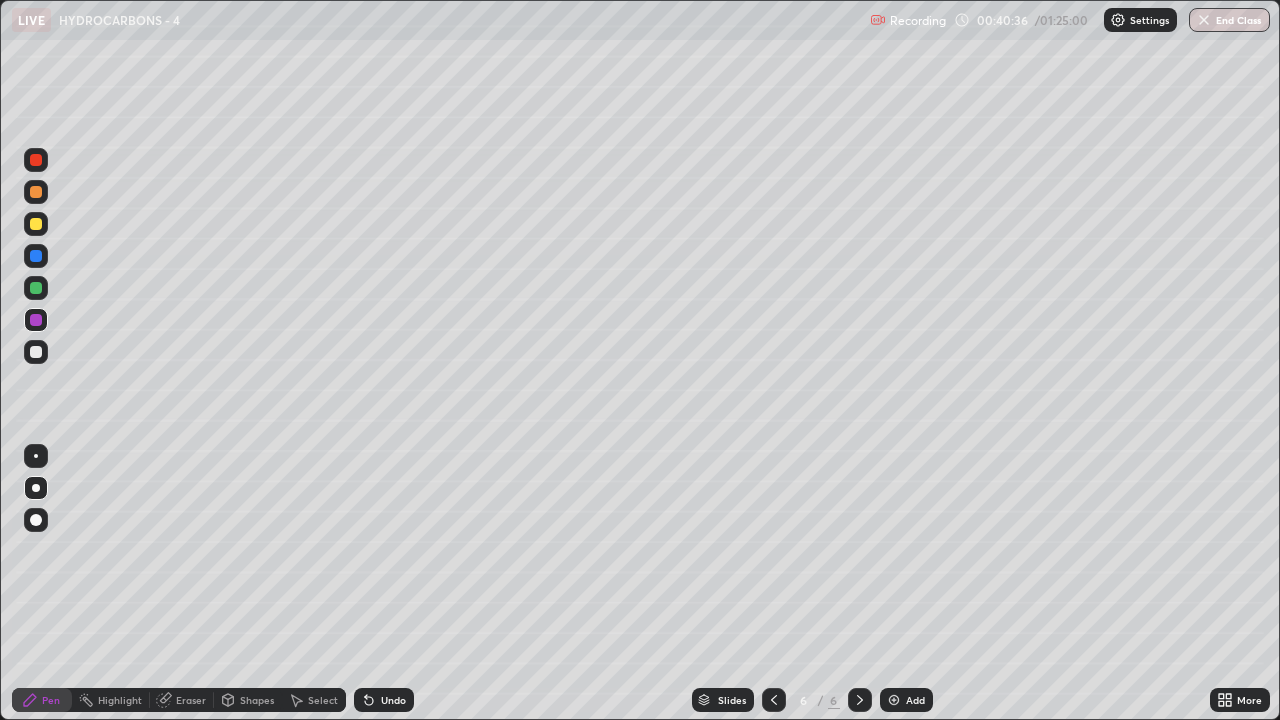 click at bounding box center (36, 352) 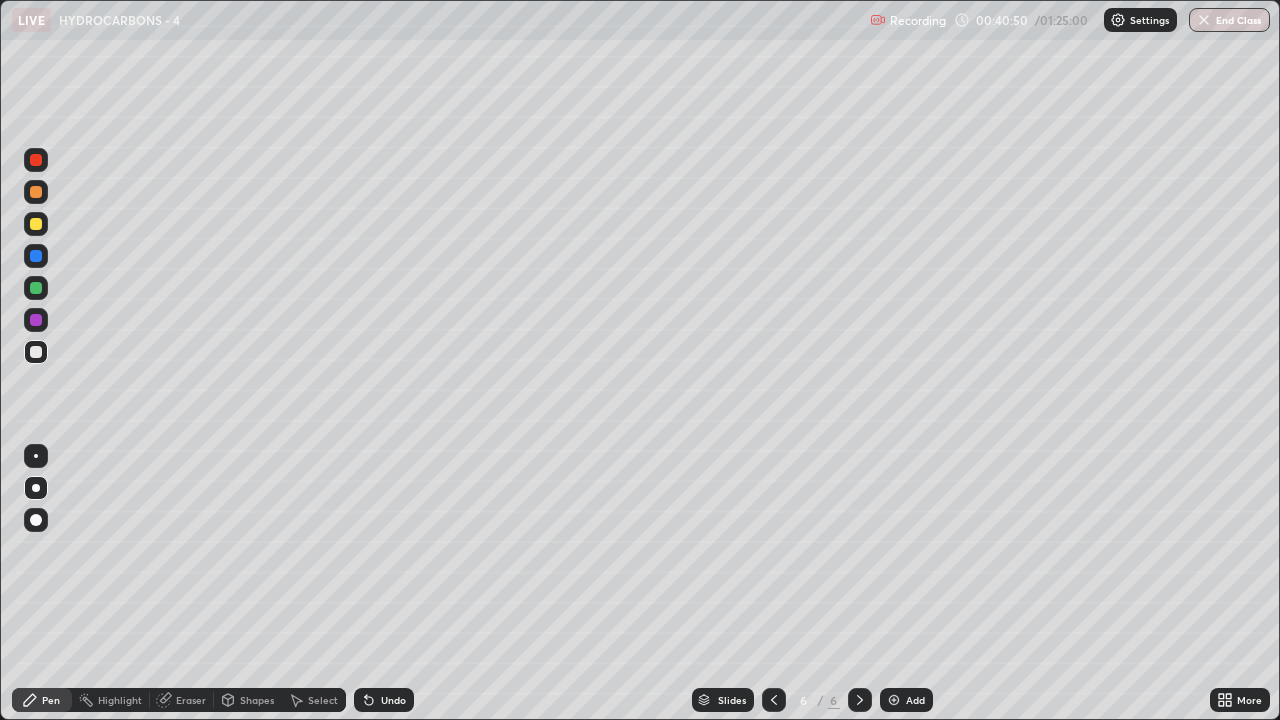 click at bounding box center (36, 320) 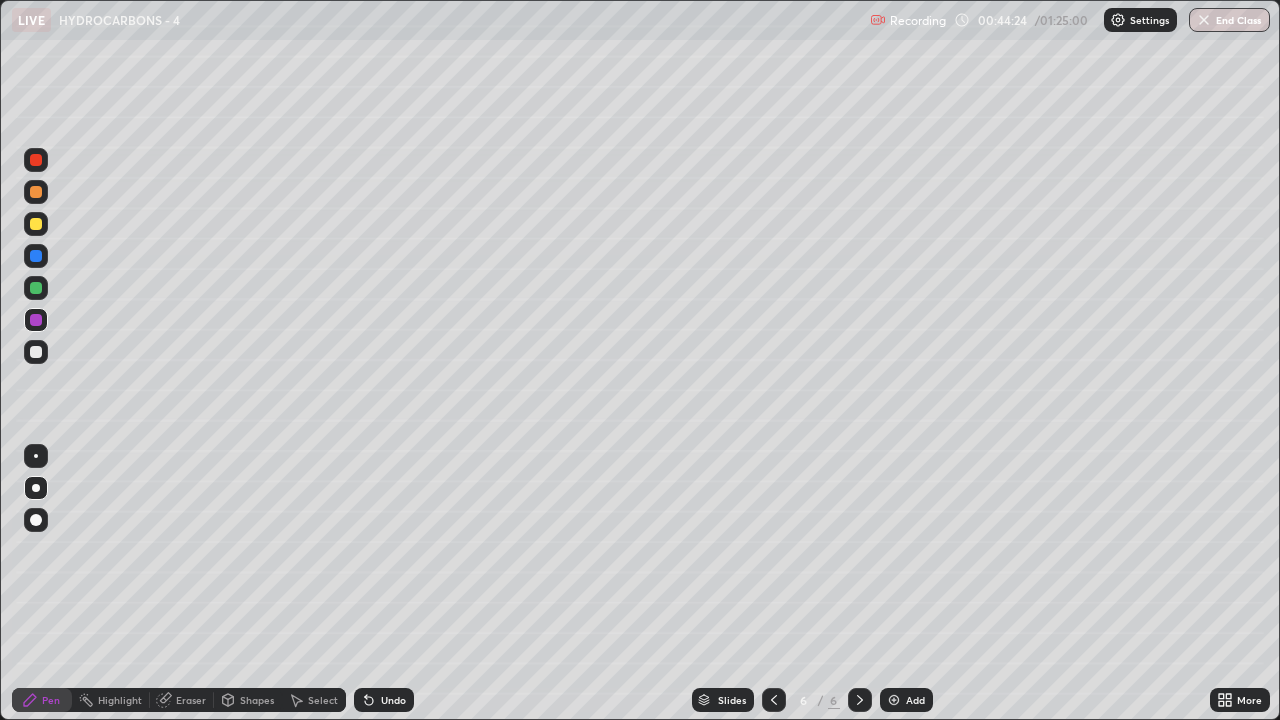 click at bounding box center (894, 700) 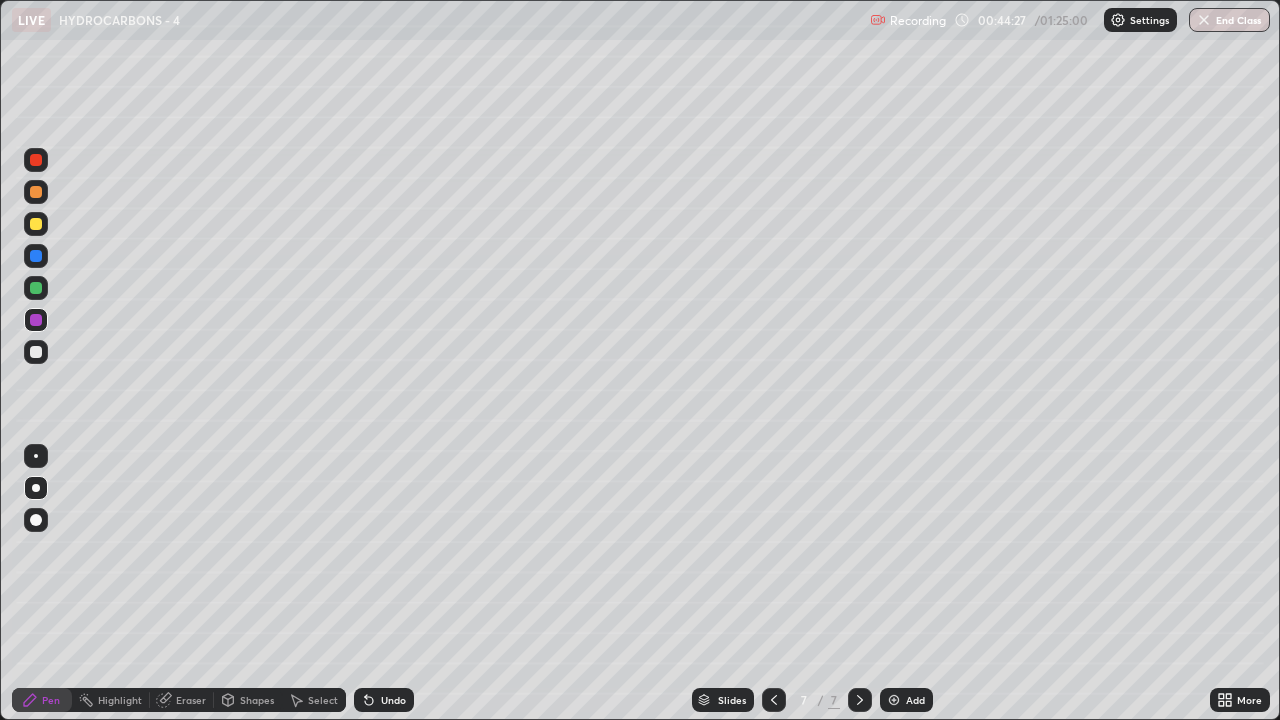 click at bounding box center (36, 352) 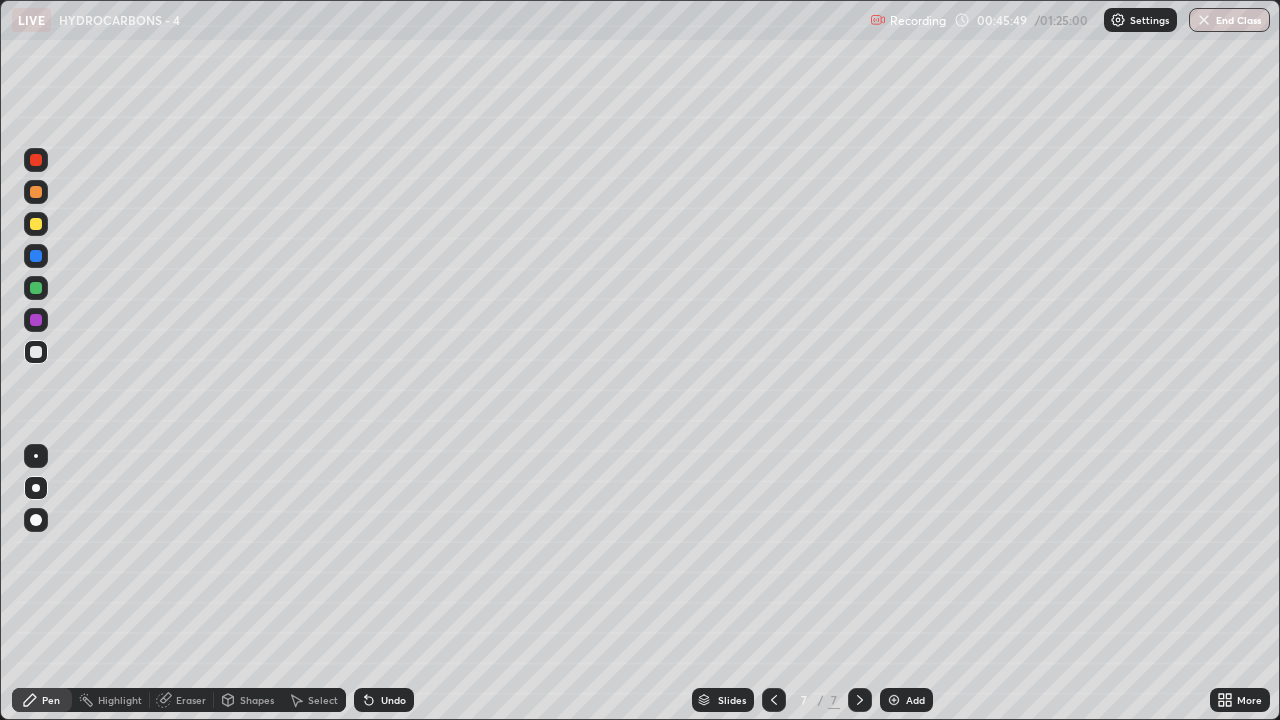 click at bounding box center [36, 224] 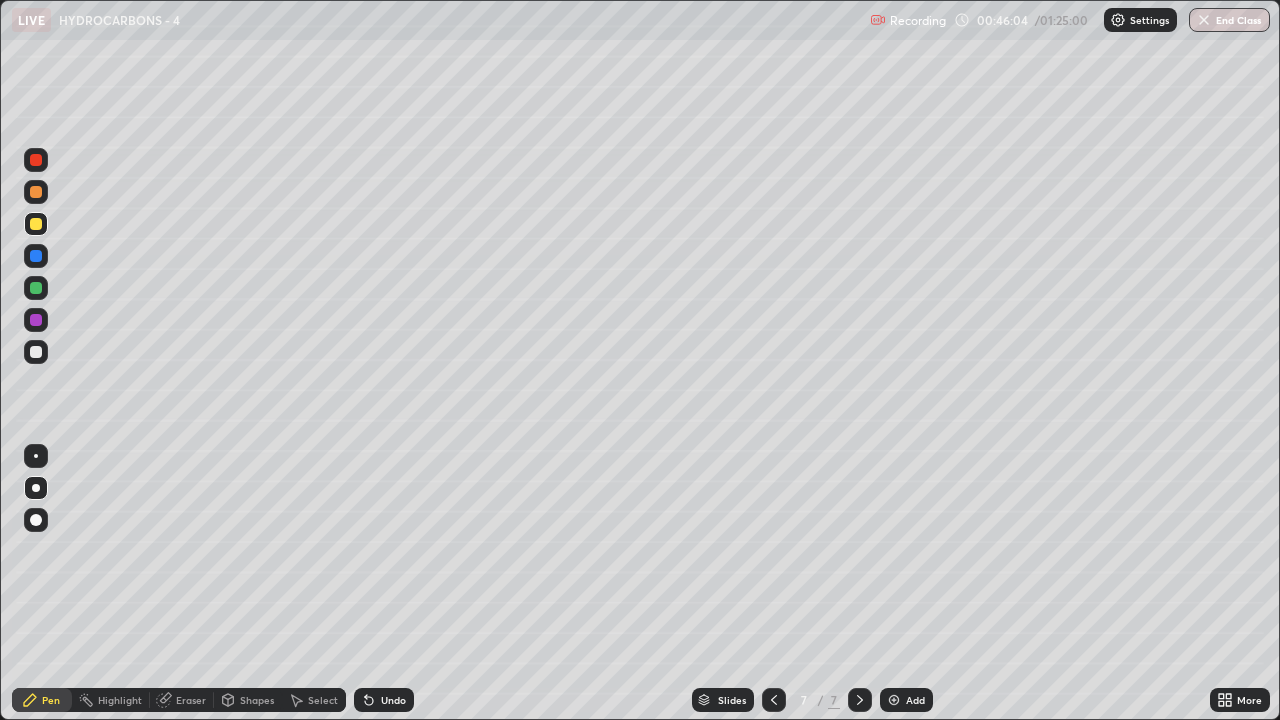 click at bounding box center [36, 192] 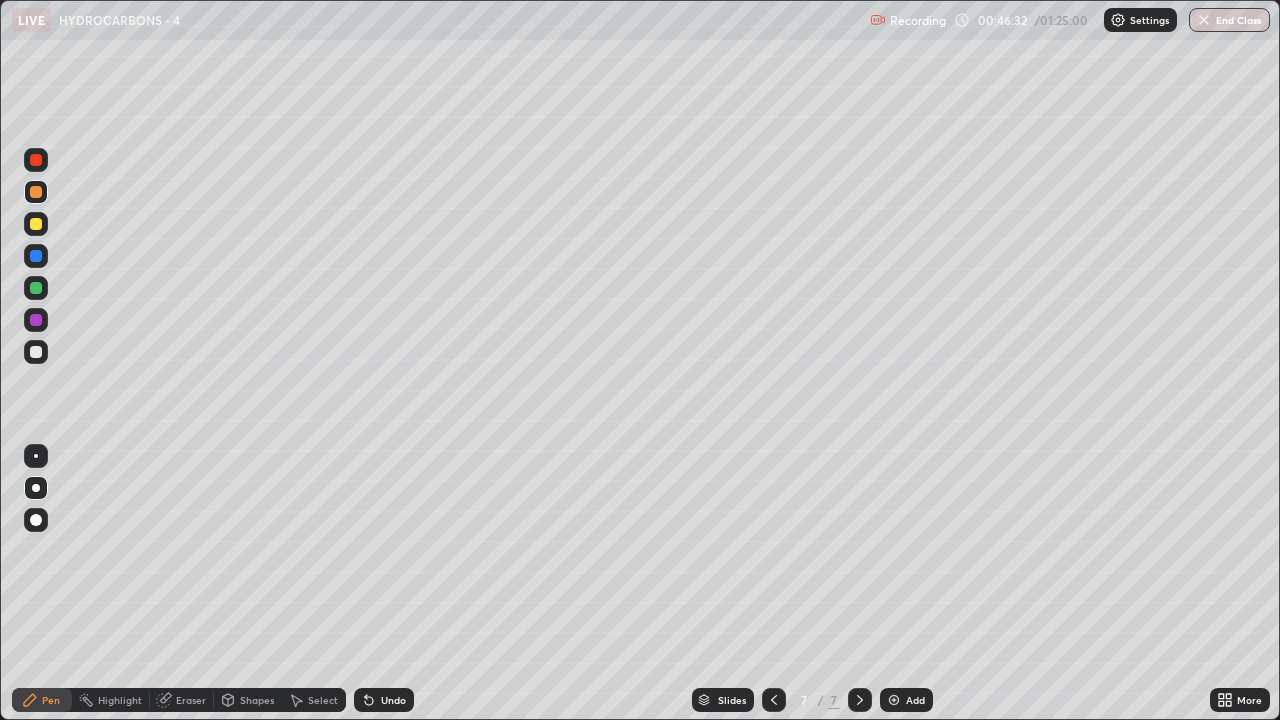 click at bounding box center [36, 352] 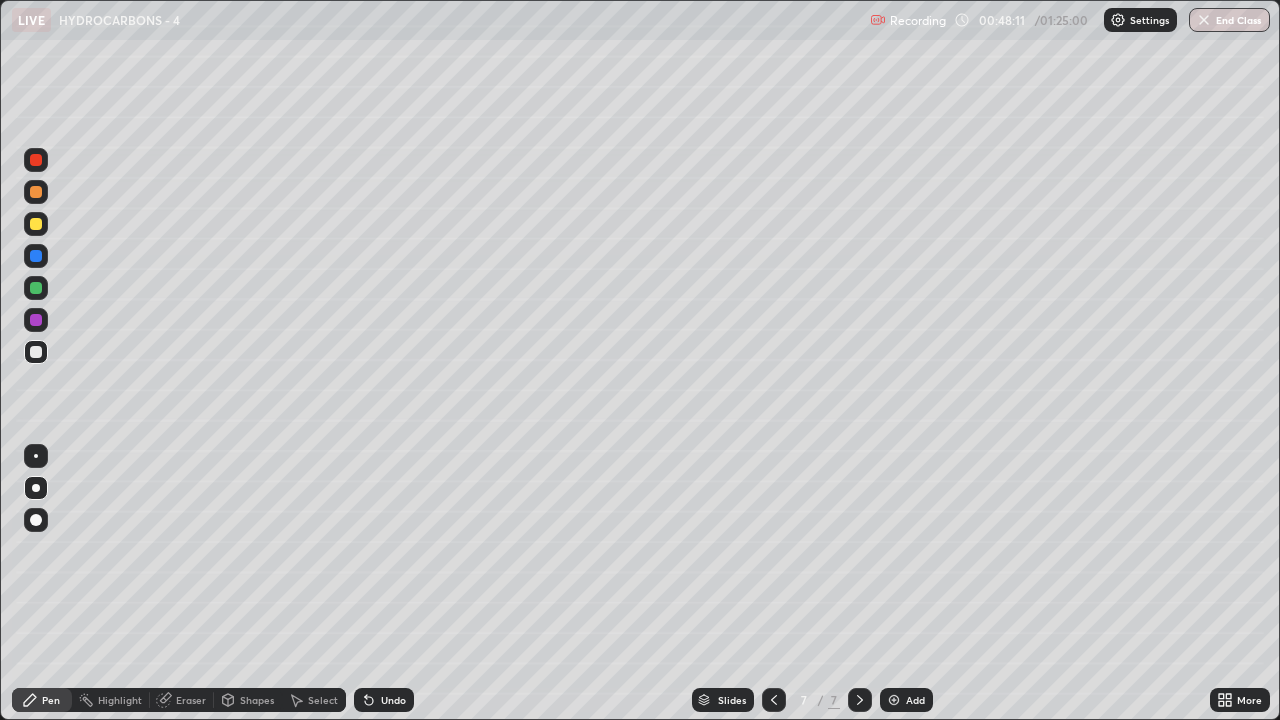 click at bounding box center (36, 288) 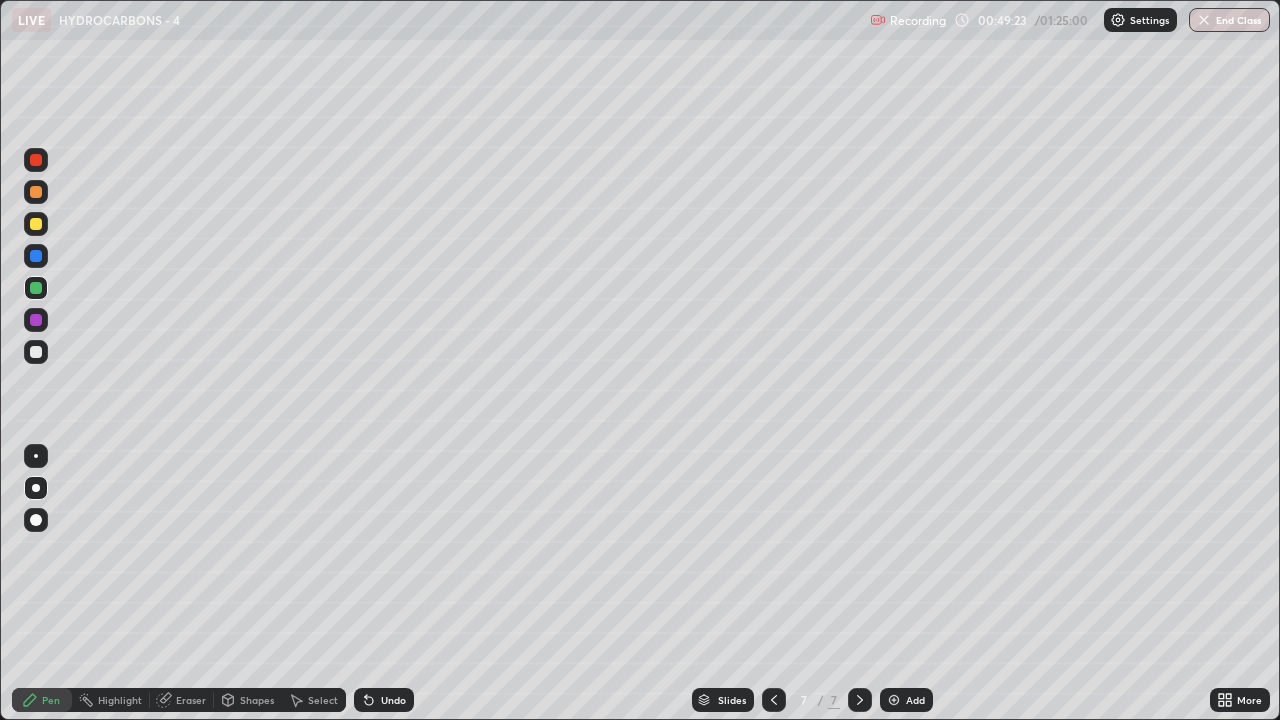 click at bounding box center [36, 352] 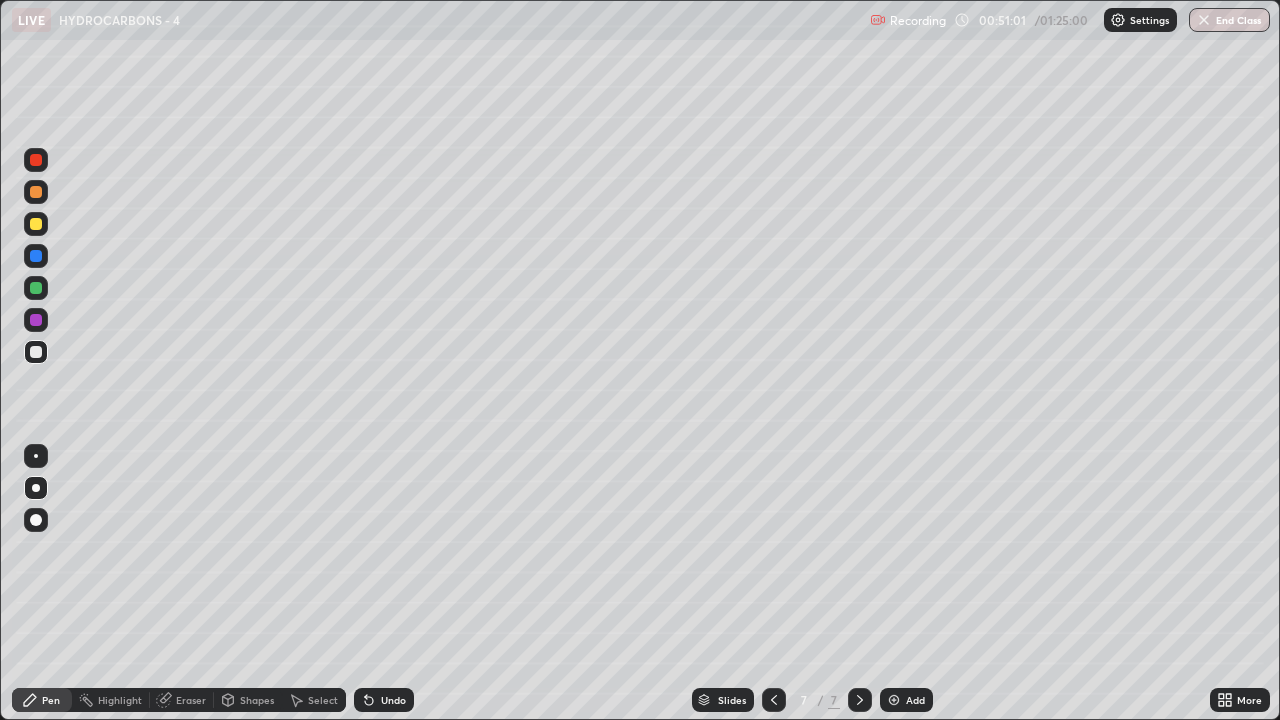 click at bounding box center [36, 320] 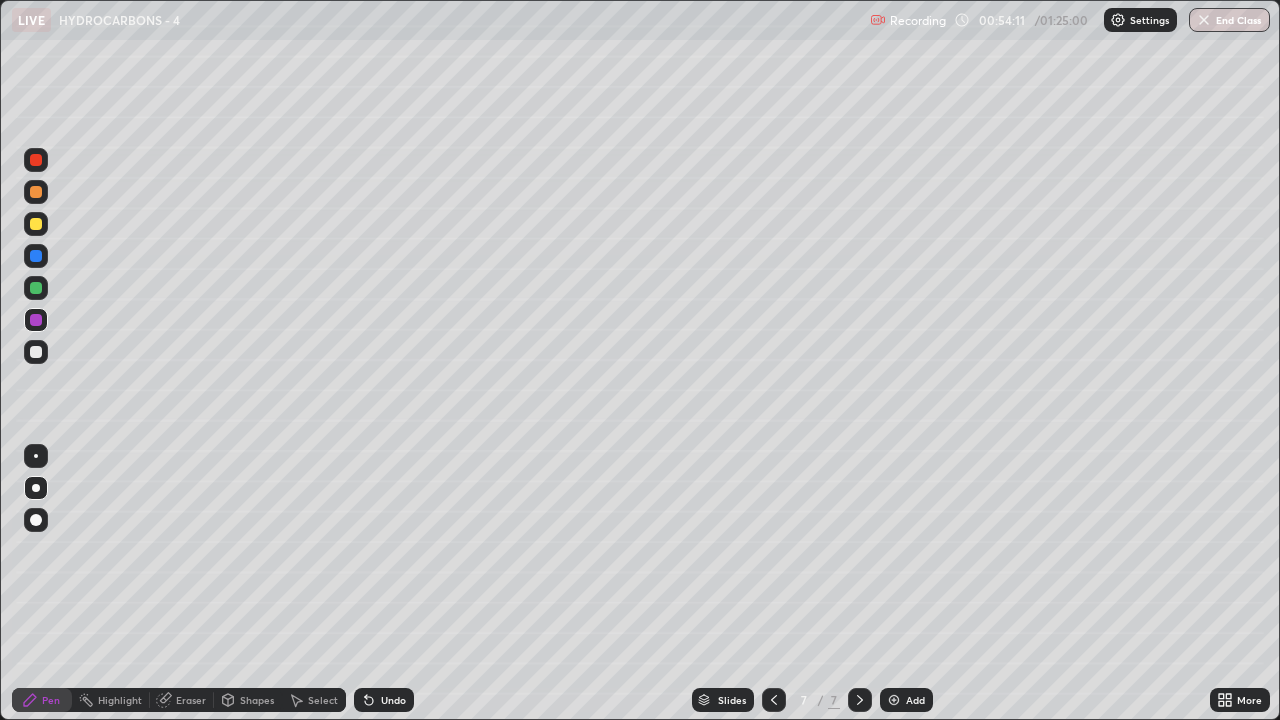 click at bounding box center (36, 352) 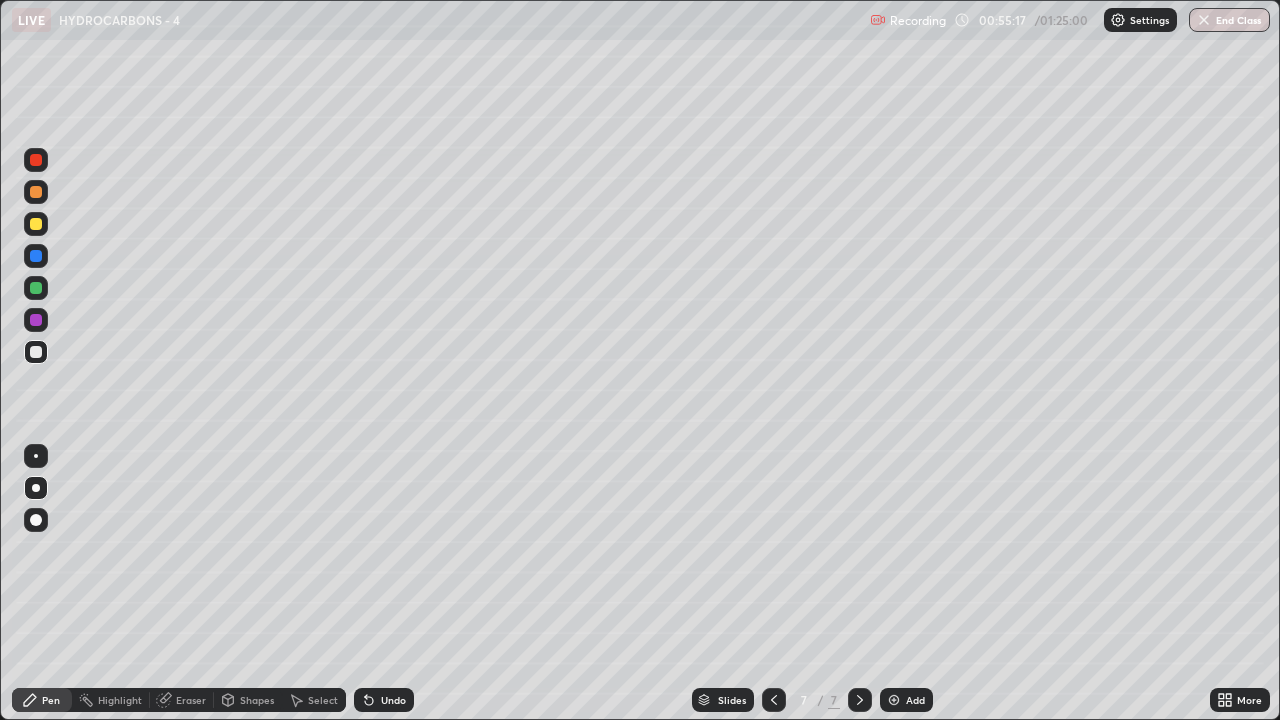 click on "Eraser" at bounding box center [182, 700] 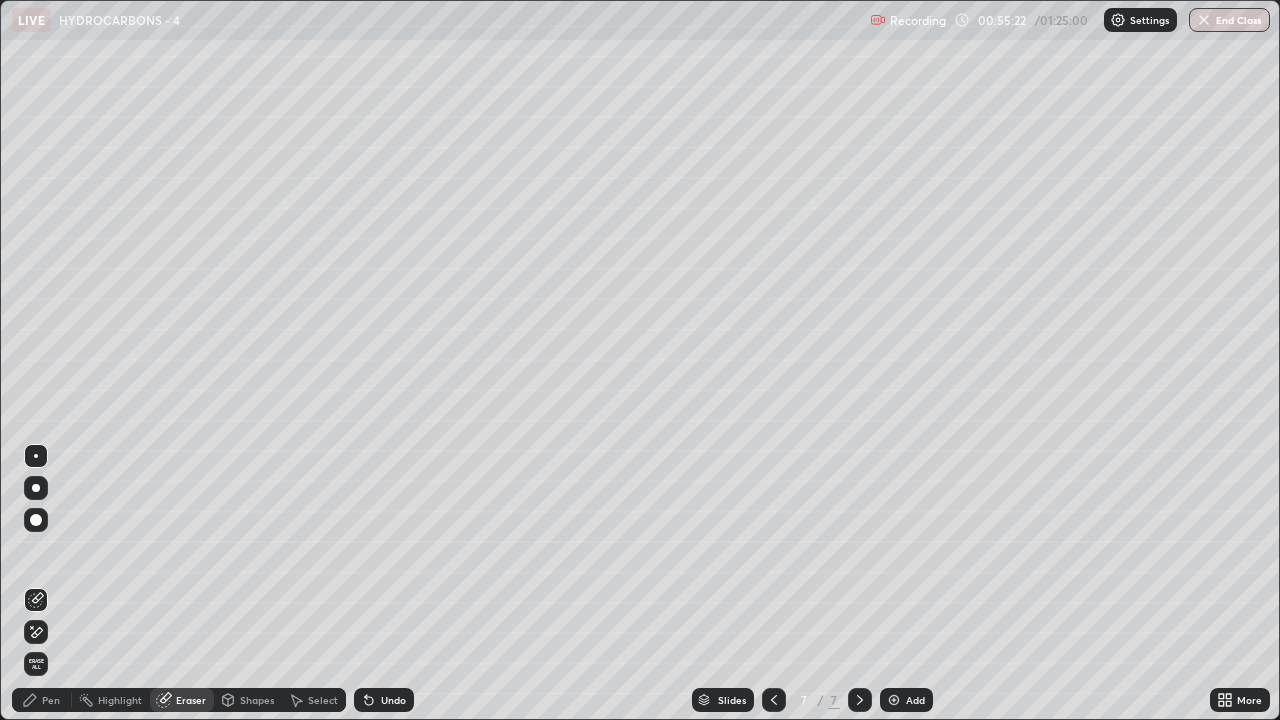 click on "Pen" at bounding box center (51, 700) 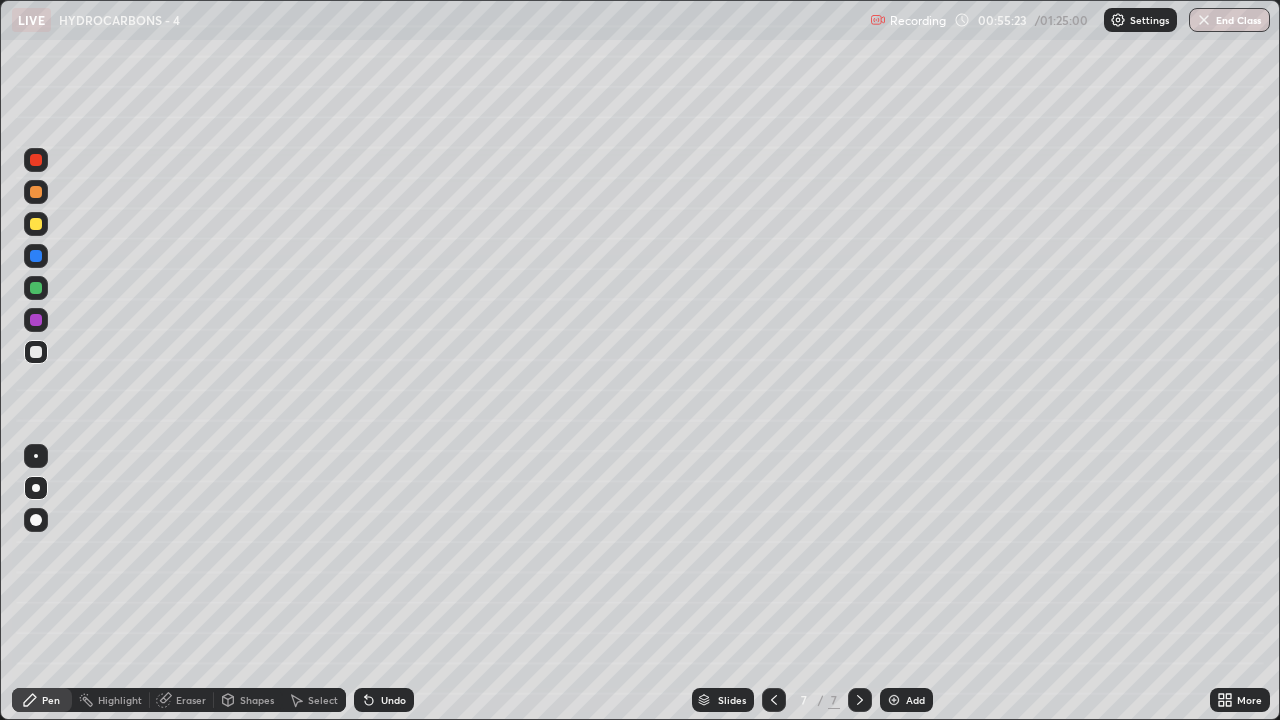 click at bounding box center [36, 352] 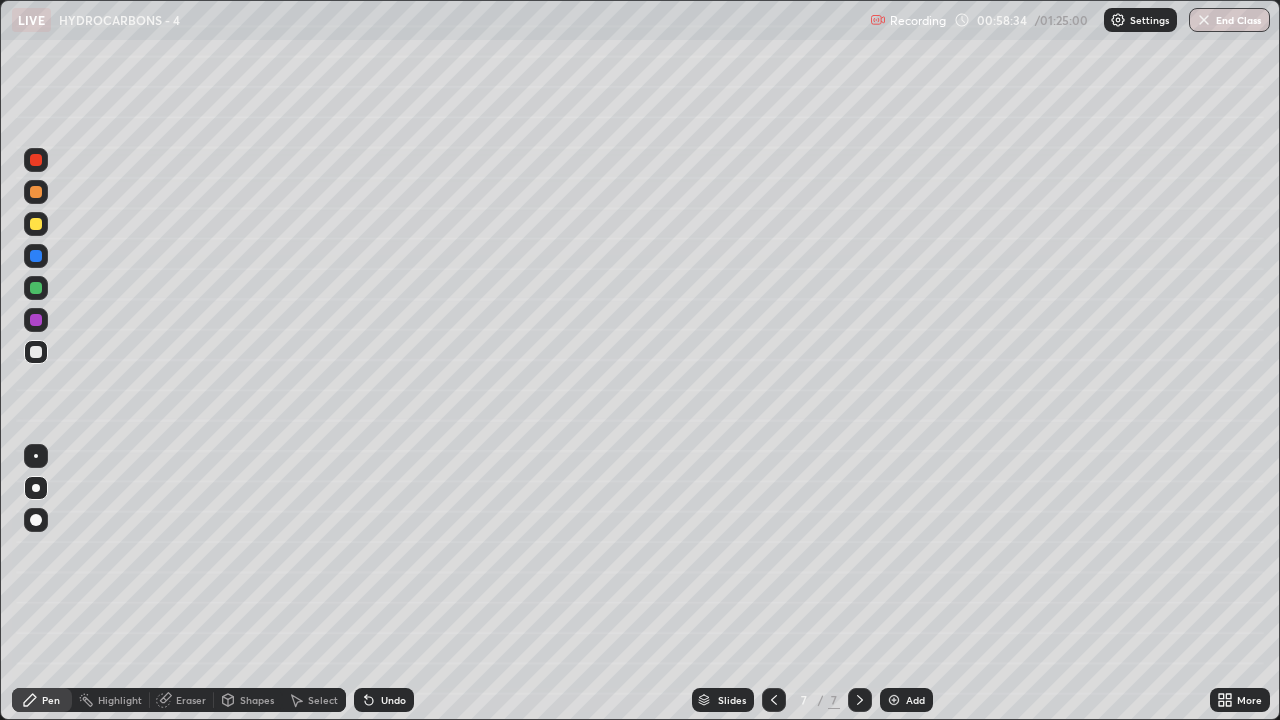 click at bounding box center [894, 700] 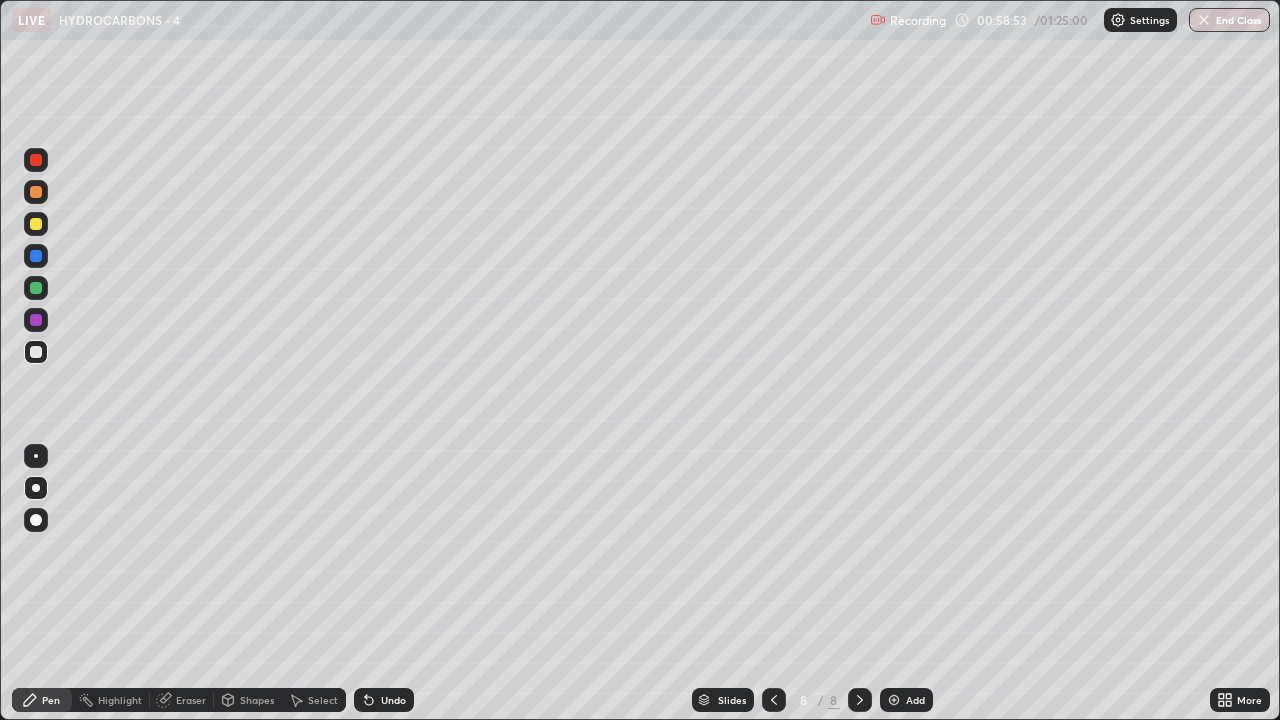click at bounding box center [36, 224] 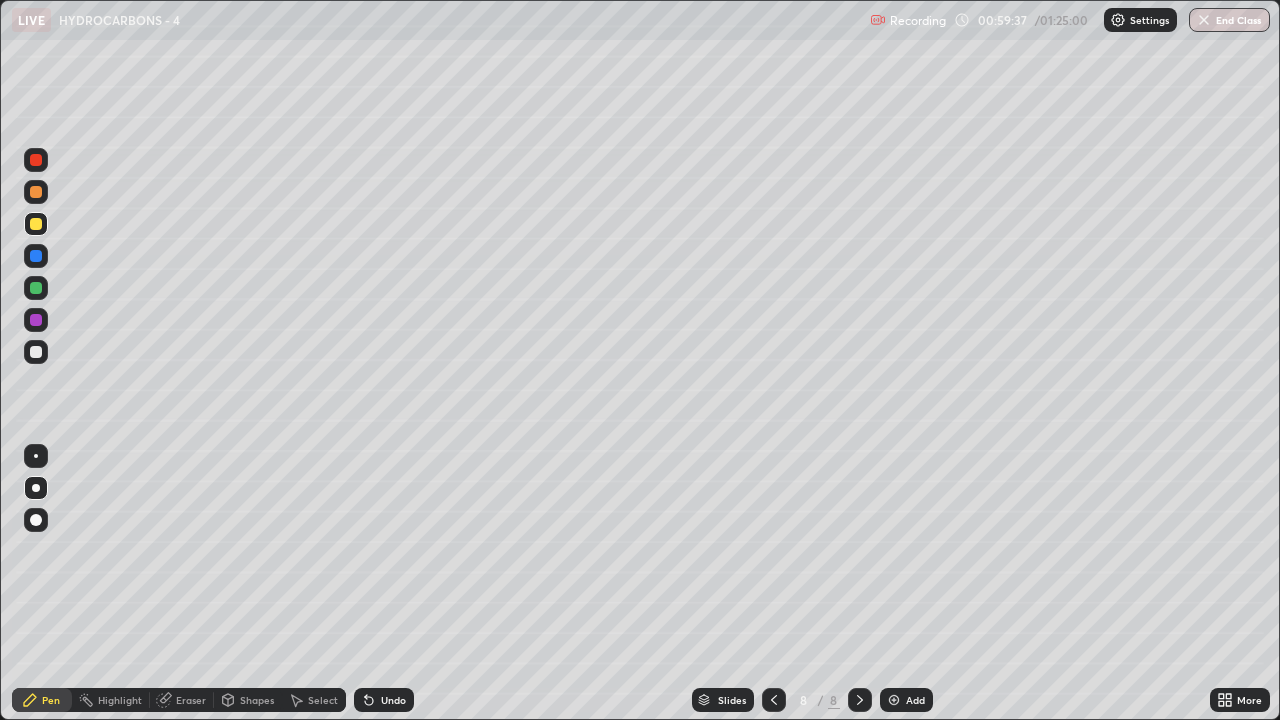 click at bounding box center [36, 352] 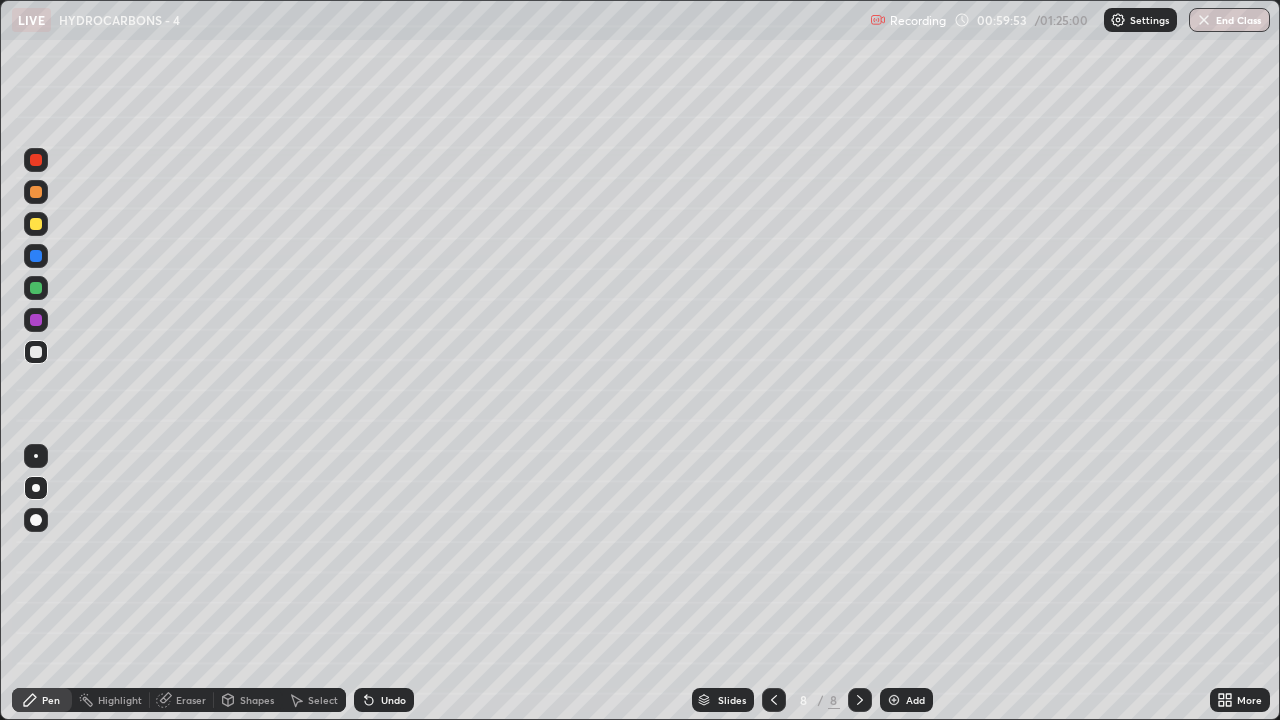 click on "Eraser" at bounding box center [191, 700] 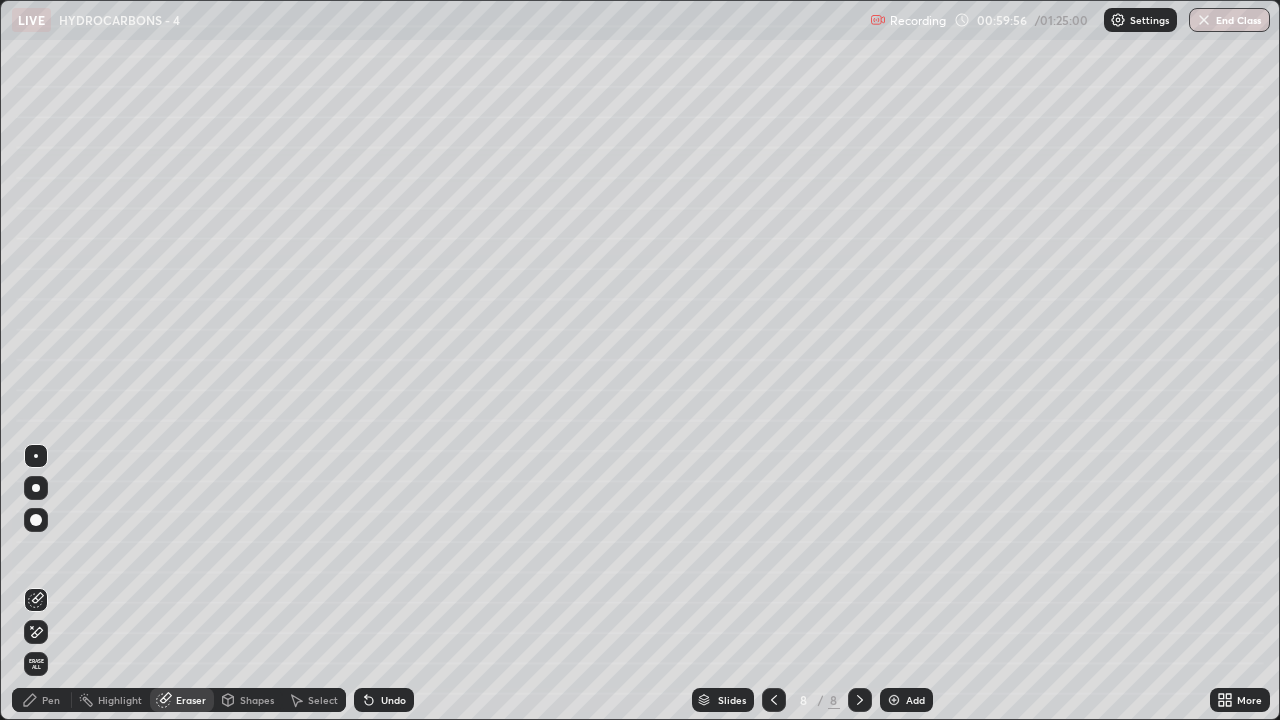click on "Pen" at bounding box center [42, 700] 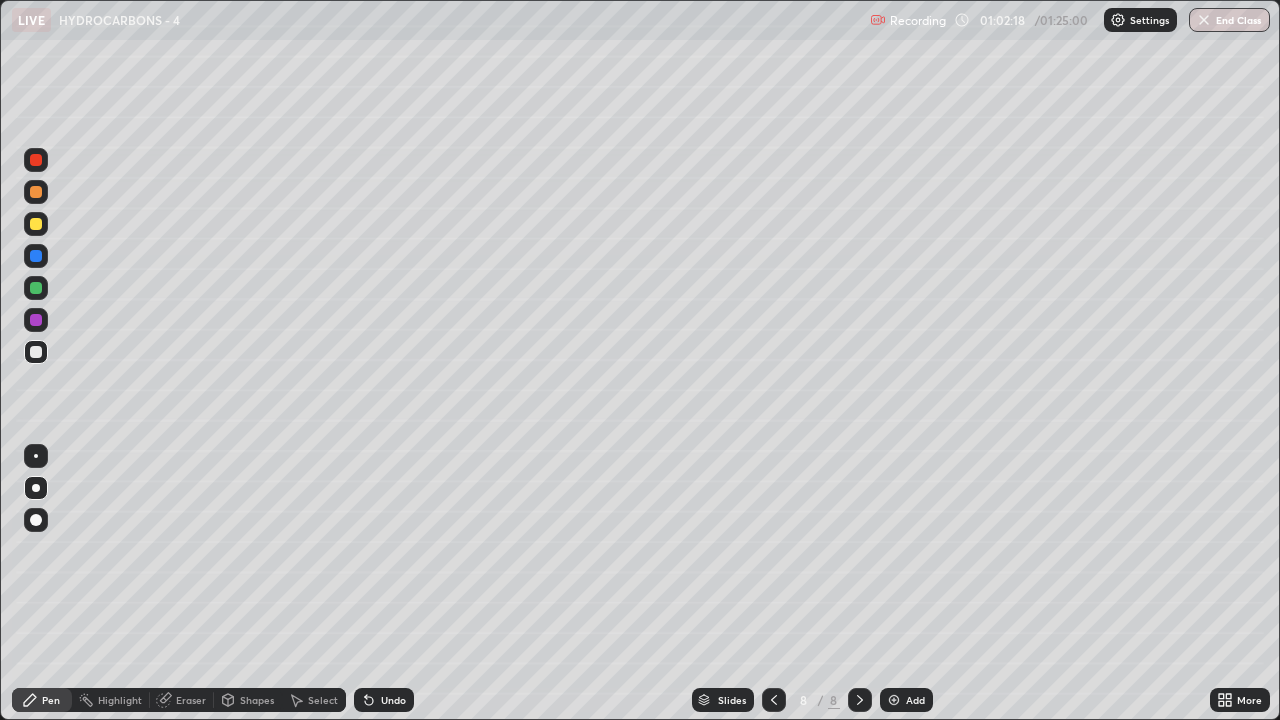 click at bounding box center (36, 288) 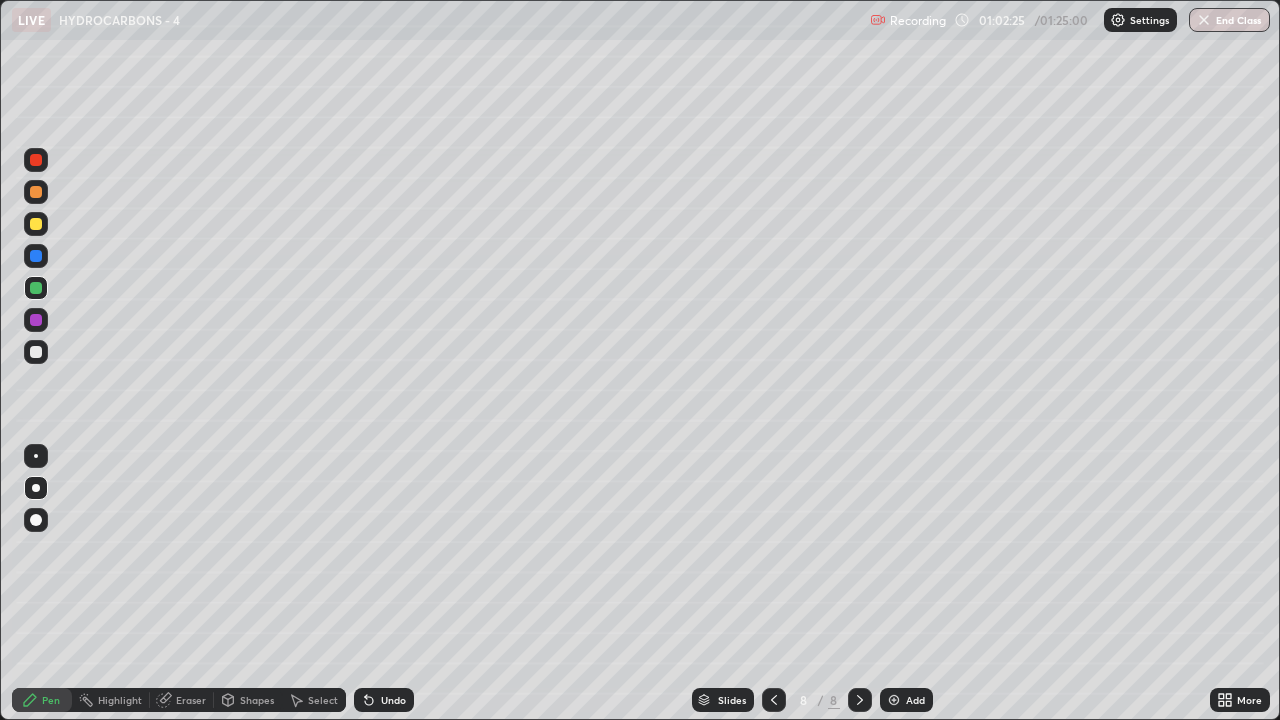 click at bounding box center (36, 352) 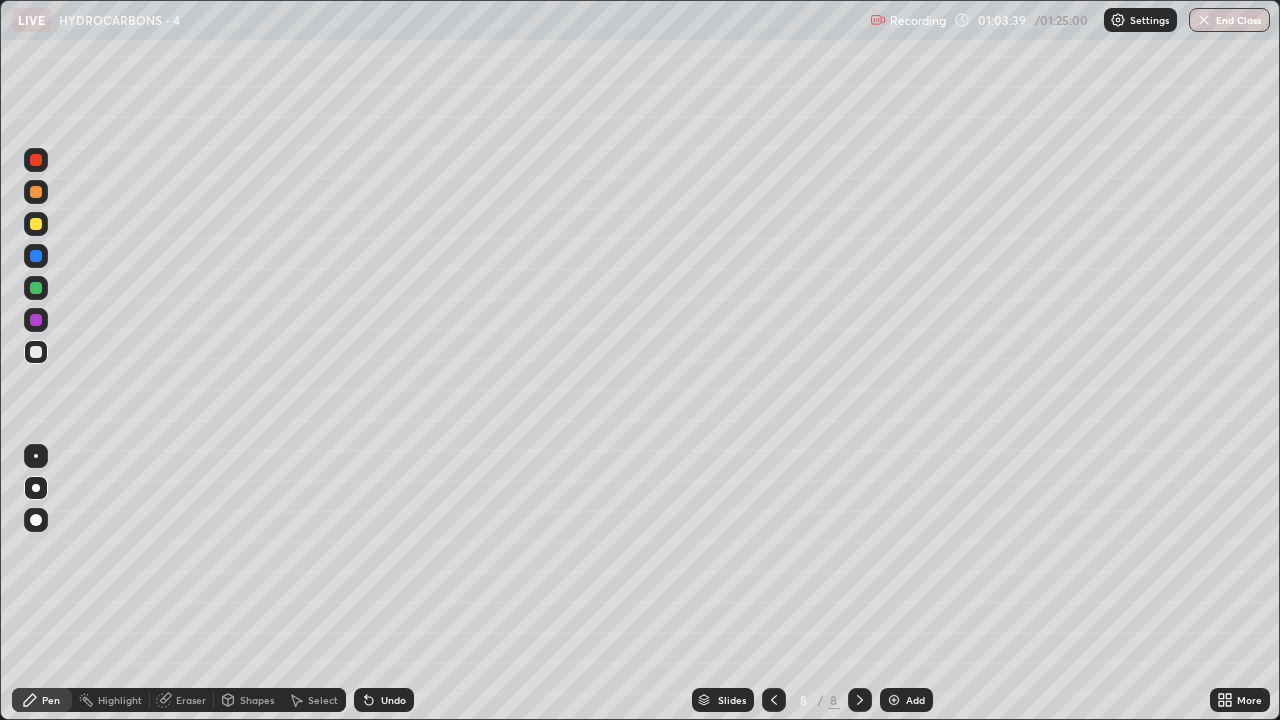 click at bounding box center (36, 160) 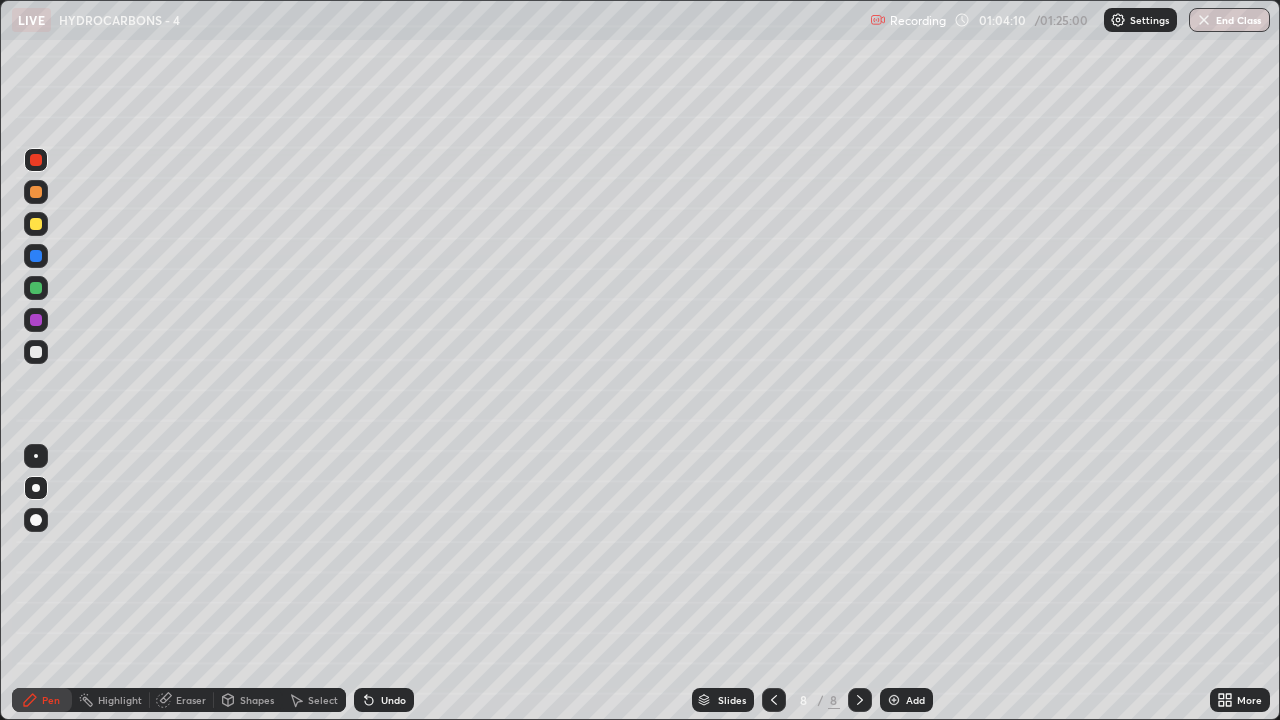 click at bounding box center [36, 352] 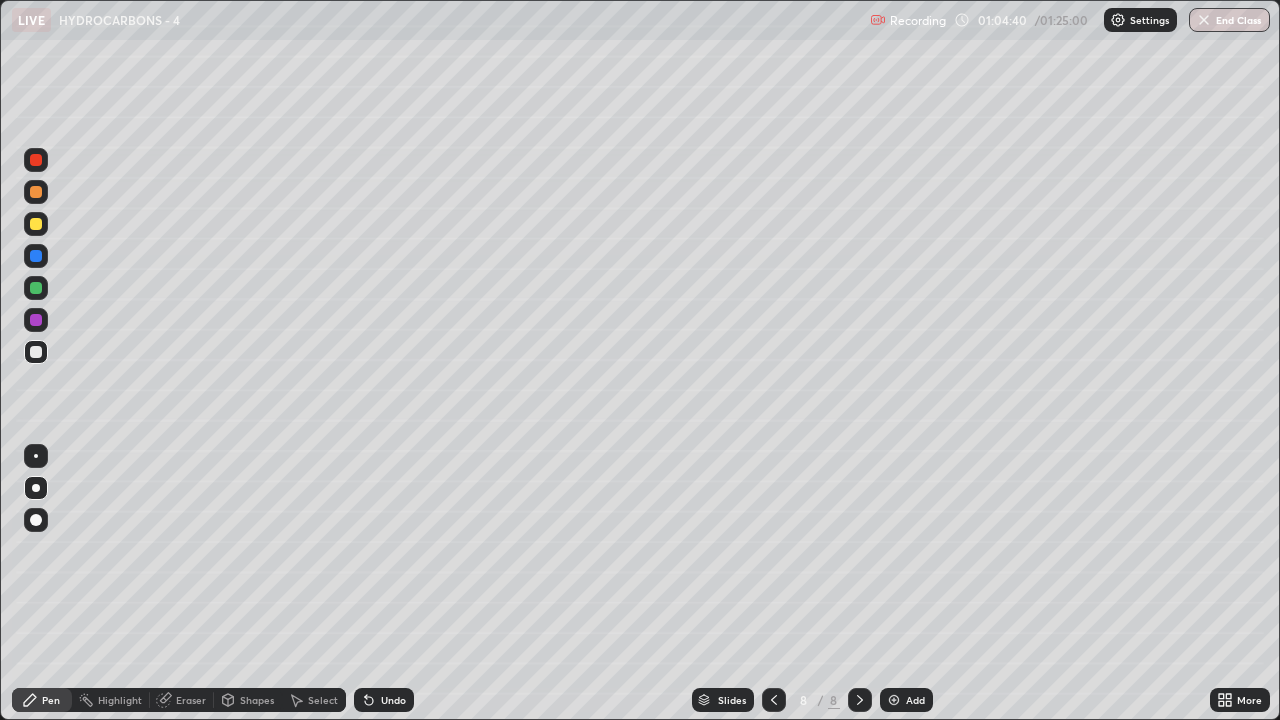 click at bounding box center (36, 320) 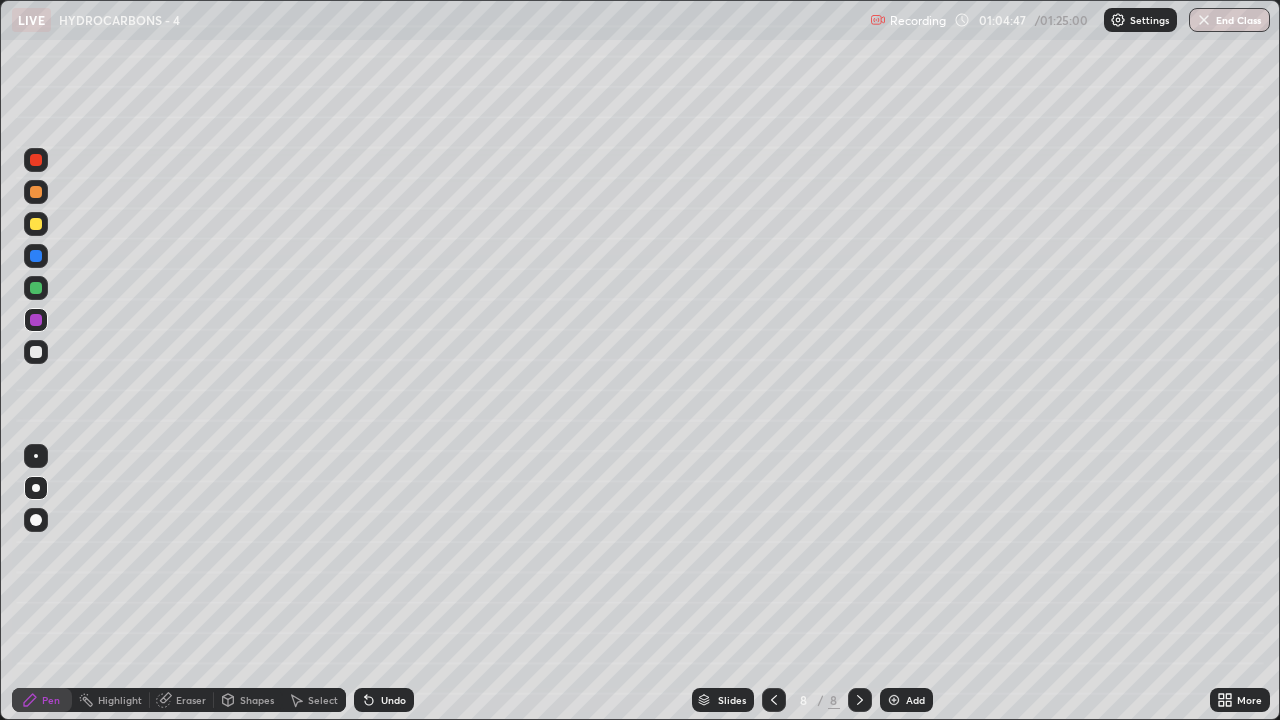 click at bounding box center (36, 352) 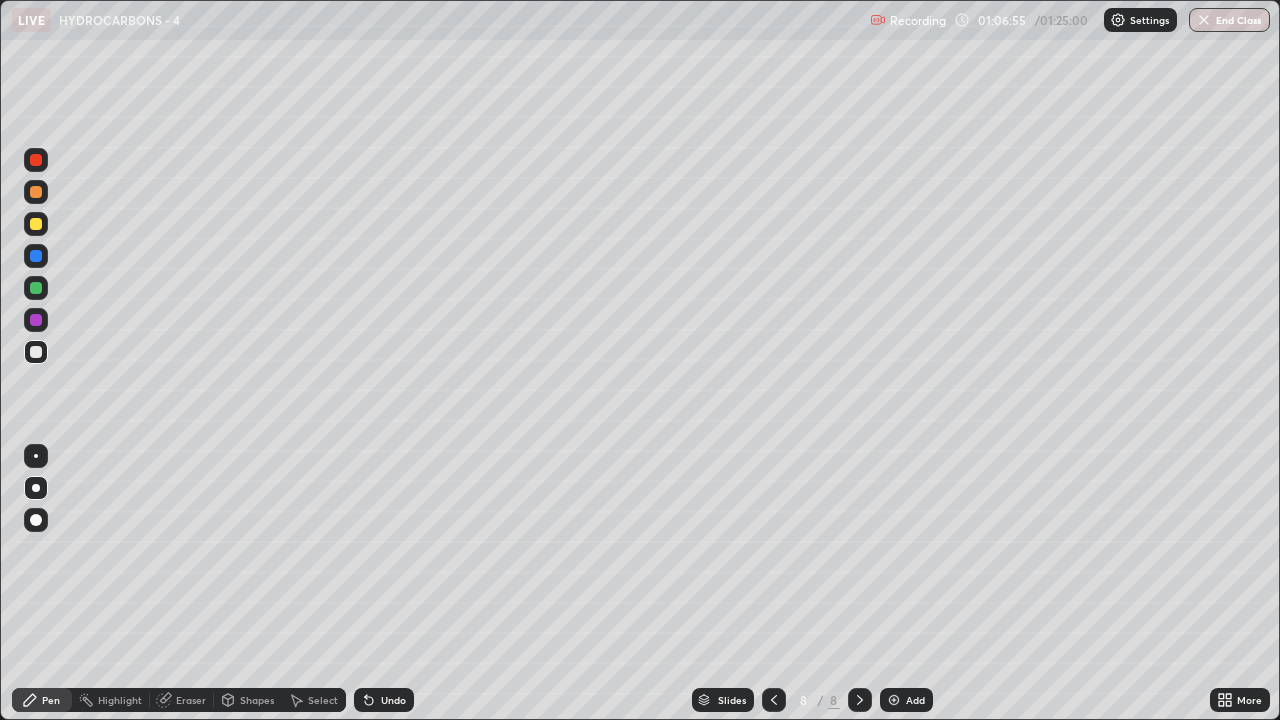 click at bounding box center [894, 700] 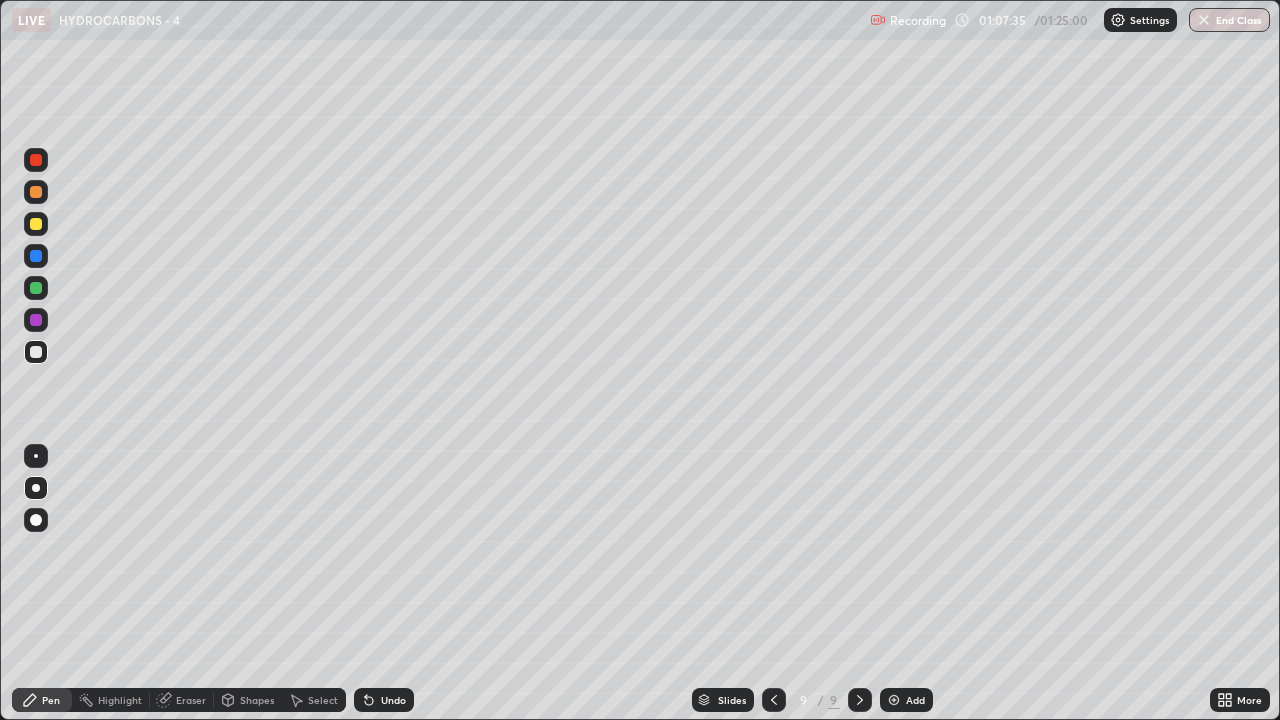 click at bounding box center (36, 224) 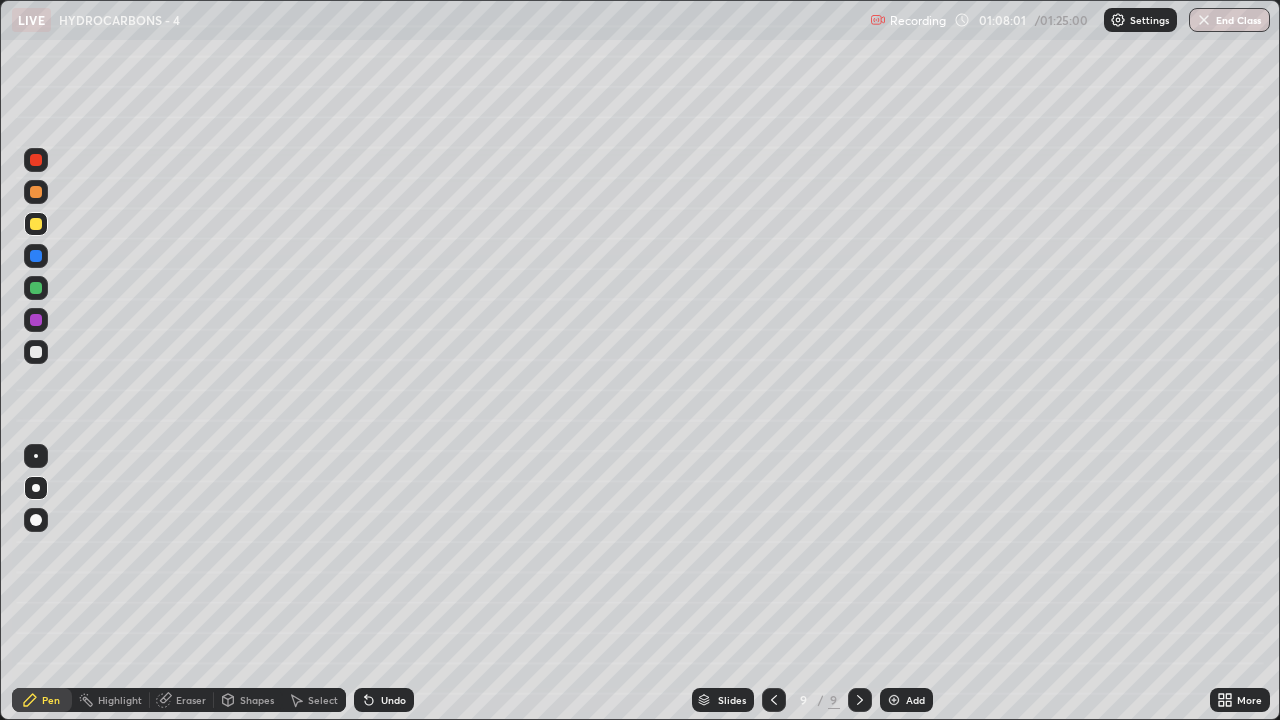 click 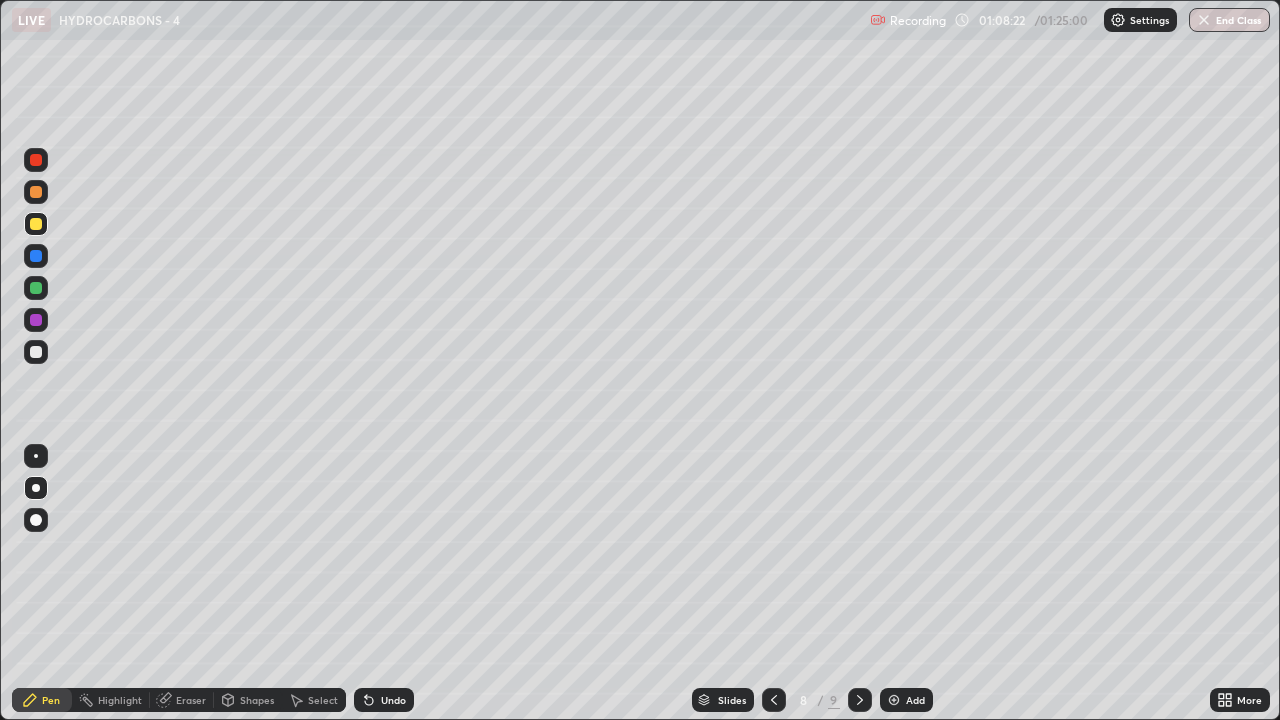 click 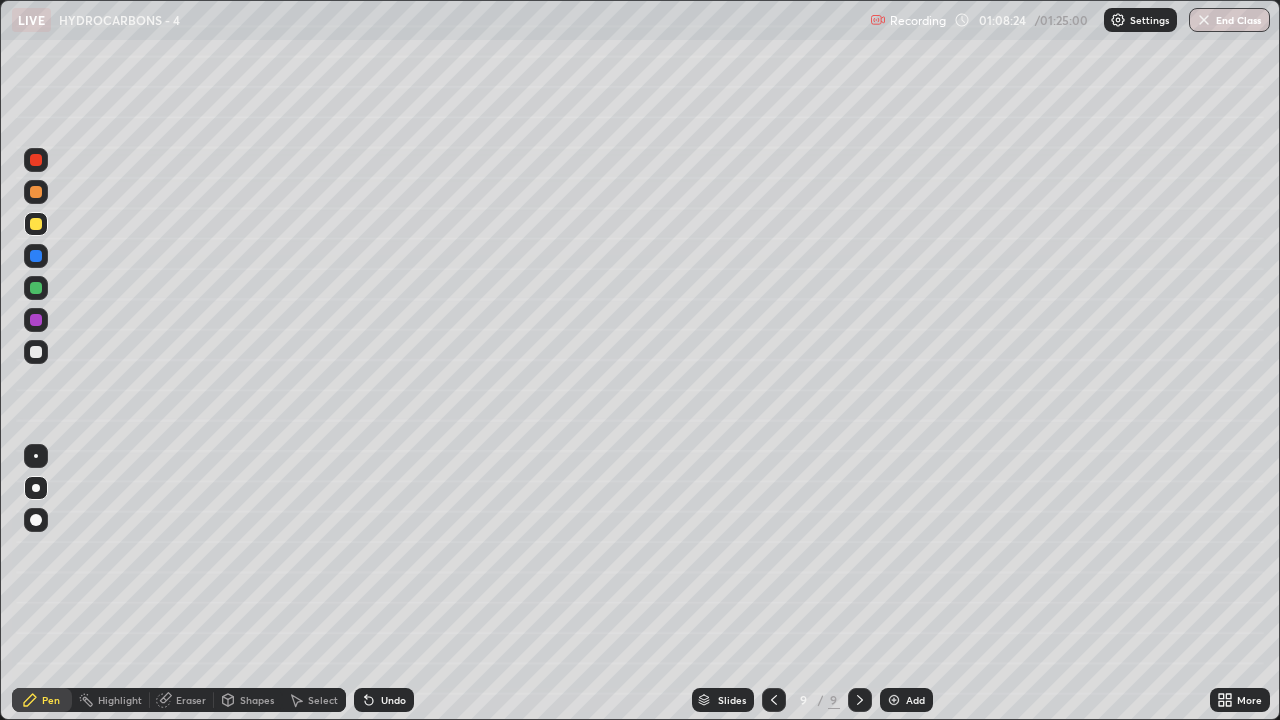 click at bounding box center (36, 352) 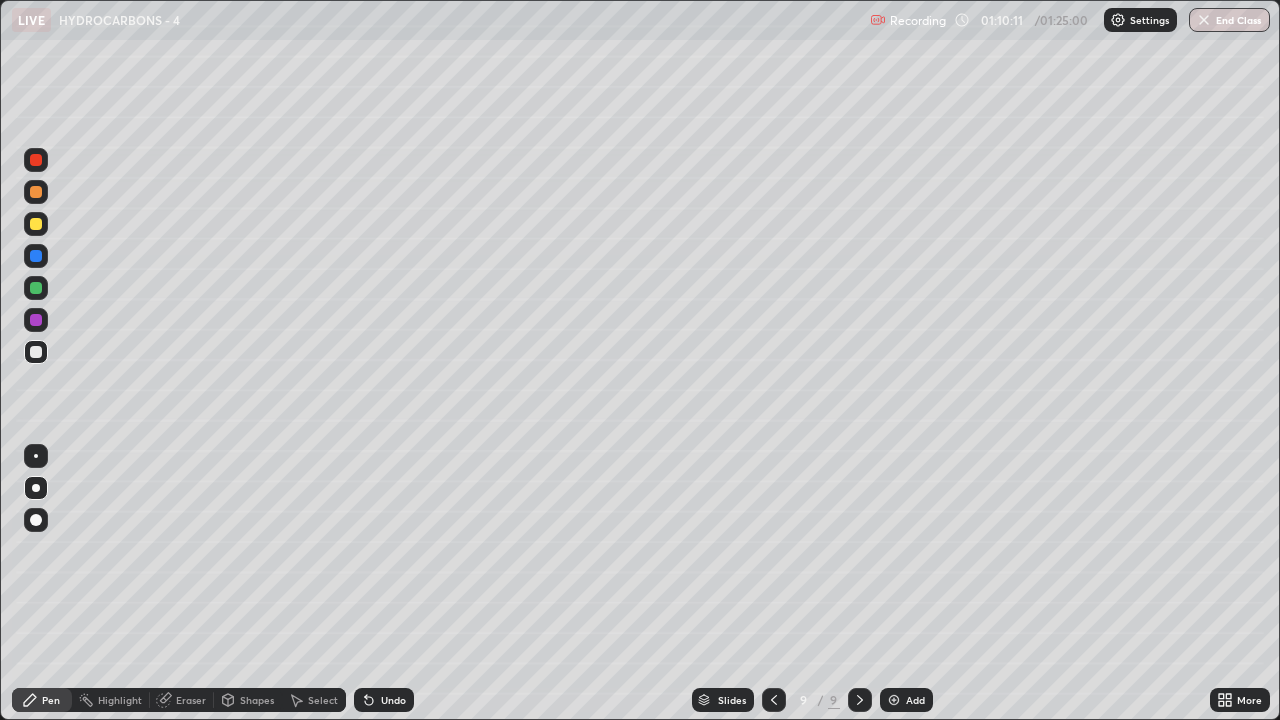click at bounding box center (36, 320) 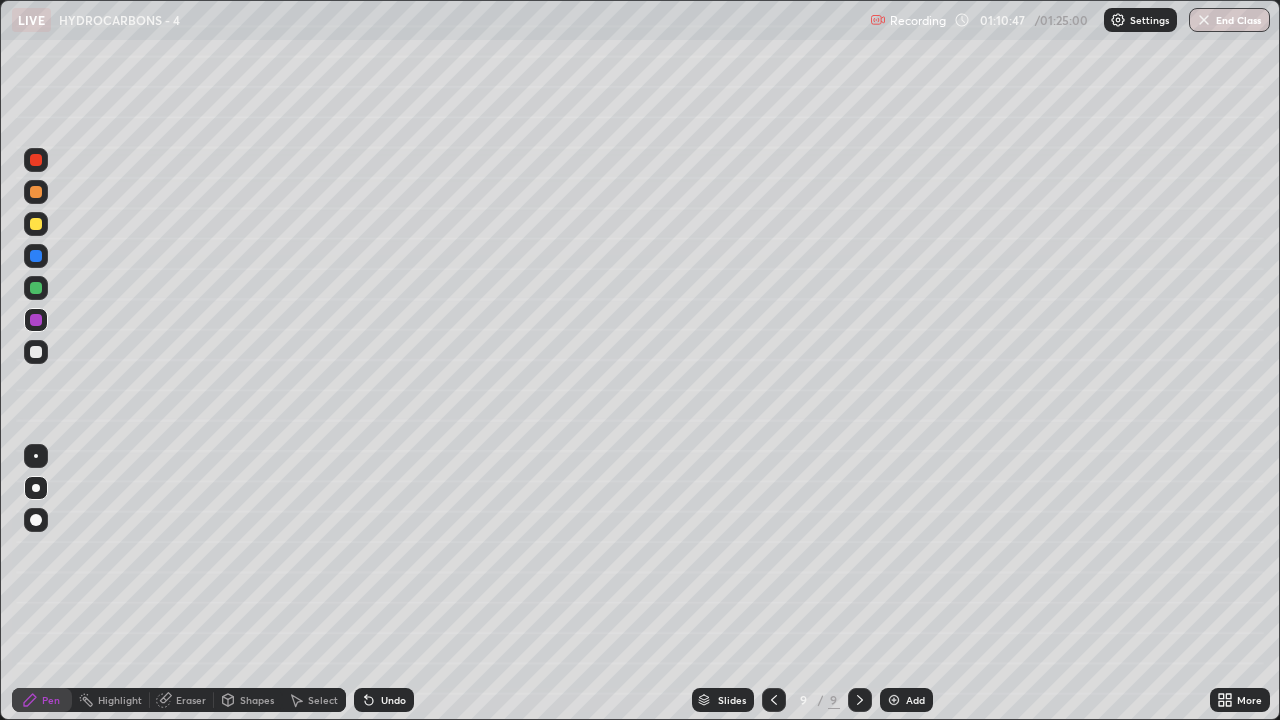 click at bounding box center [36, 352] 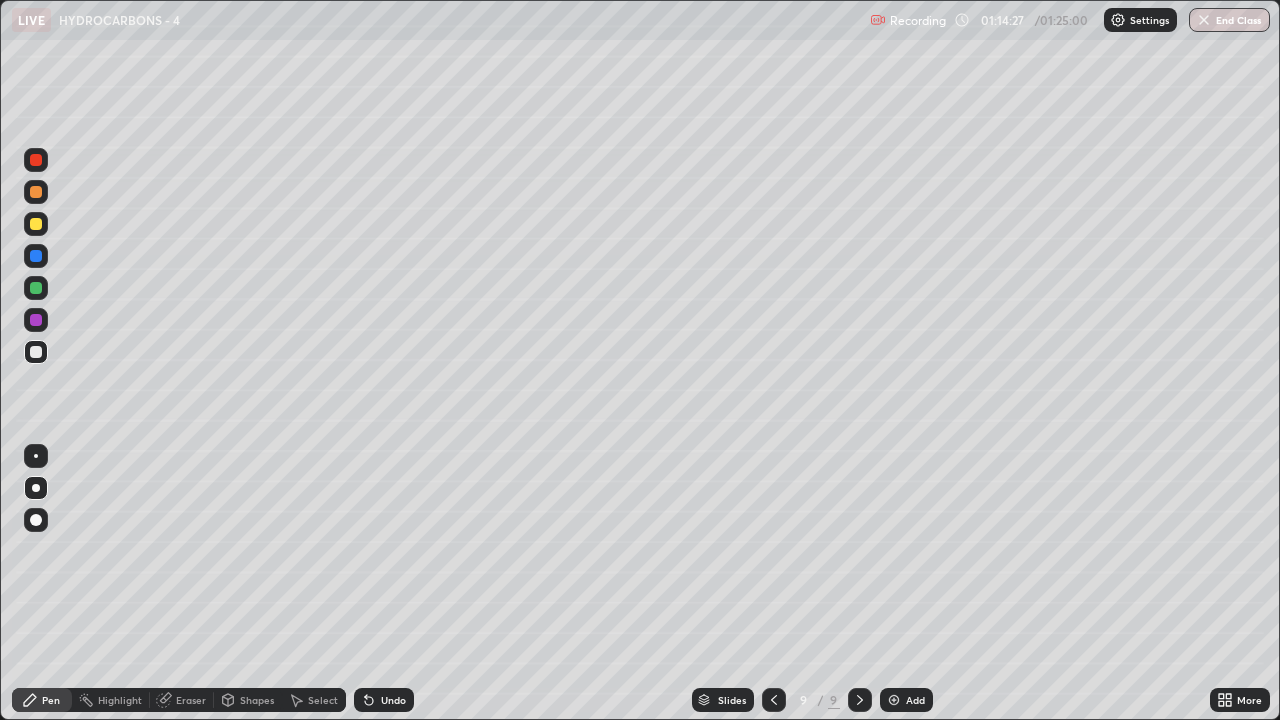 click on "Undo" at bounding box center [393, 700] 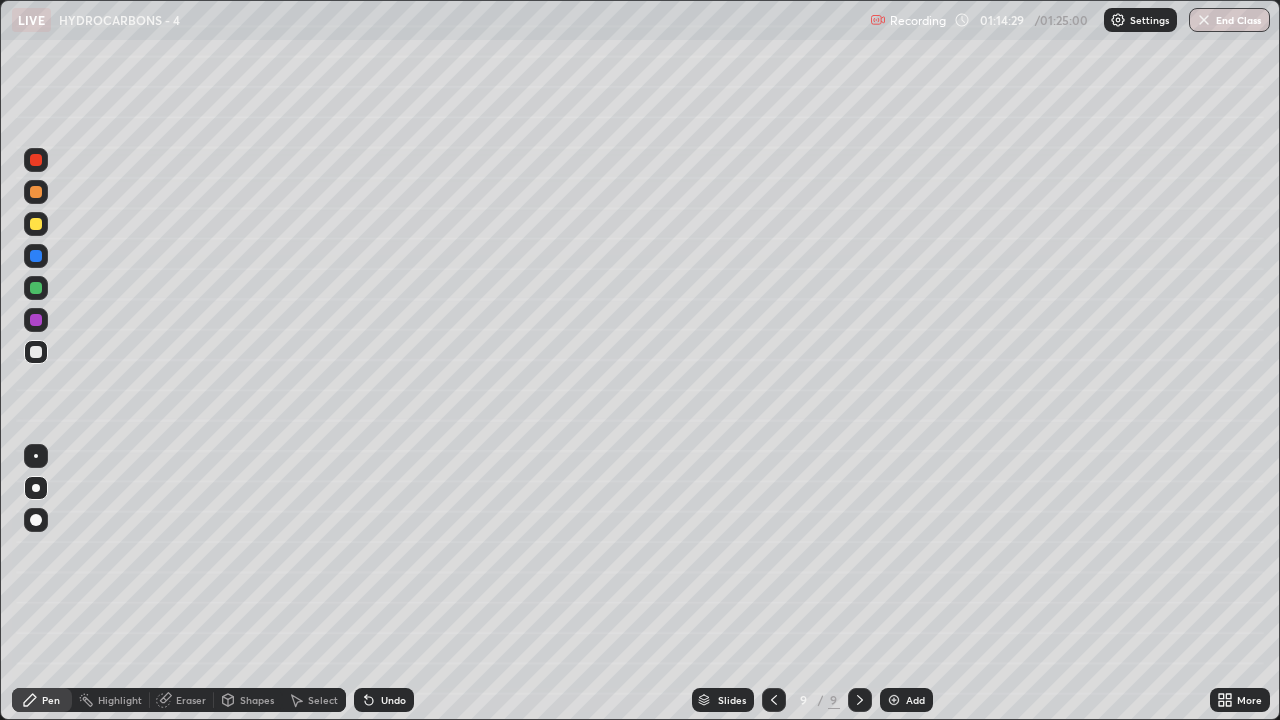 click on "Undo" at bounding box center (393, 700) 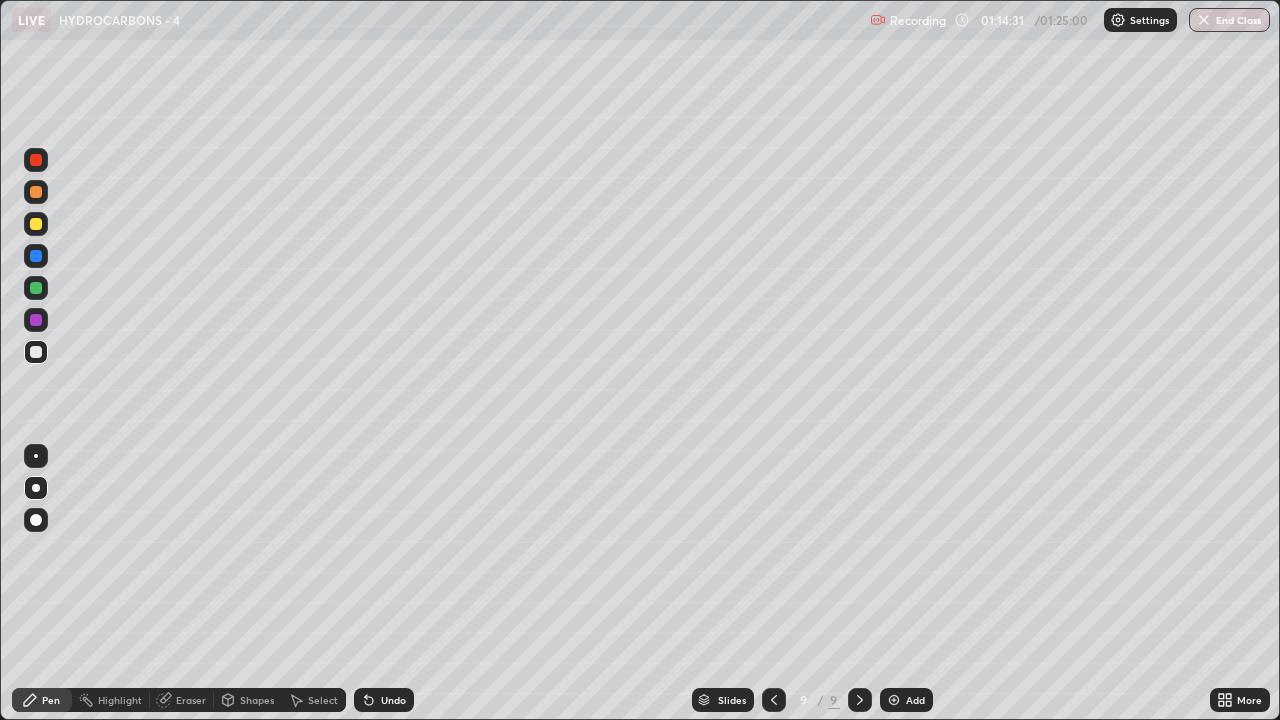 click at bounding box center (36, 320) 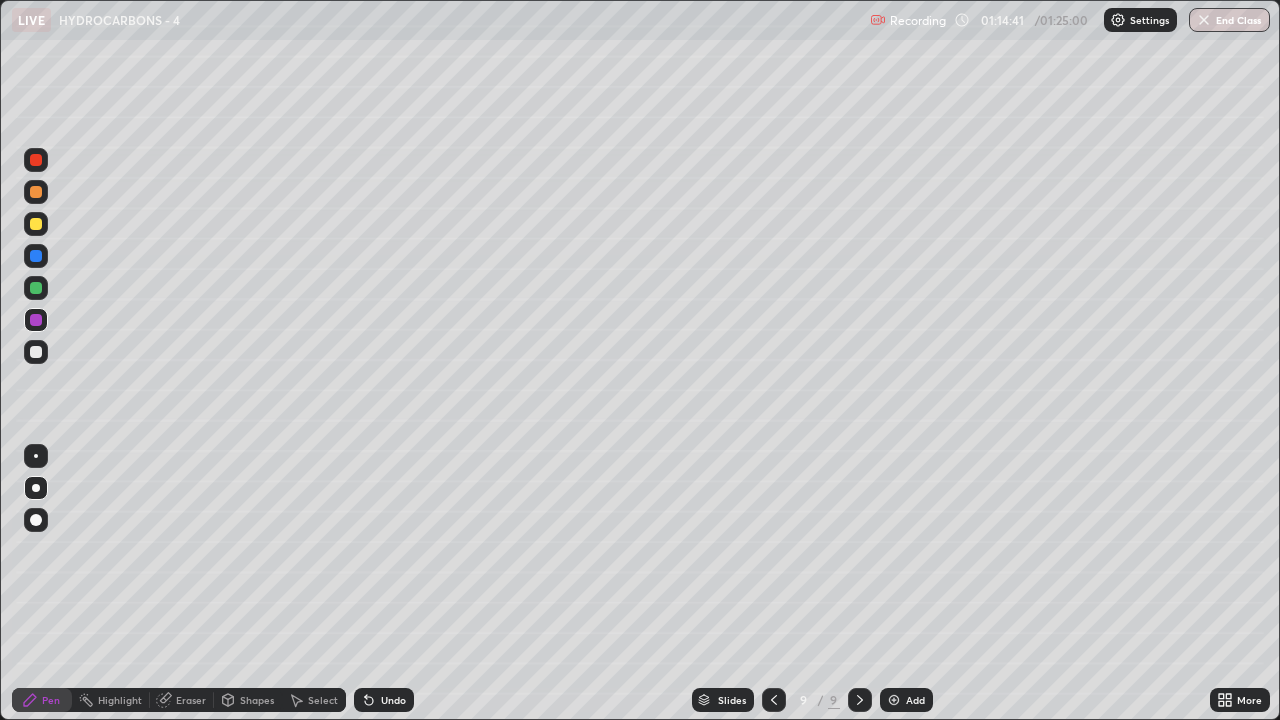 click at bounding box center [36, 352] 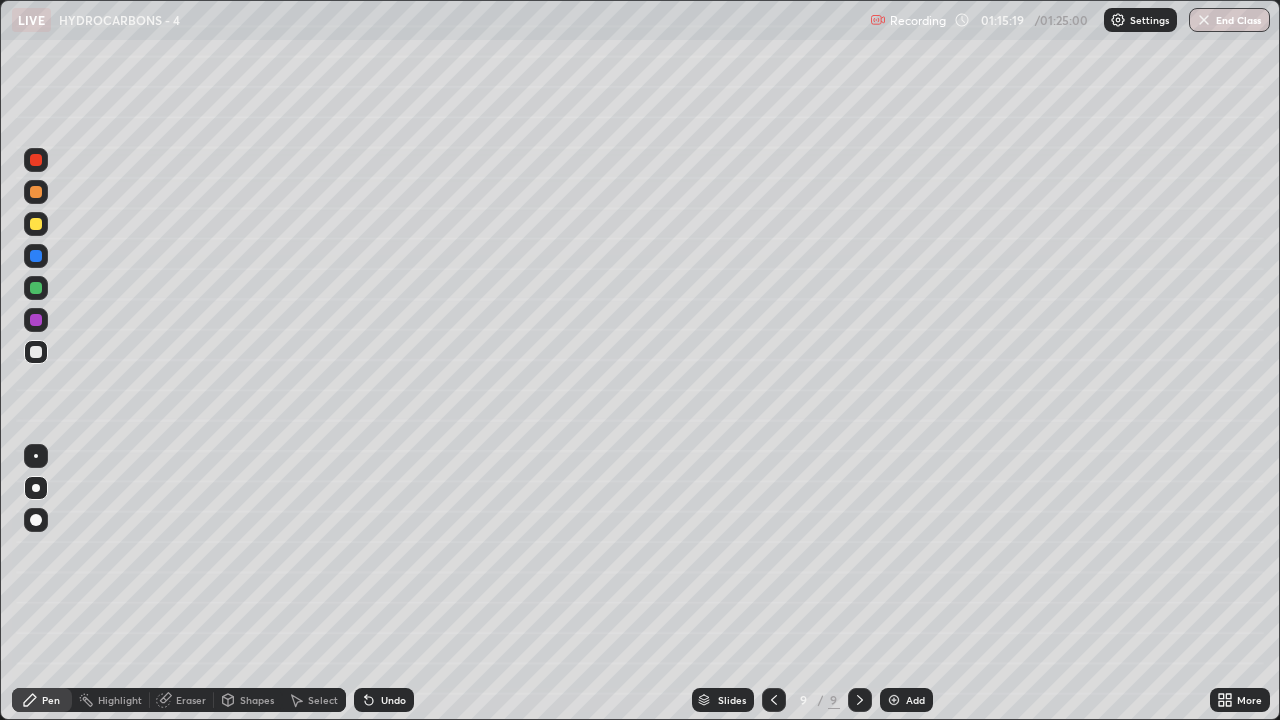 click 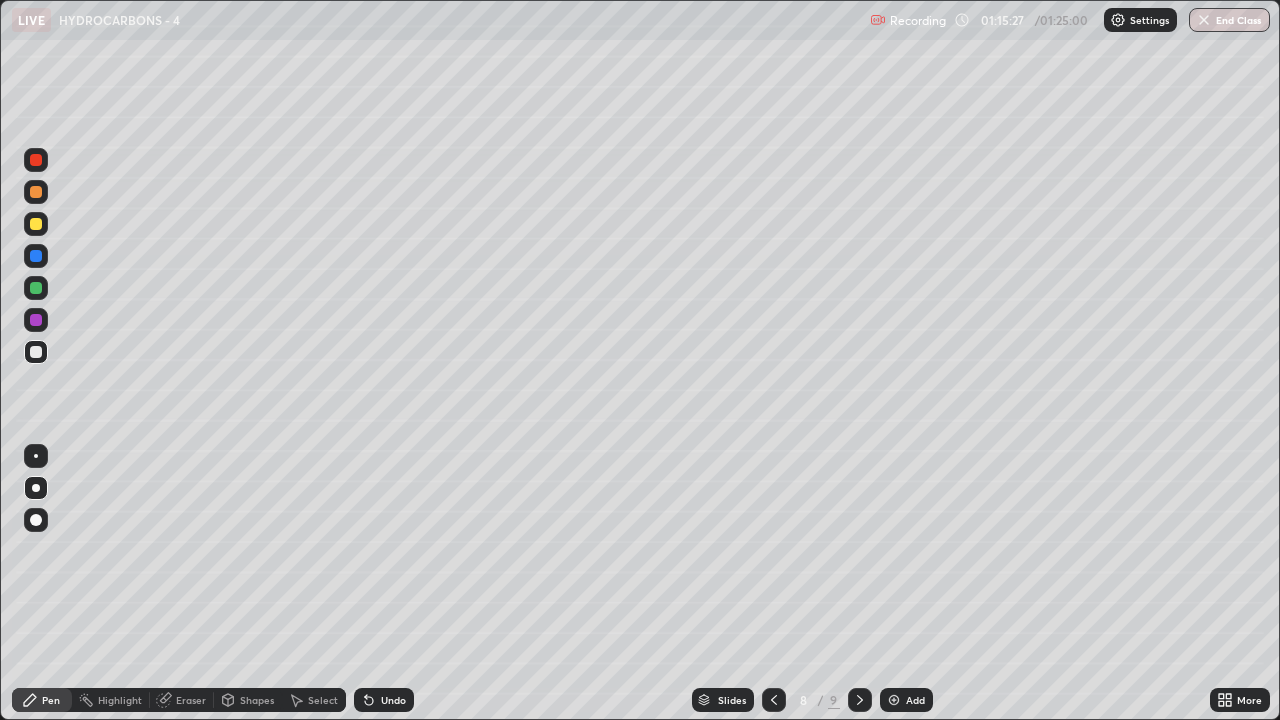 click 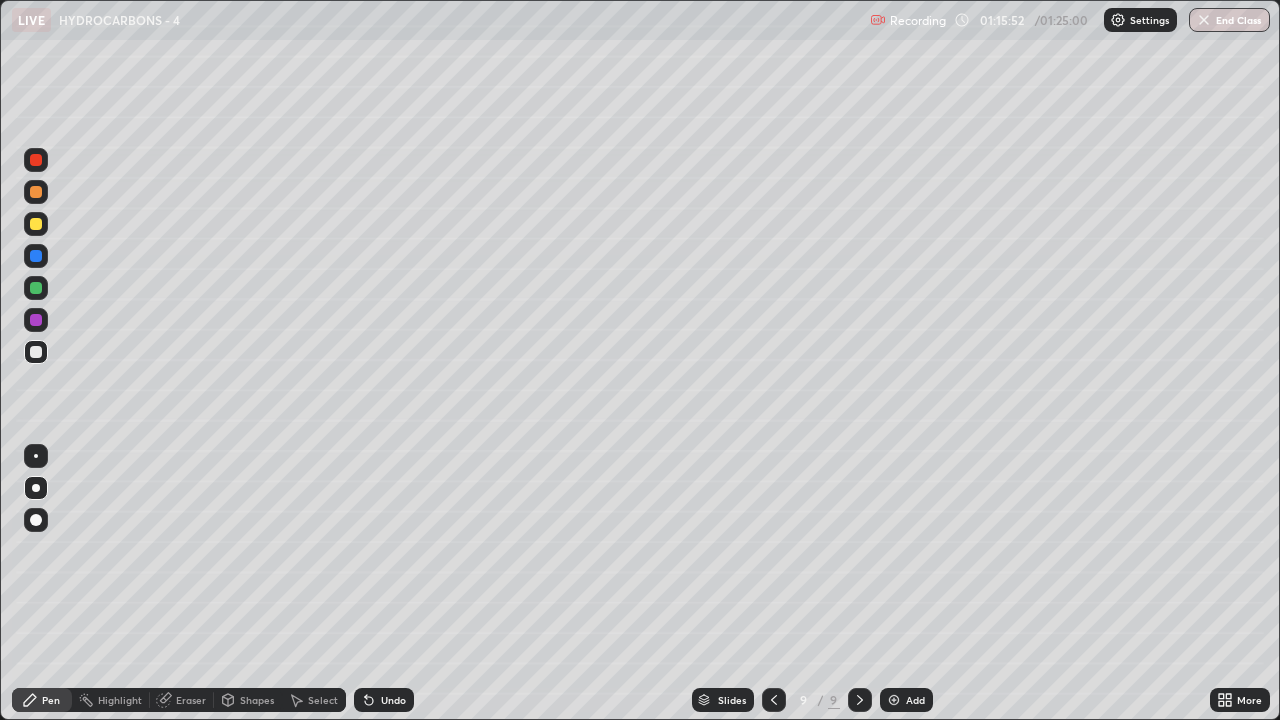 click 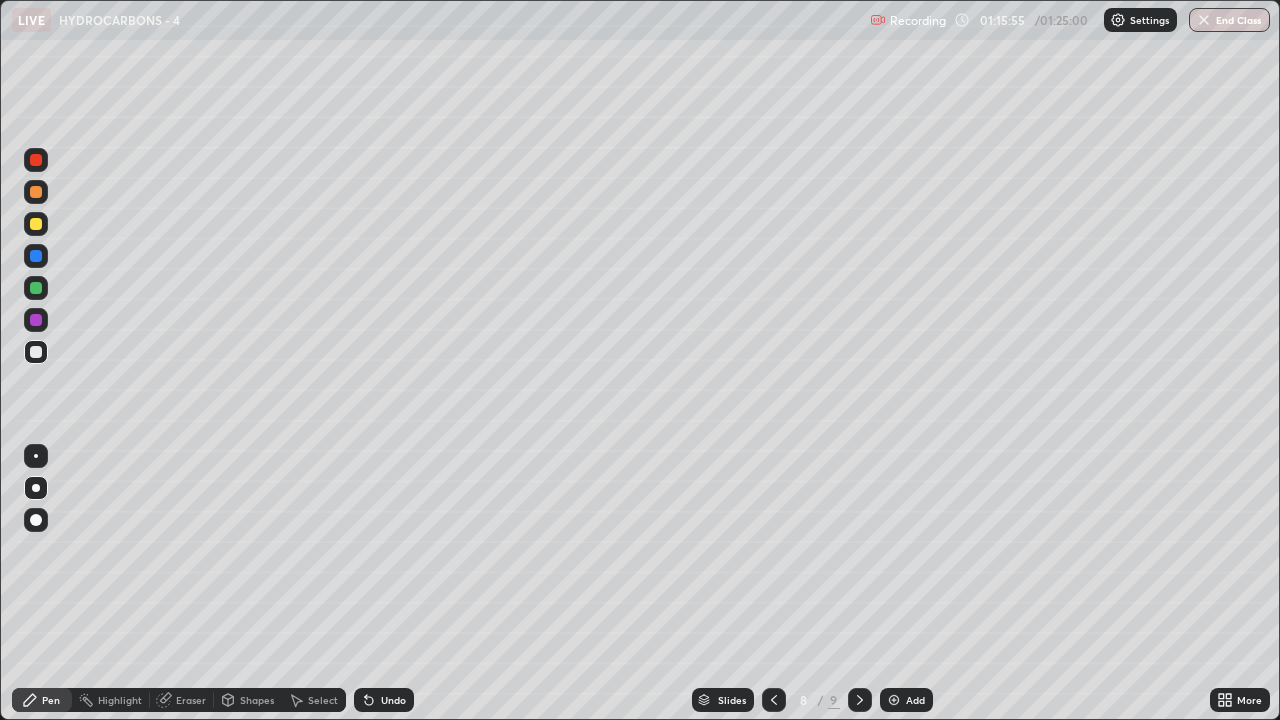 click 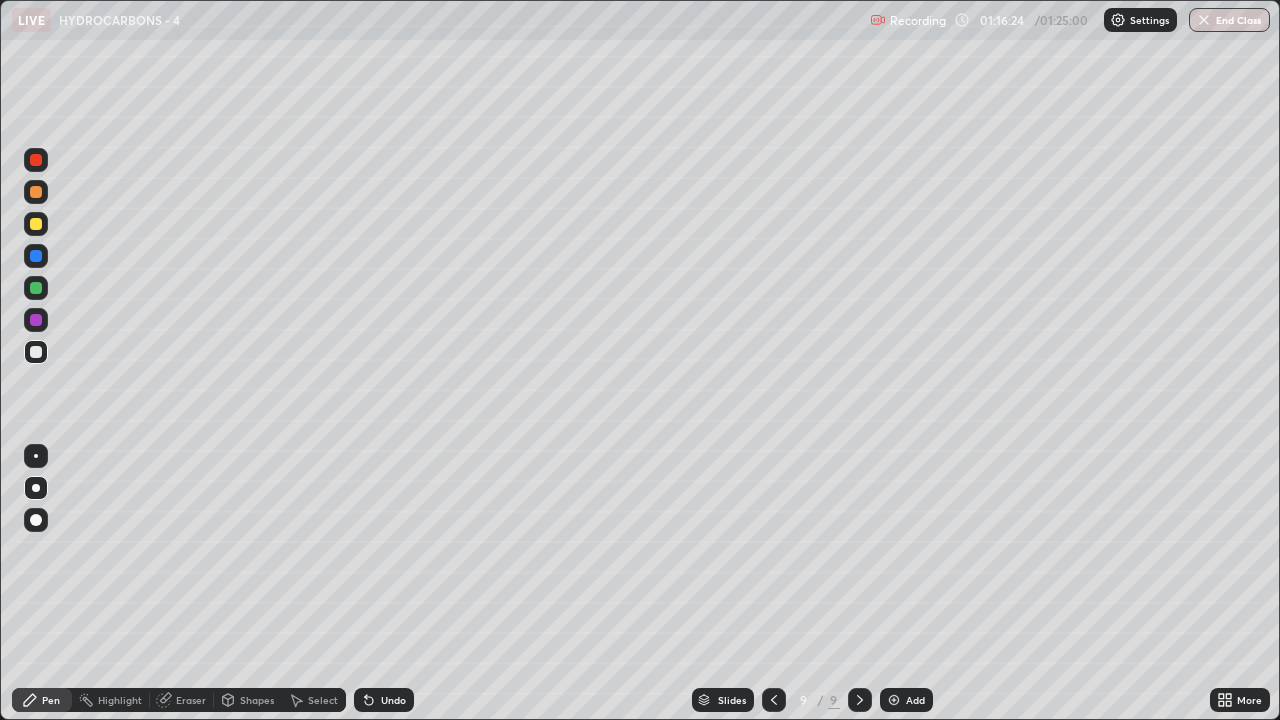 click at bounding box center [36, 256] 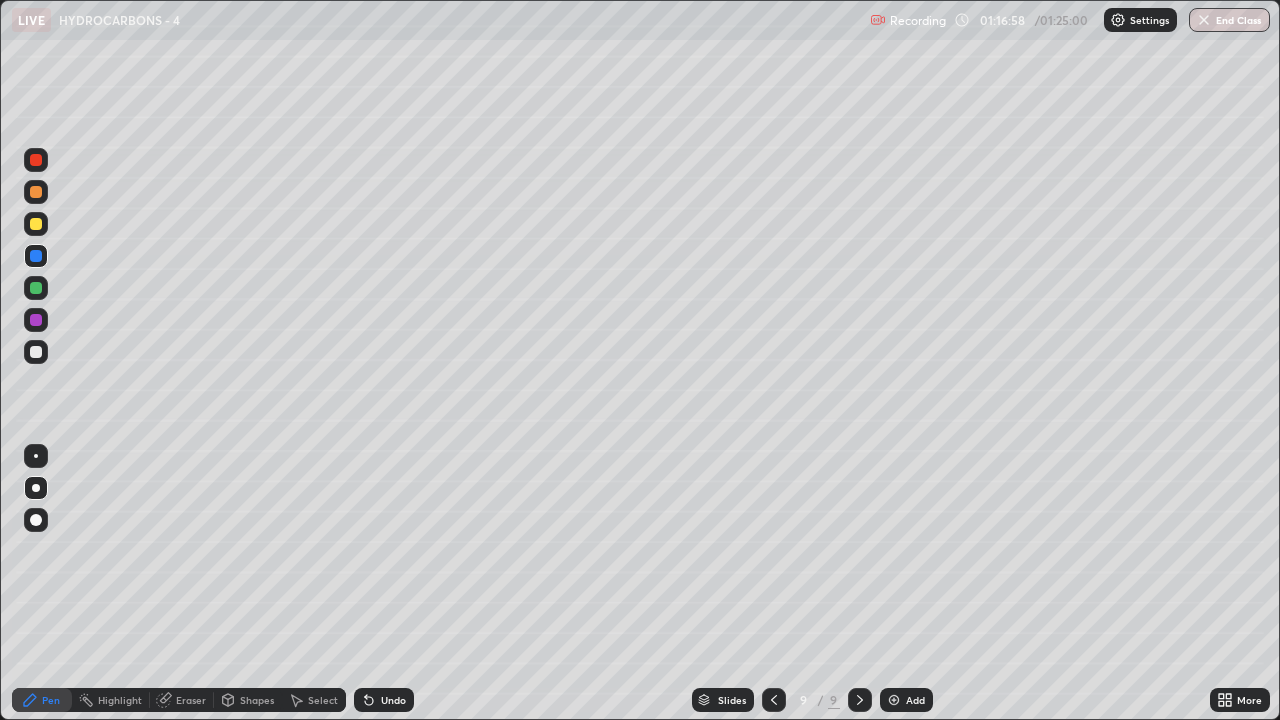 click at bounding box center (36, 320) 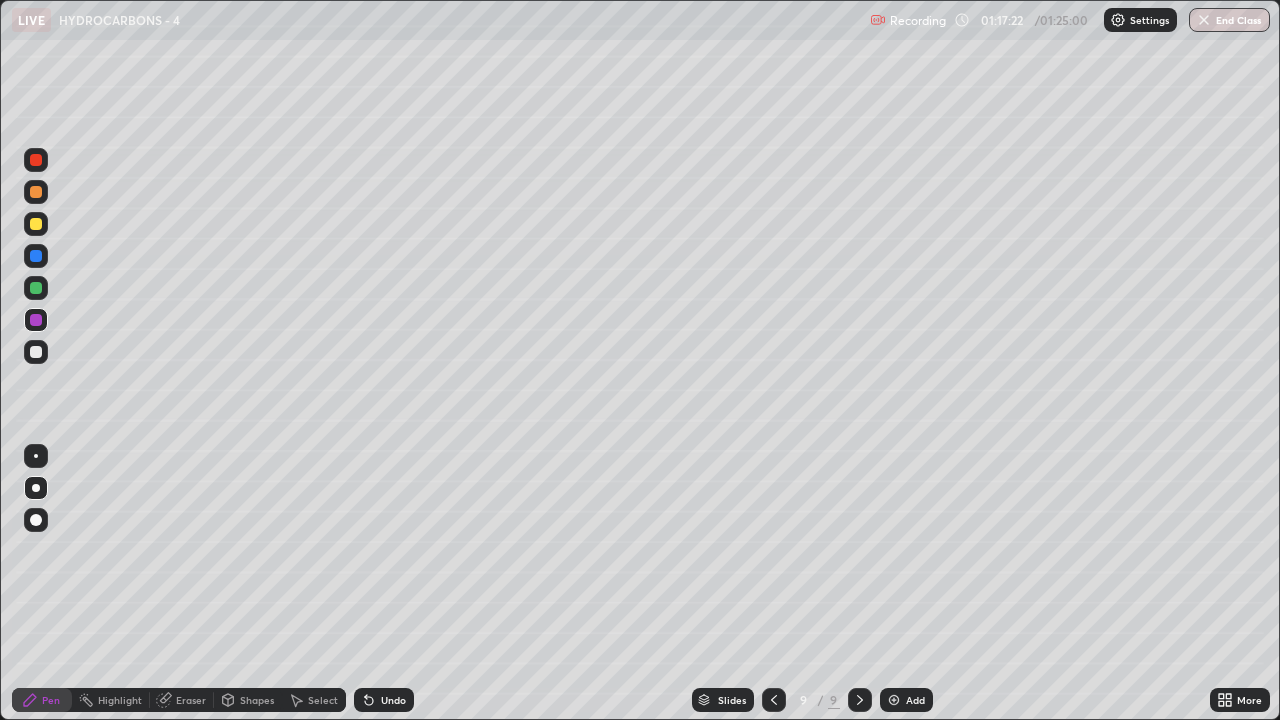 click at bounding box center [36, 288] 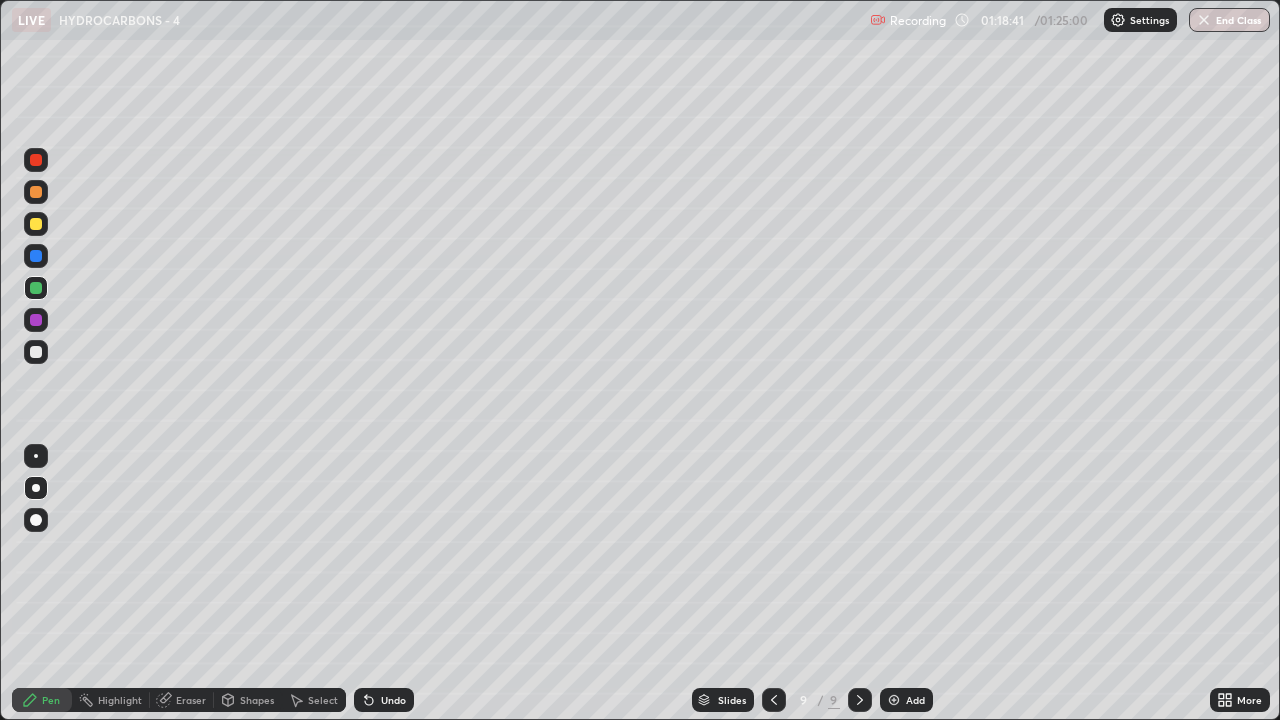 click at bounding box center (36, 224) 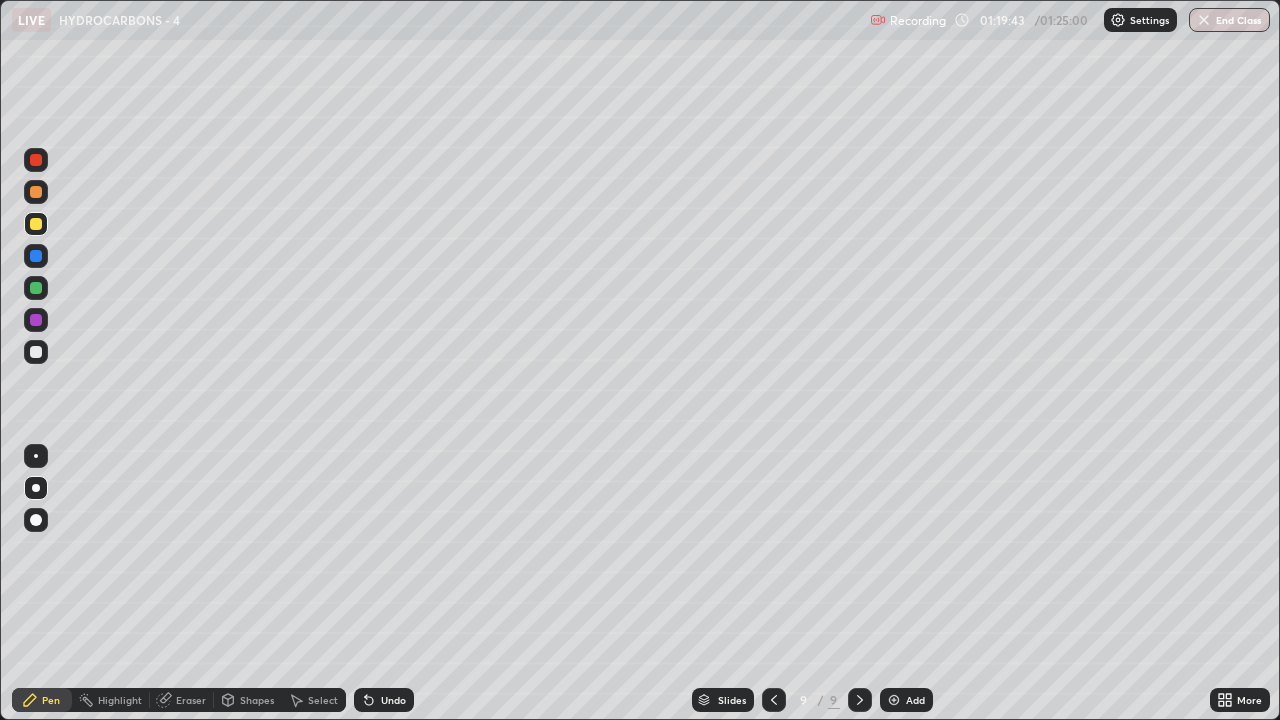 click at bounding box center [894, 700] 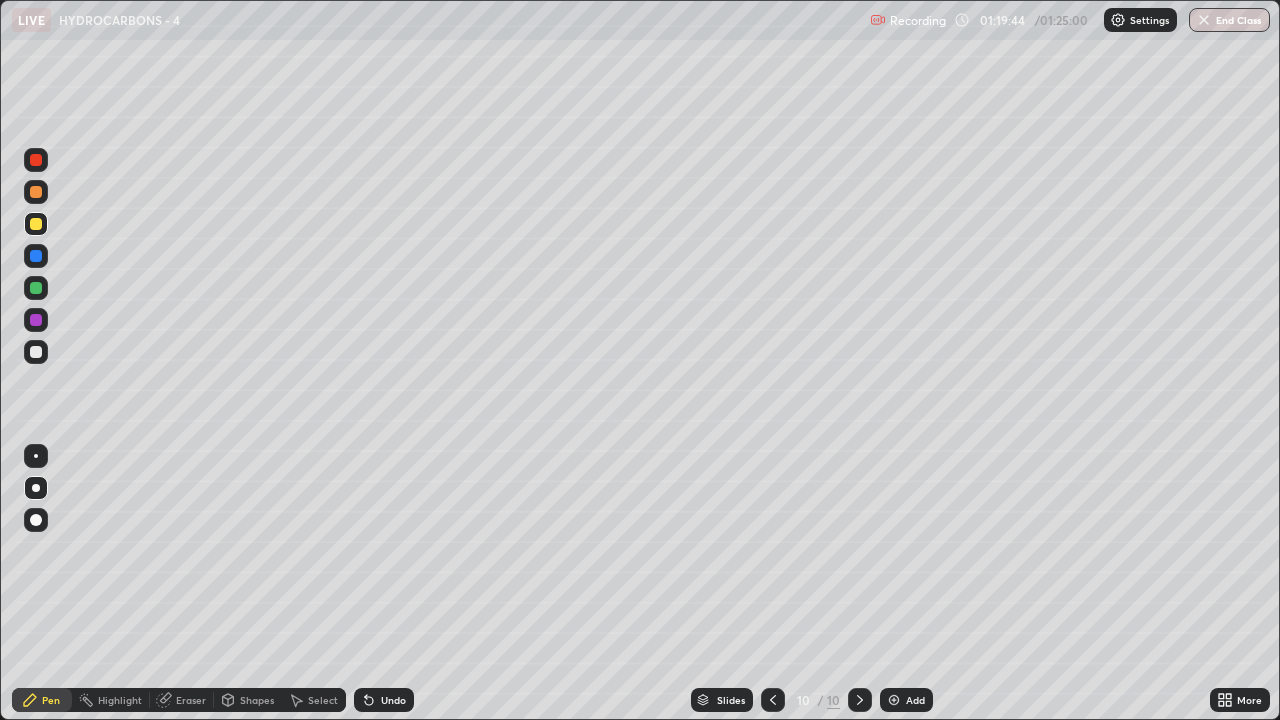click at bounding box center [36, 352] 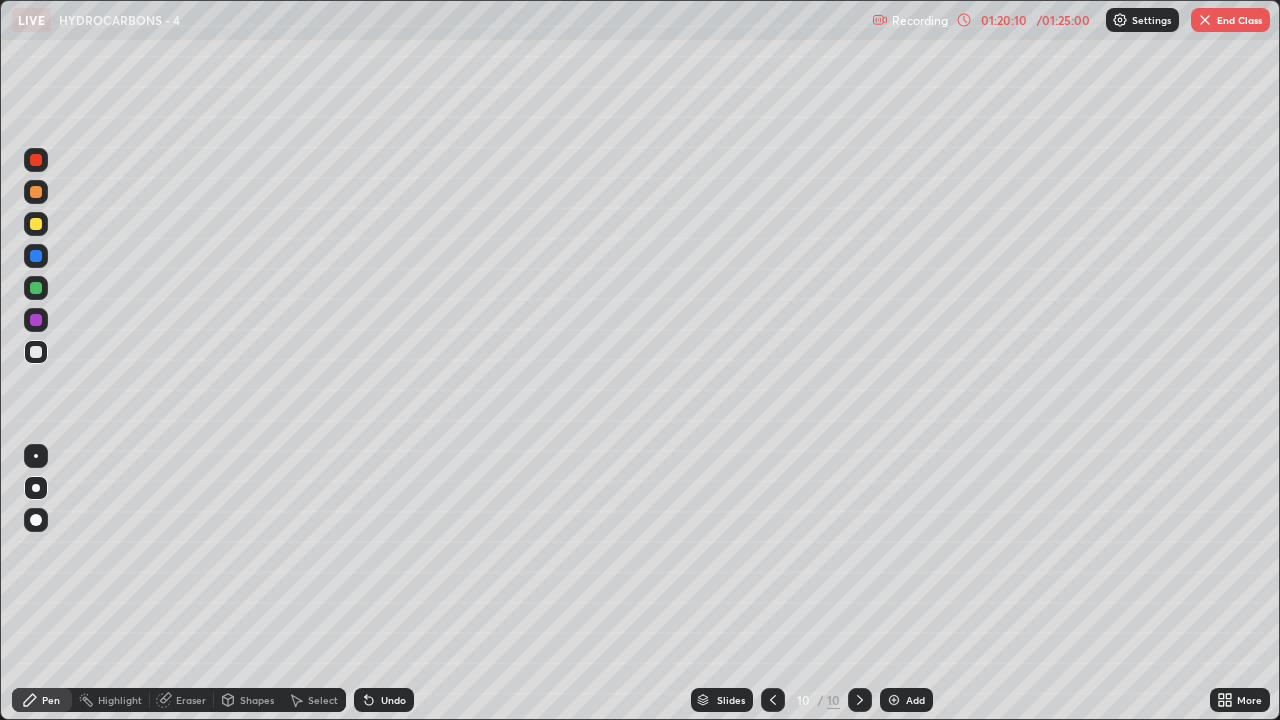 click 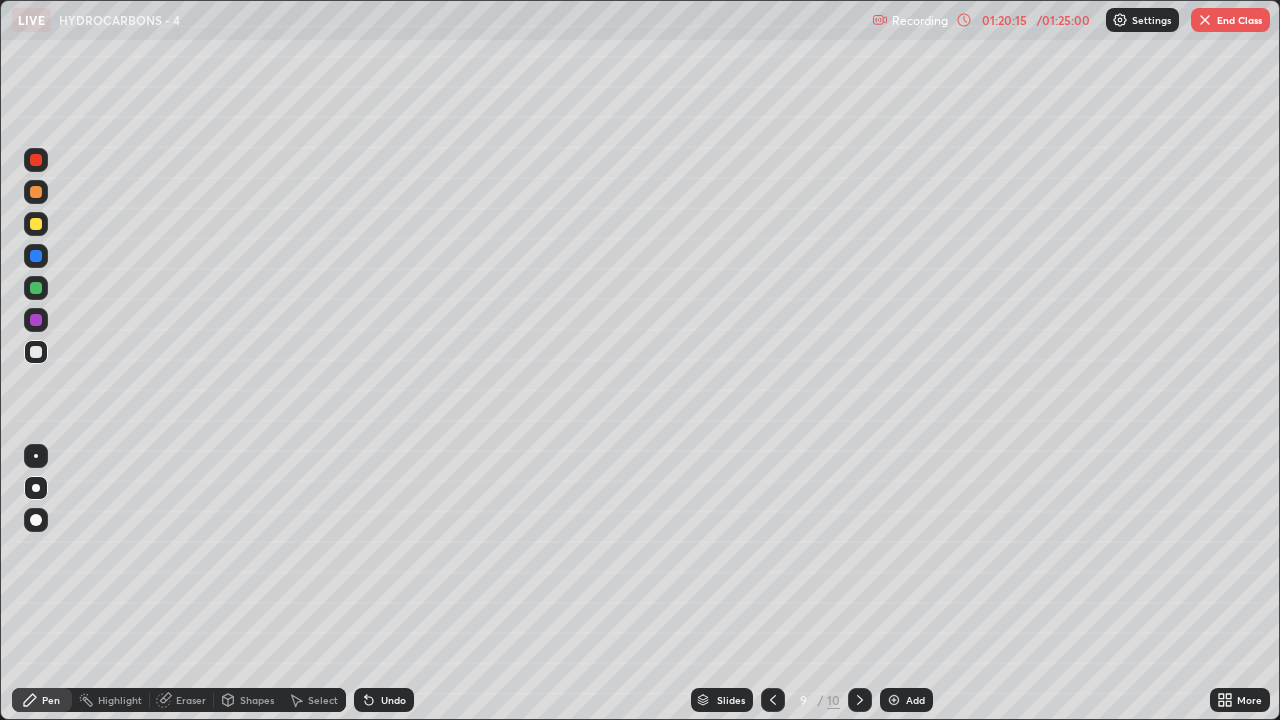 click 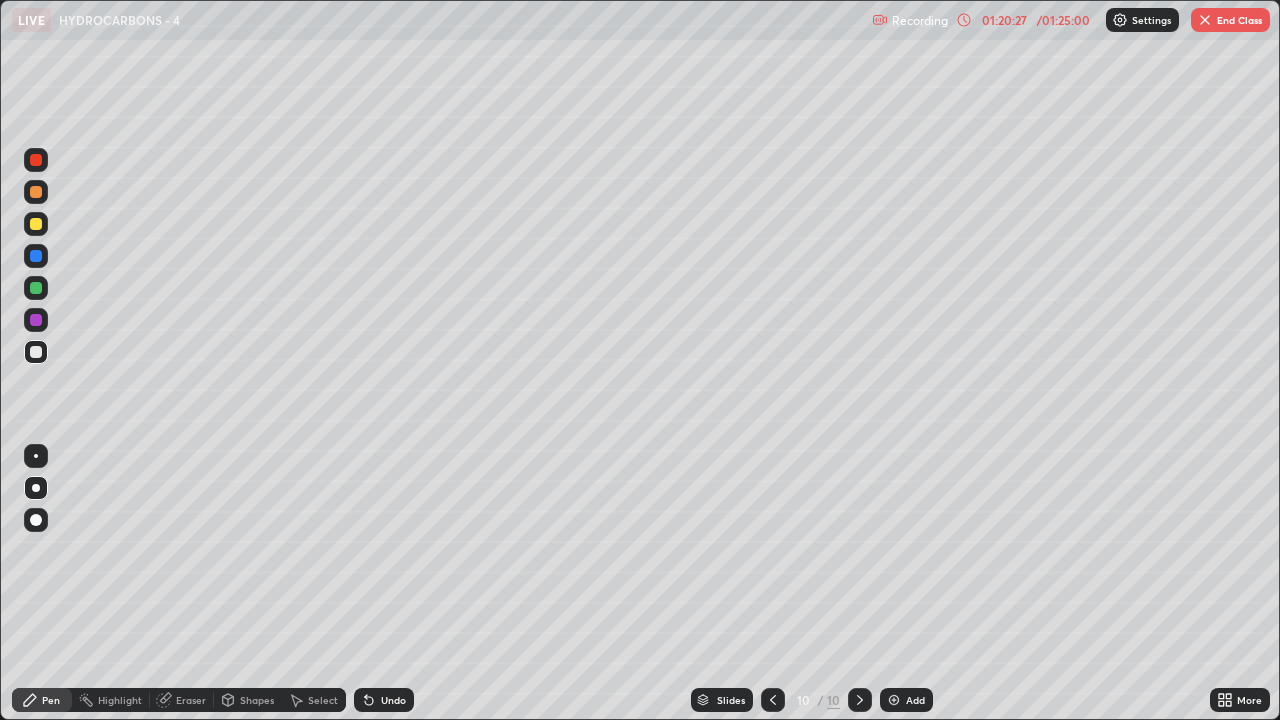 click at bounding box center (36, 256) 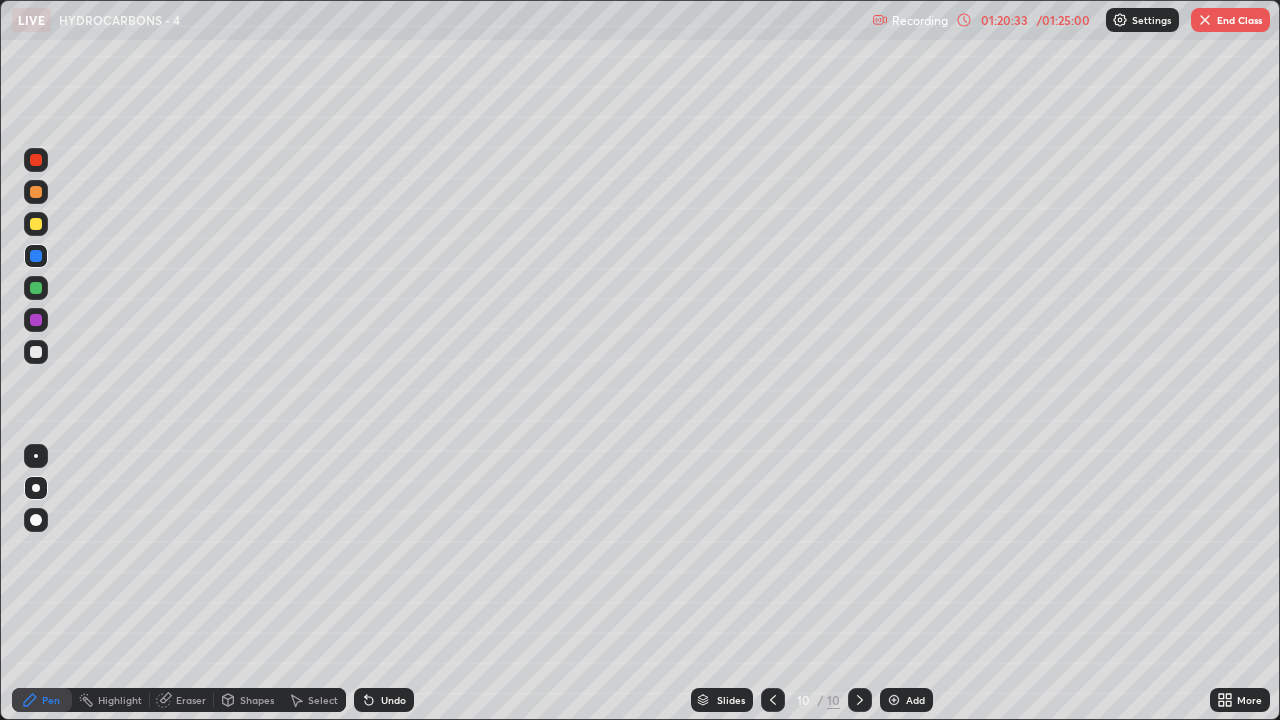 click at bounding box center (36, 352) 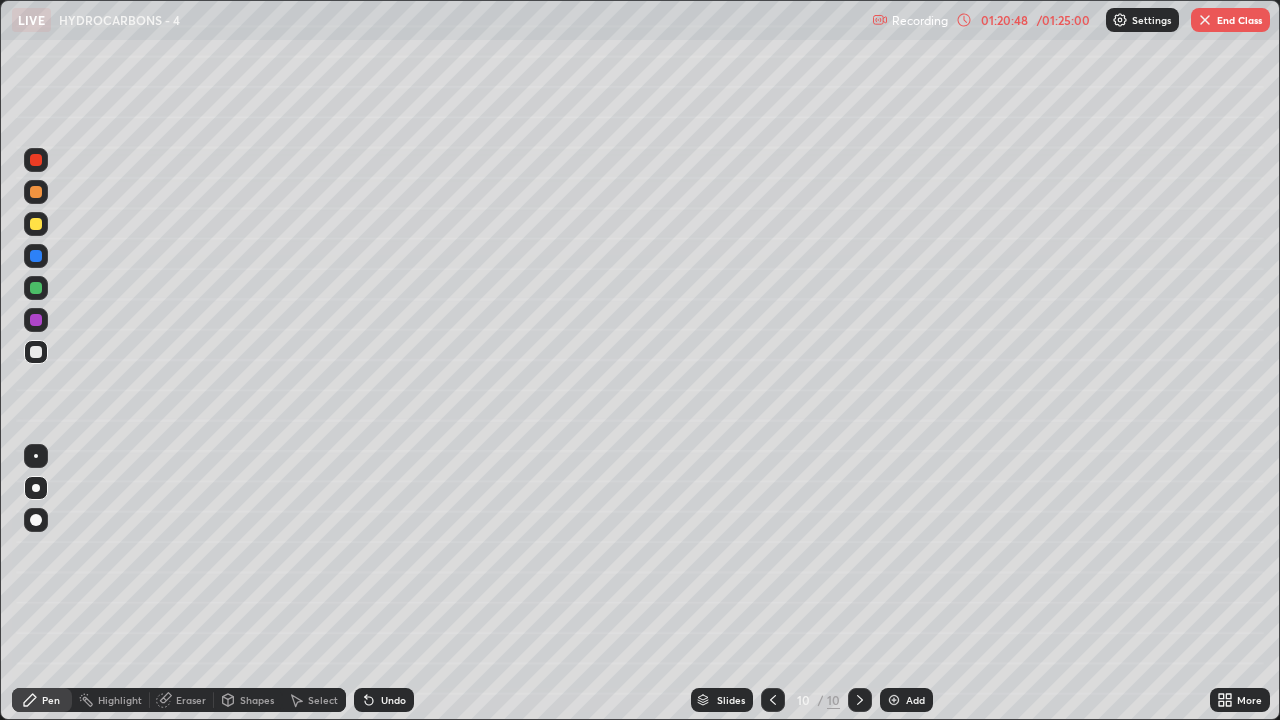 click 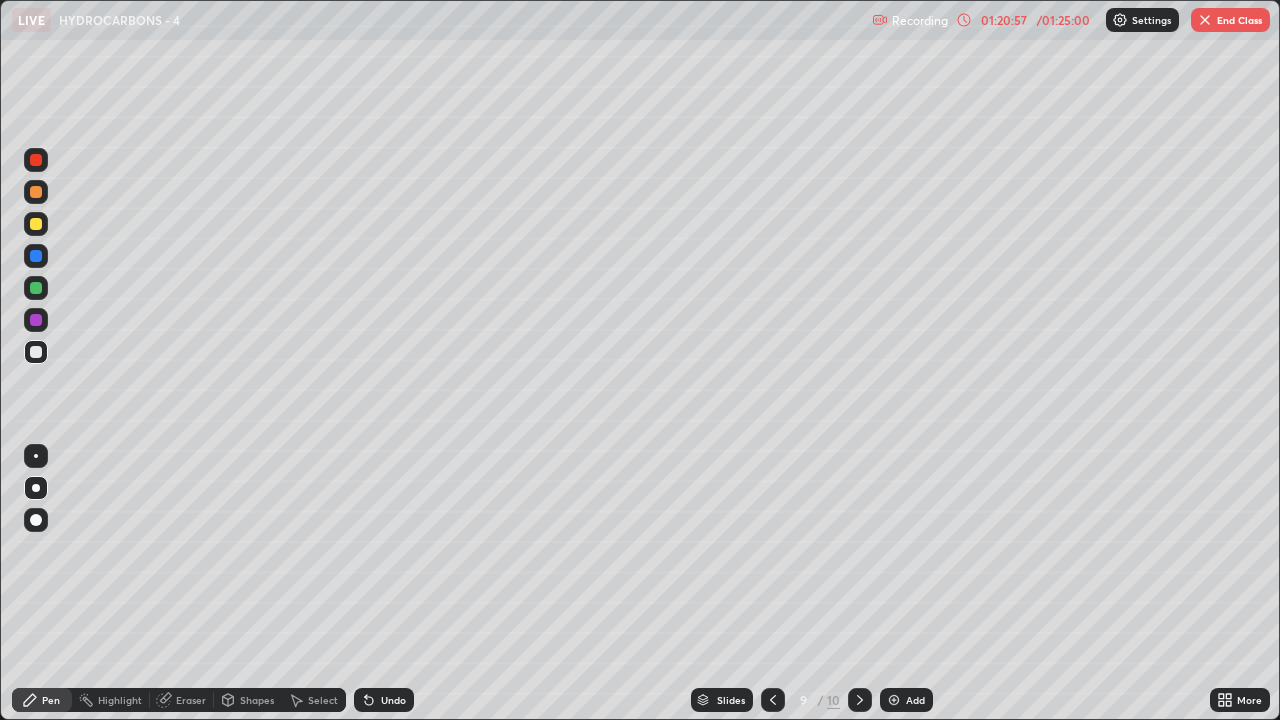 click 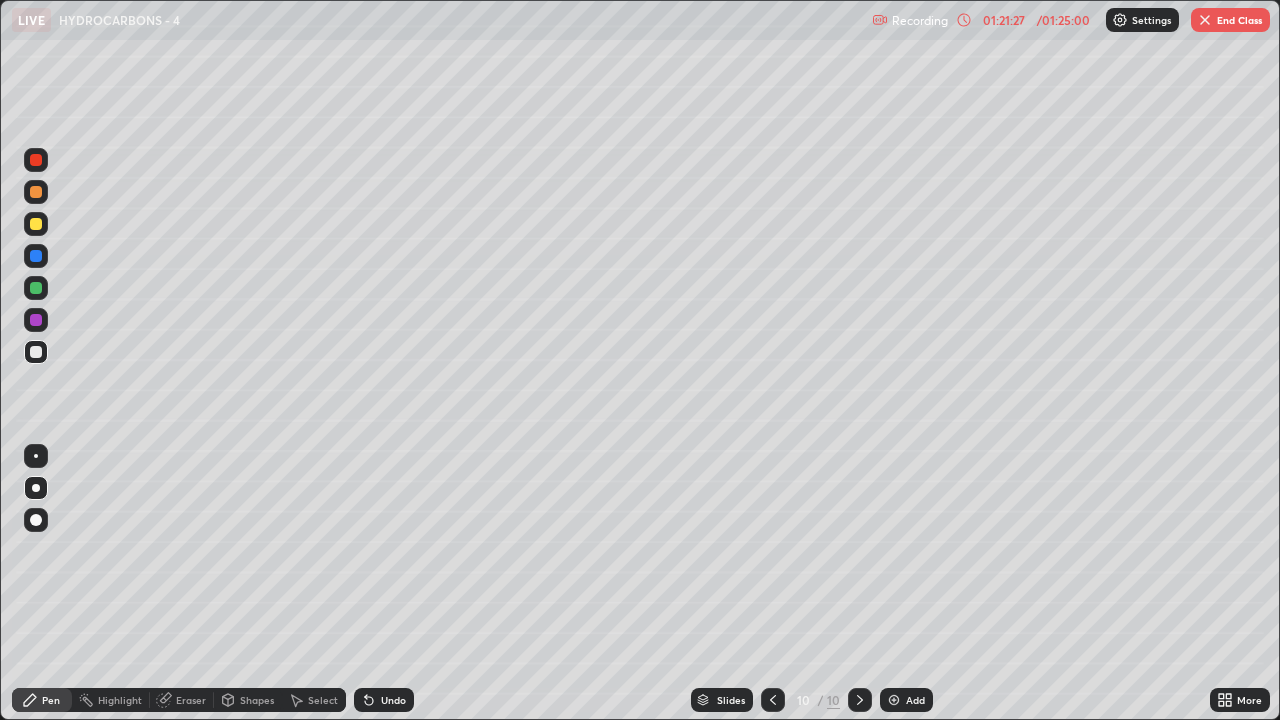 click at bounding box center (36, 320) 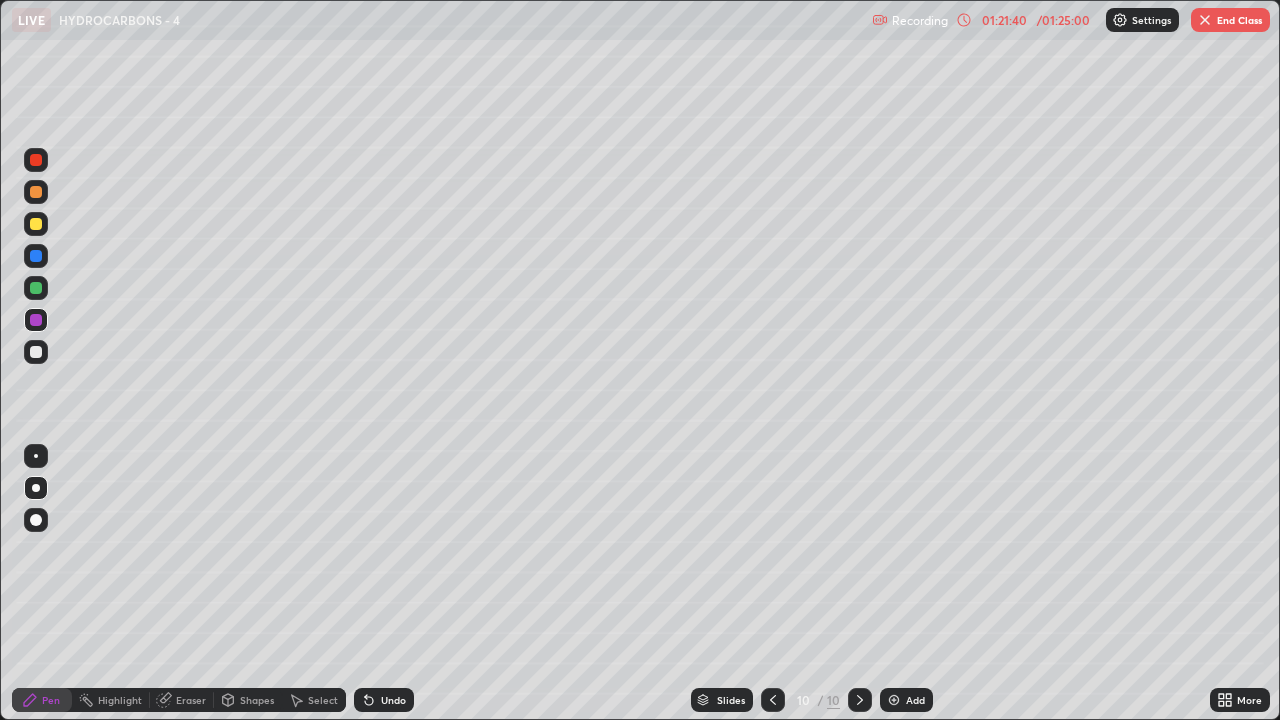 click at bounding box center [36, 352] 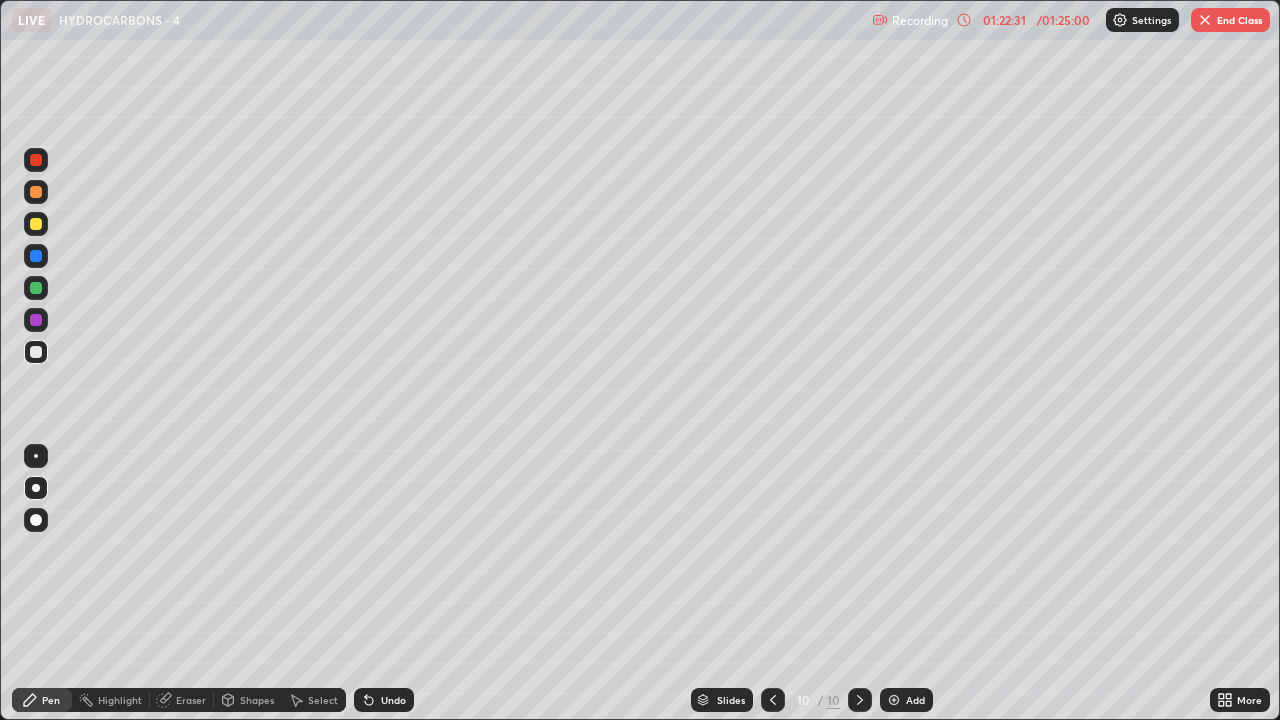 click 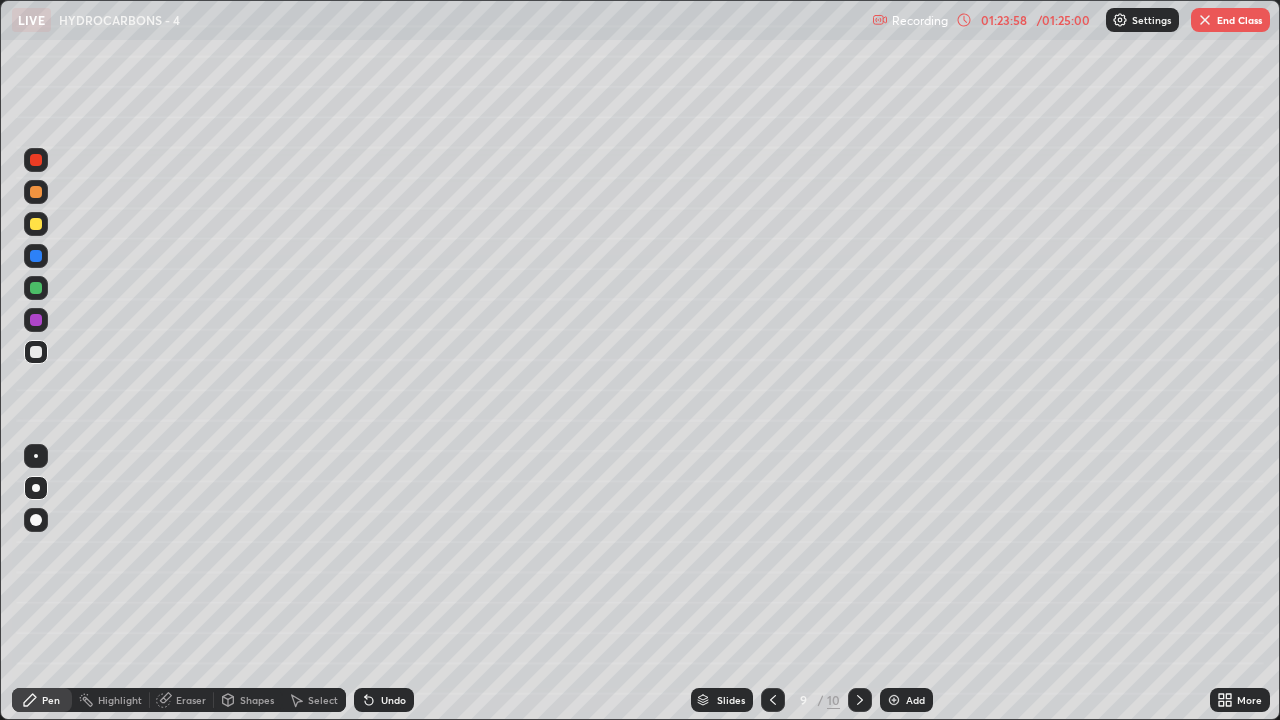 click 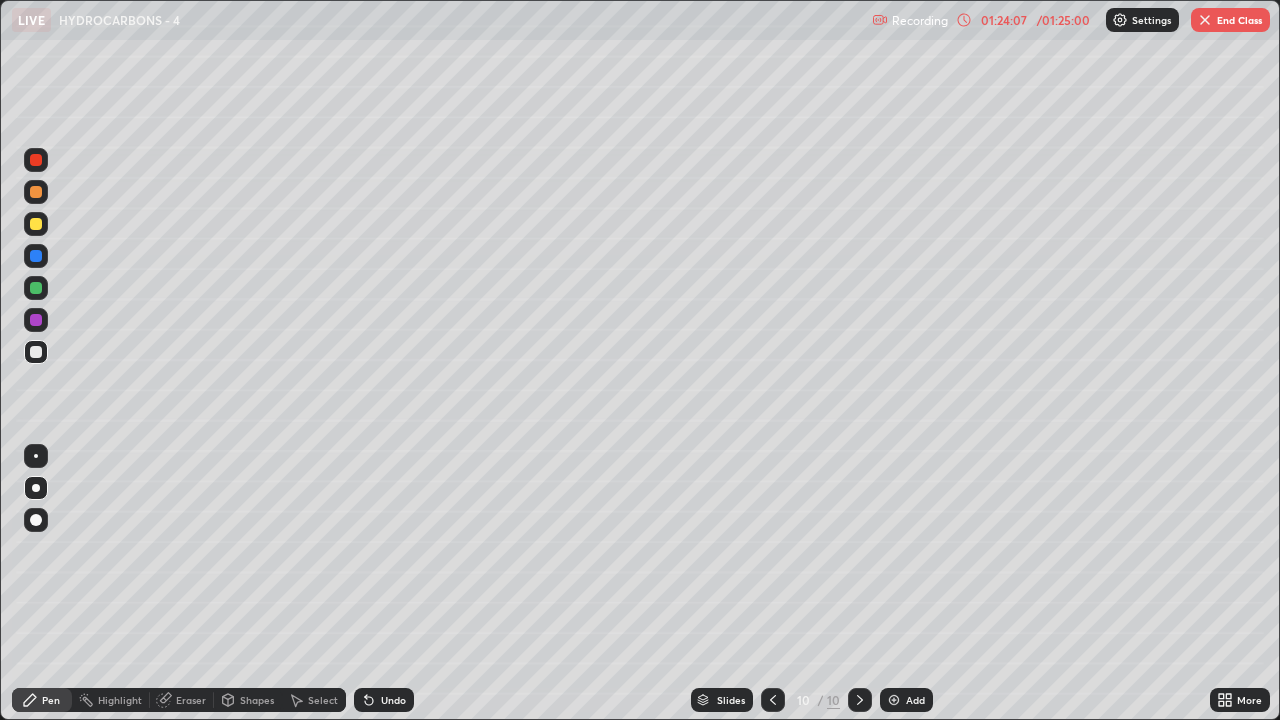 click 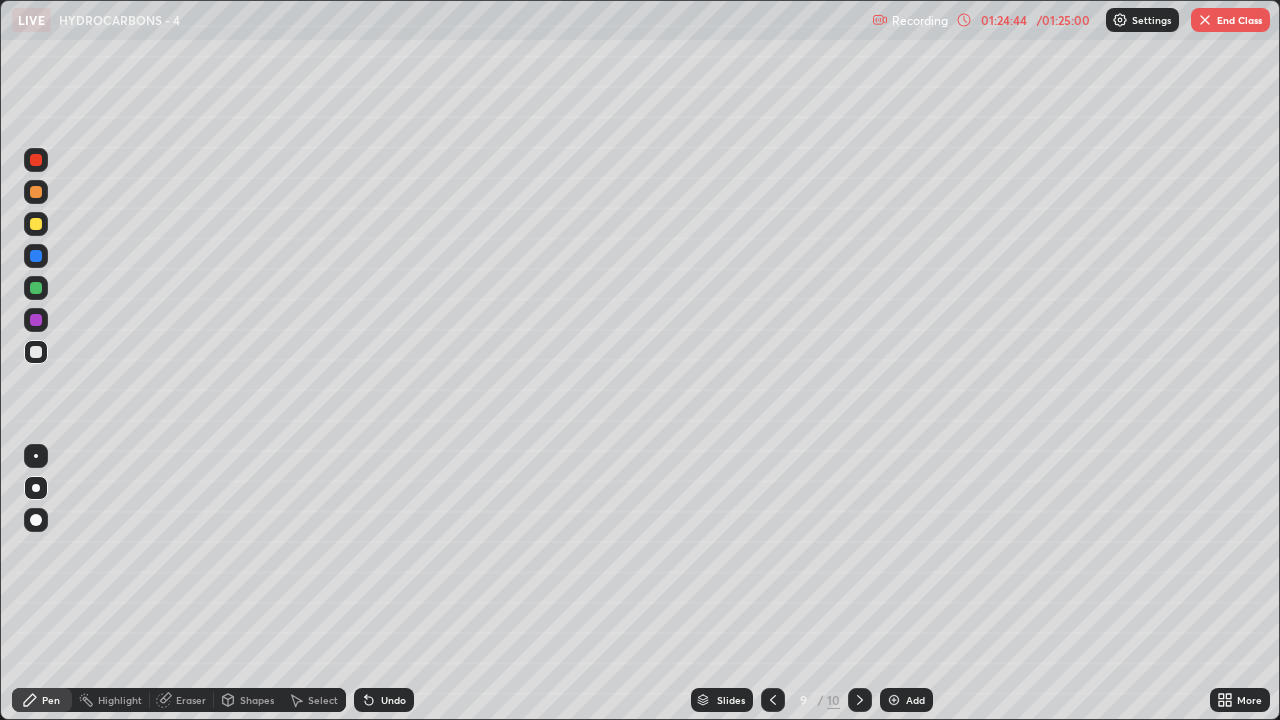 click 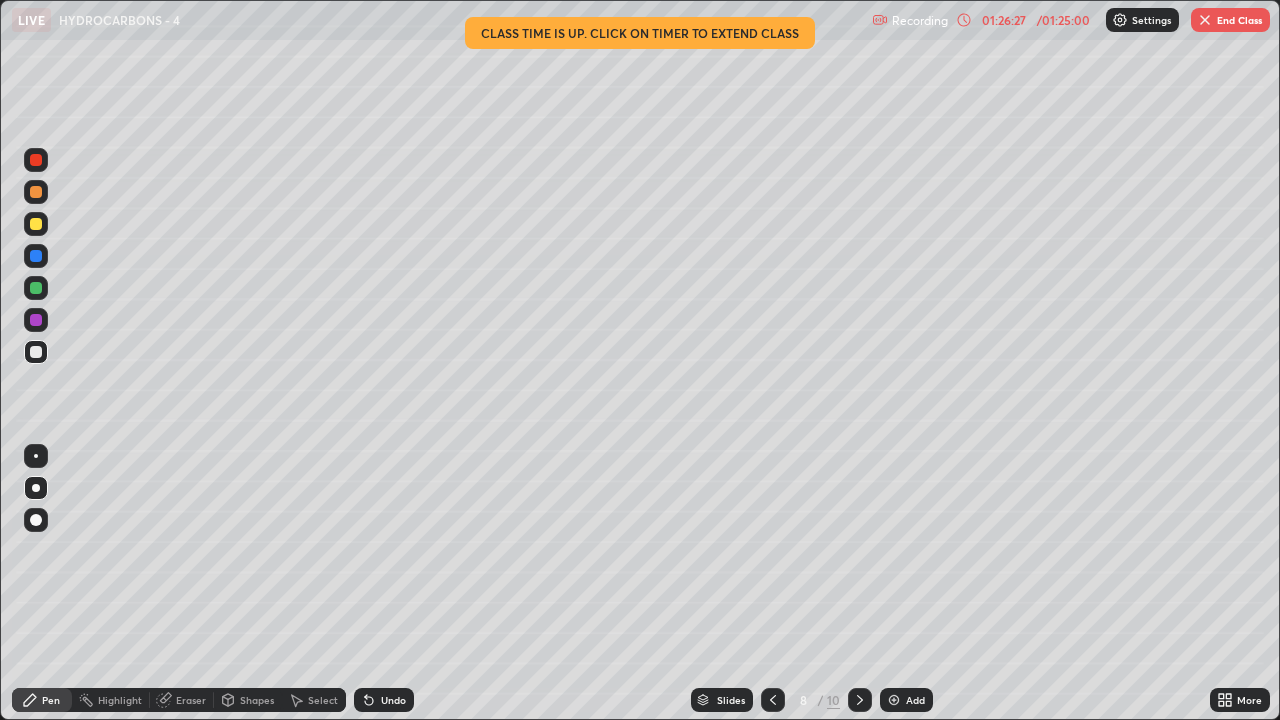 click 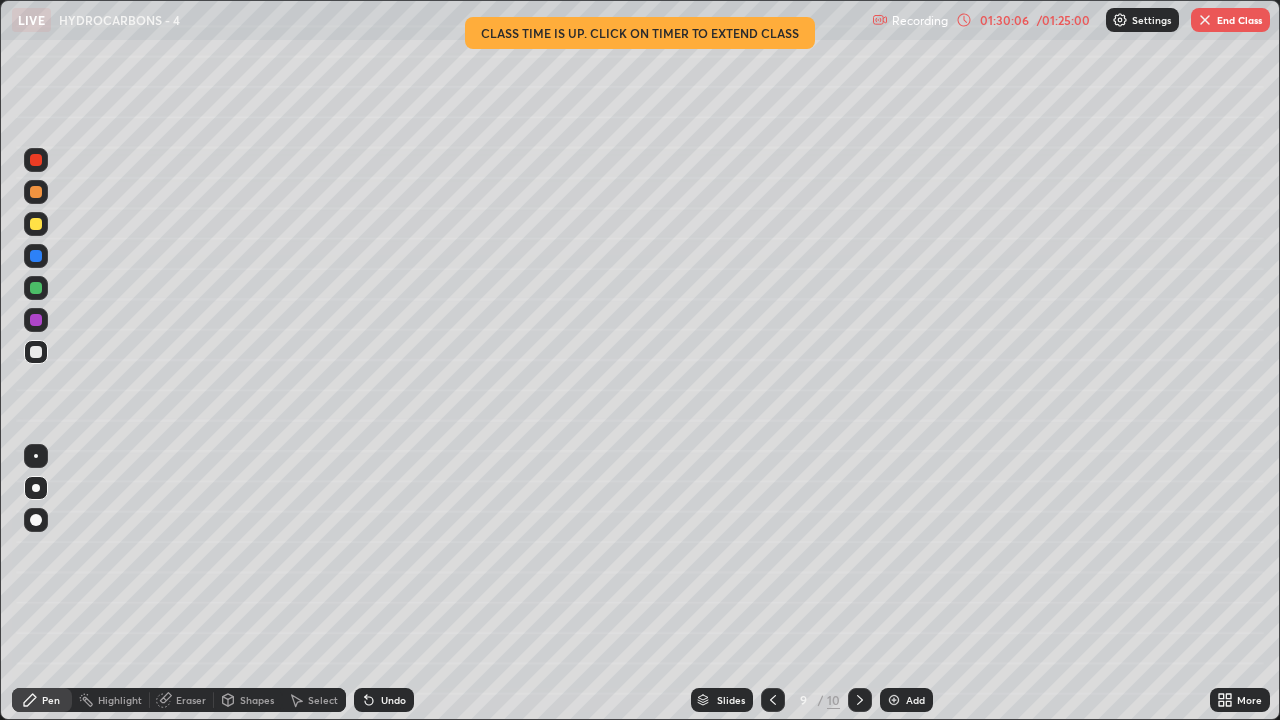 click 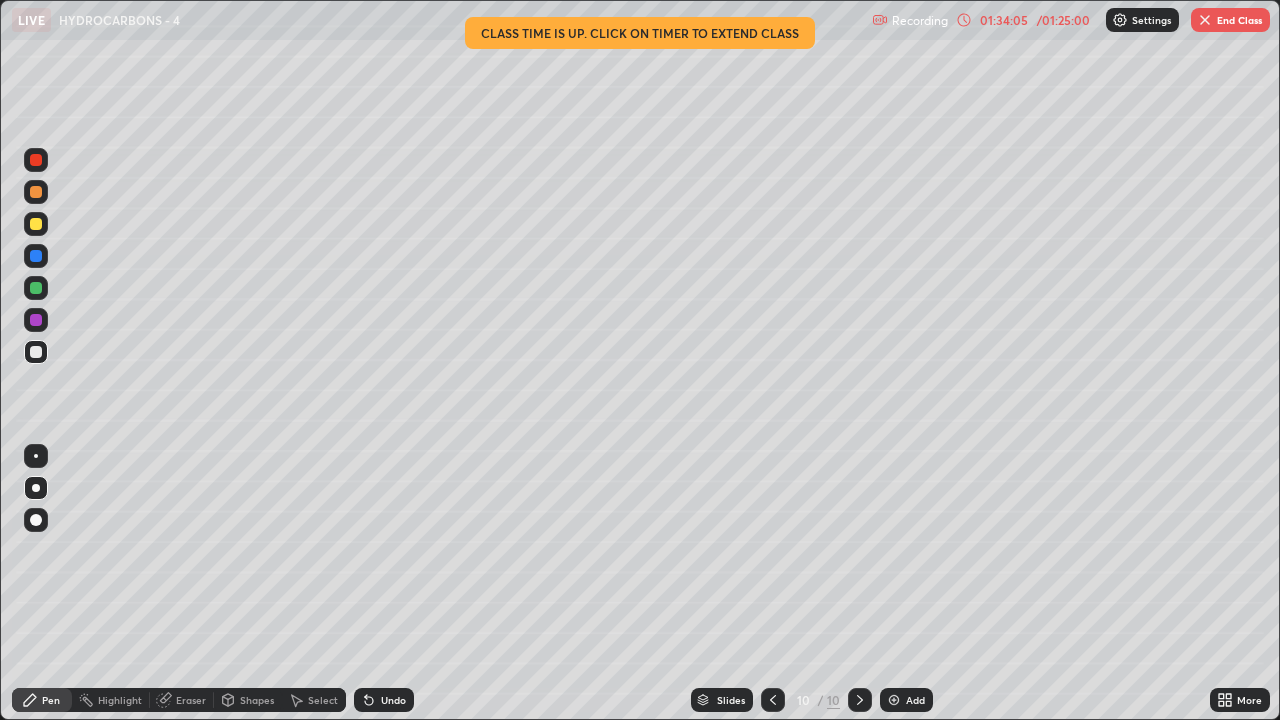 click on "End Class" at bounding box center [1230, 20] 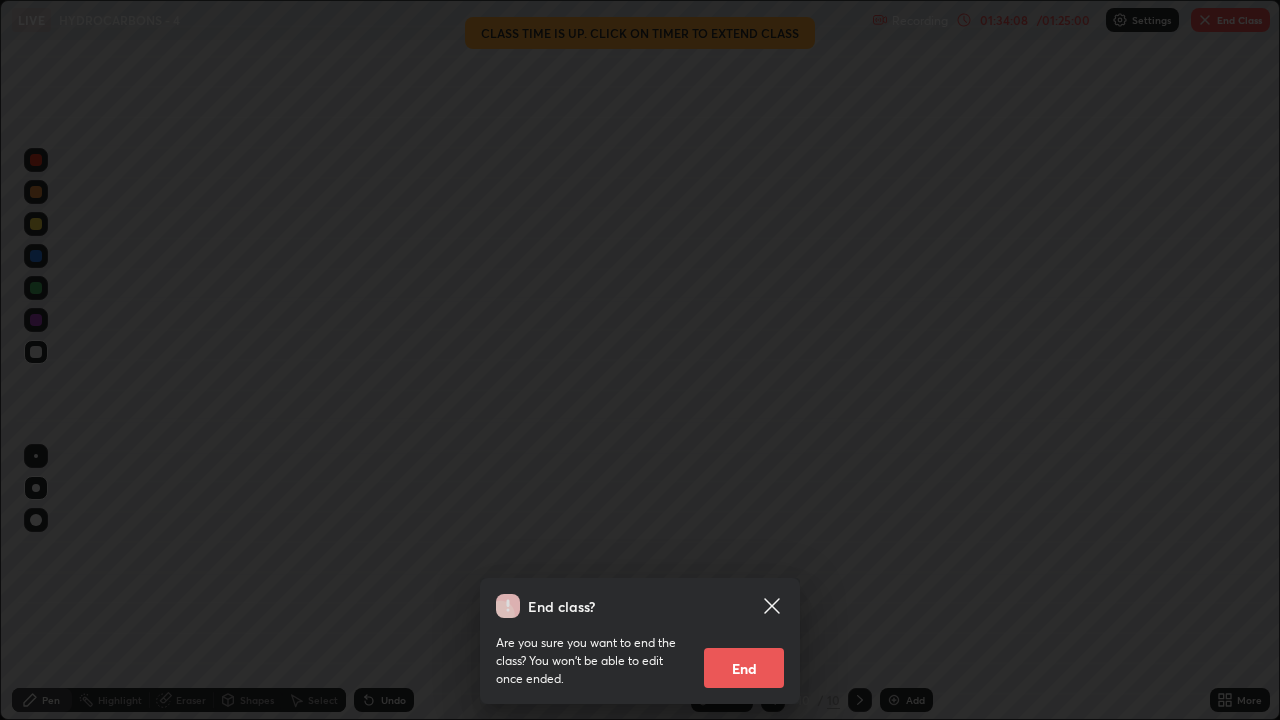 click on "End" at bounding box center [744, 668] 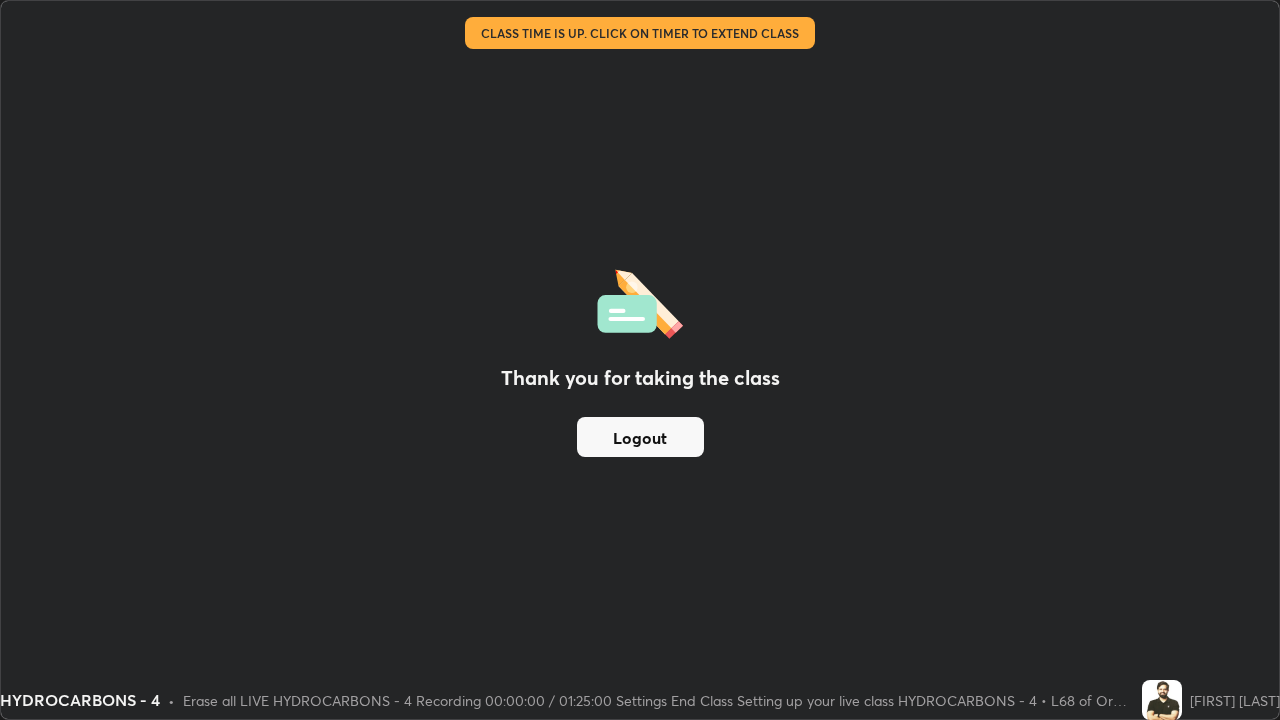 click on "Logout" at bounding box center [640, 437] 